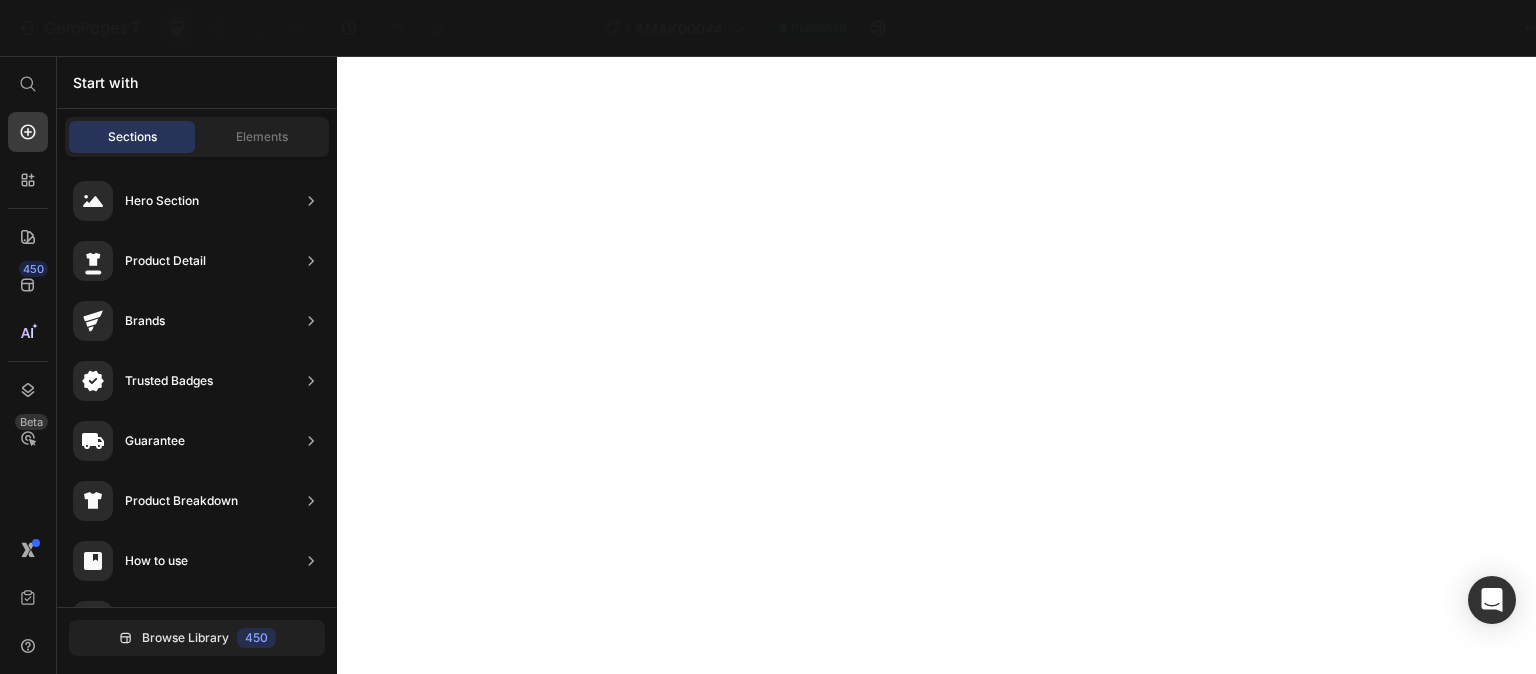 scroll, scrollTop: 0, scrollLeft: 0, axis: both 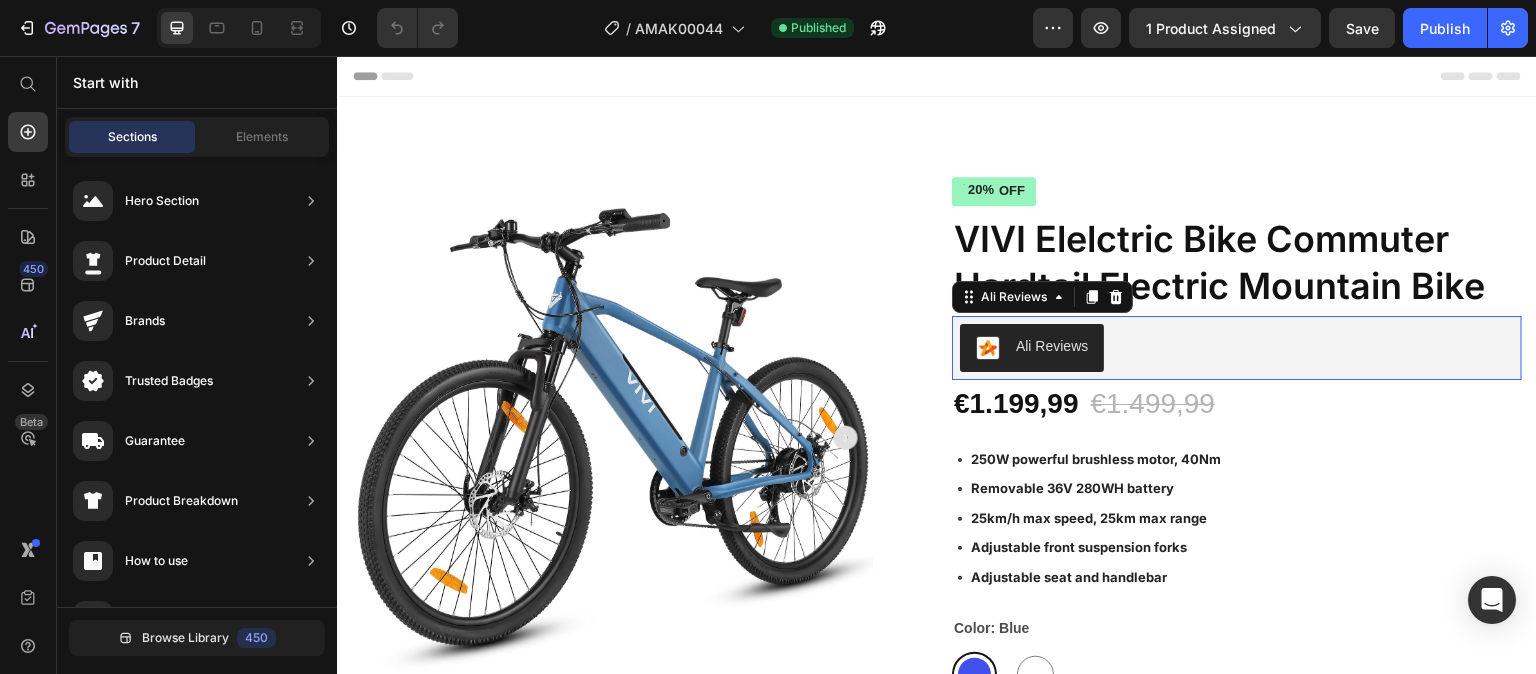 click on "Ali Reviews" at bounding box center [1237, 348] 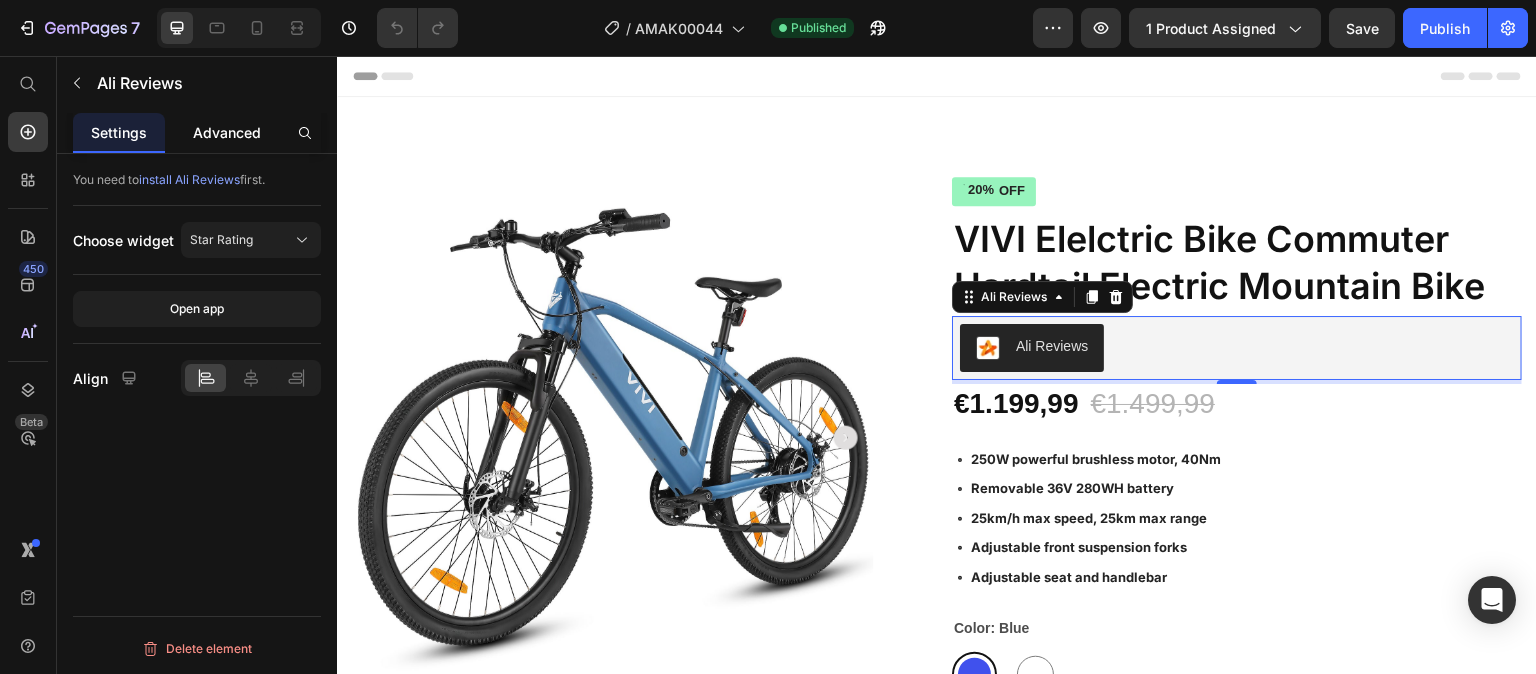 click on "Advanced" 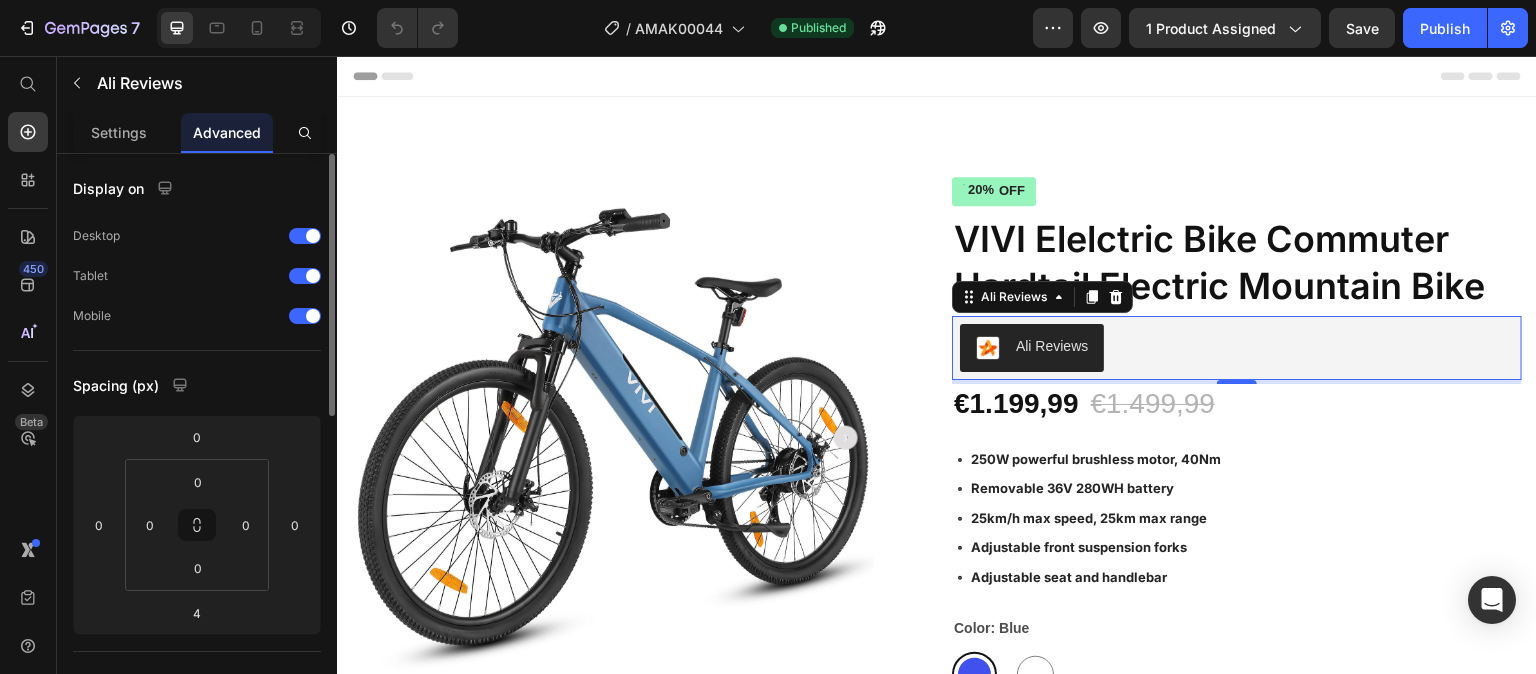 scroll, scrollTop: 690, scrollLeft: 0, axis: vertical 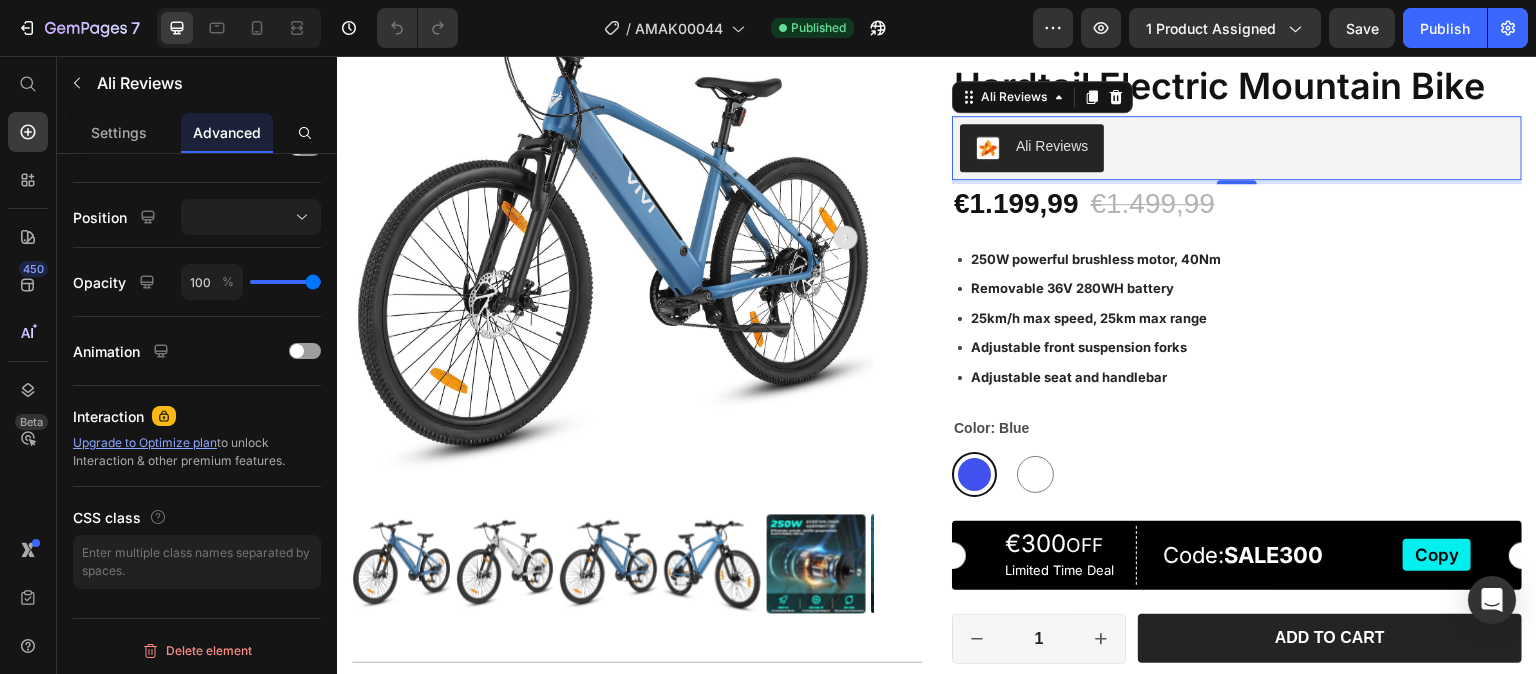 click on "Ali Reviews" at bounding box center (1237, 148) 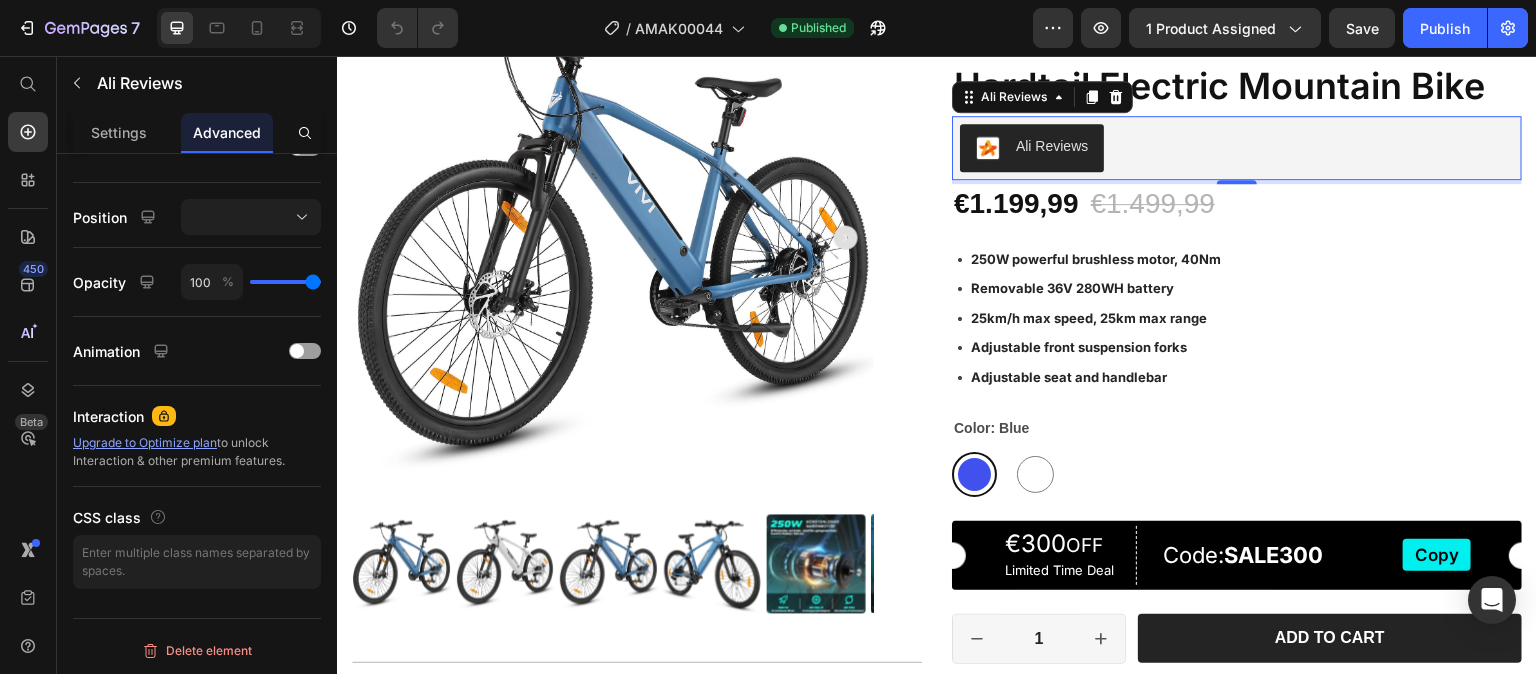 click on "Ali Reviews" at bounding box center (1237, 148) 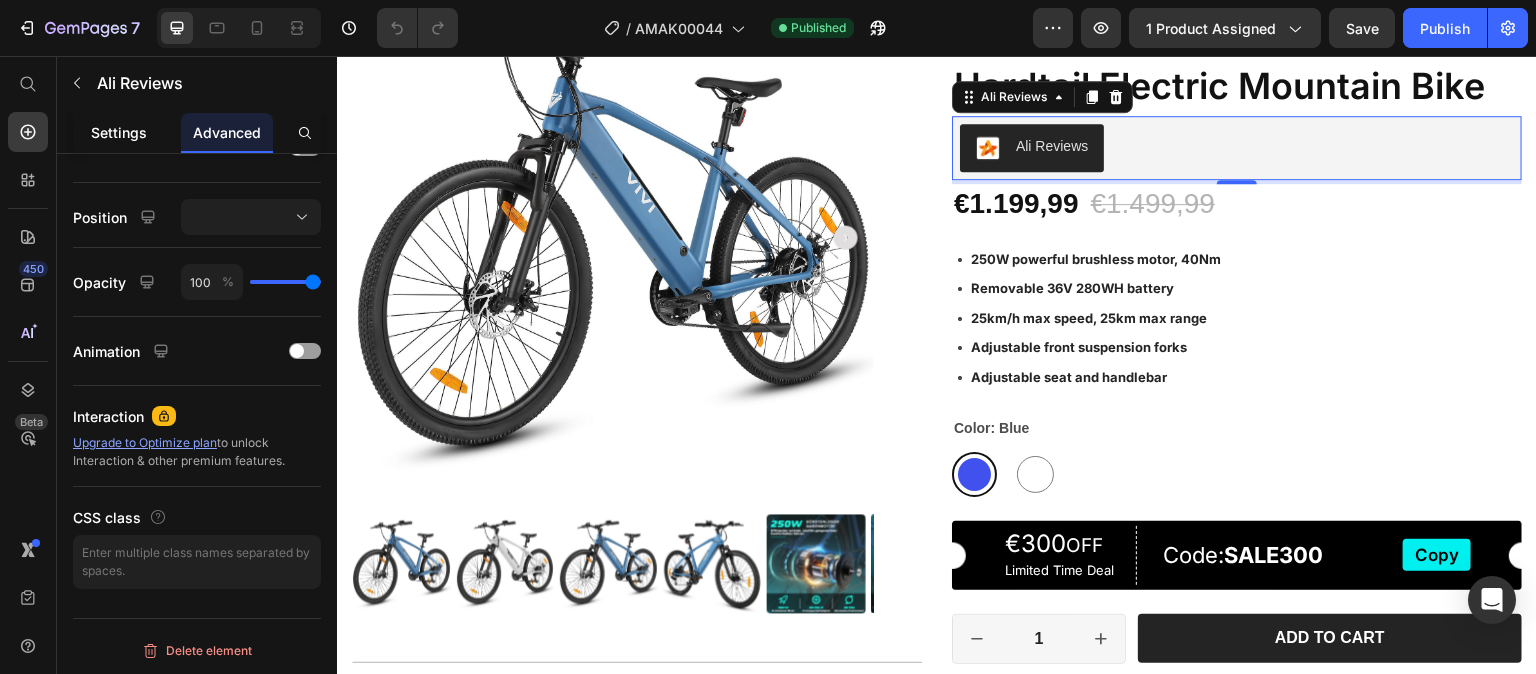 click on "Settings" at bounding box center (119, 132) 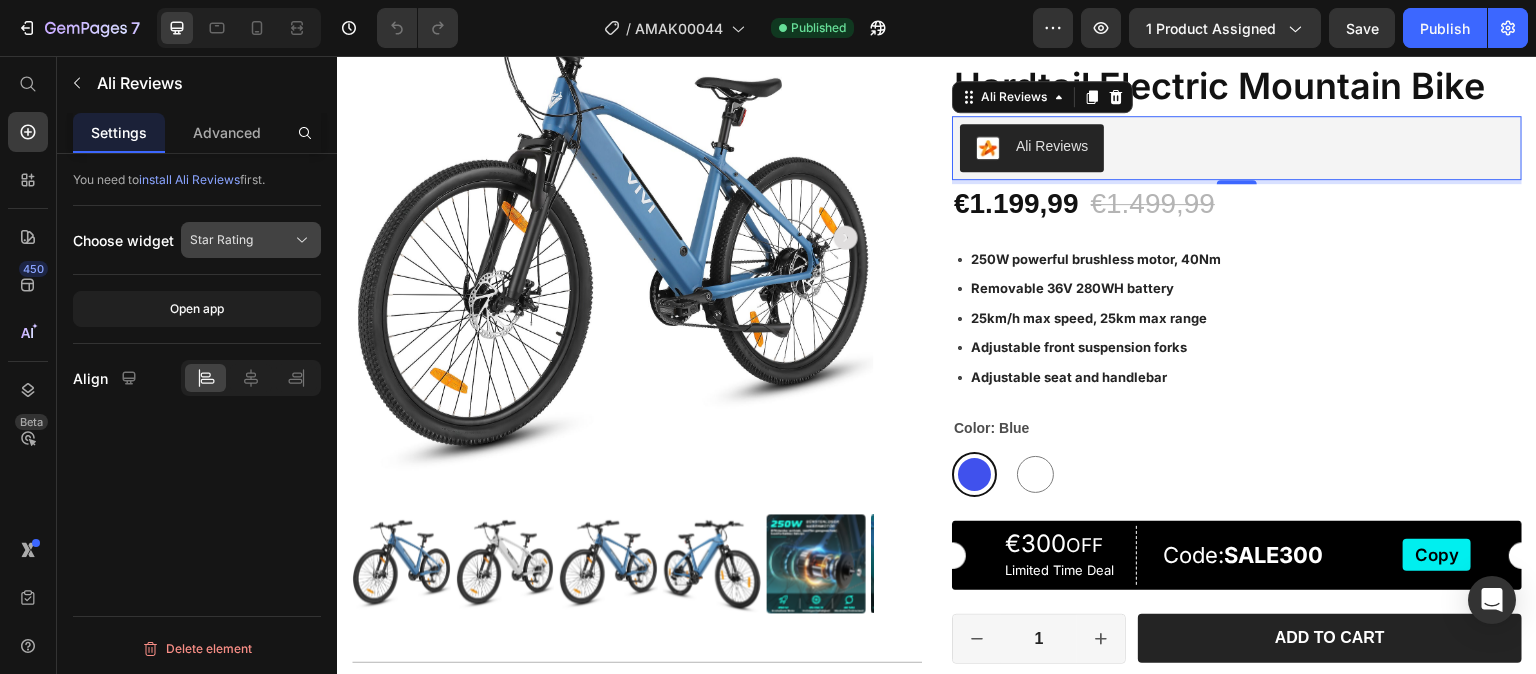 click on "Star Rating" at bounding box center [221, 240] 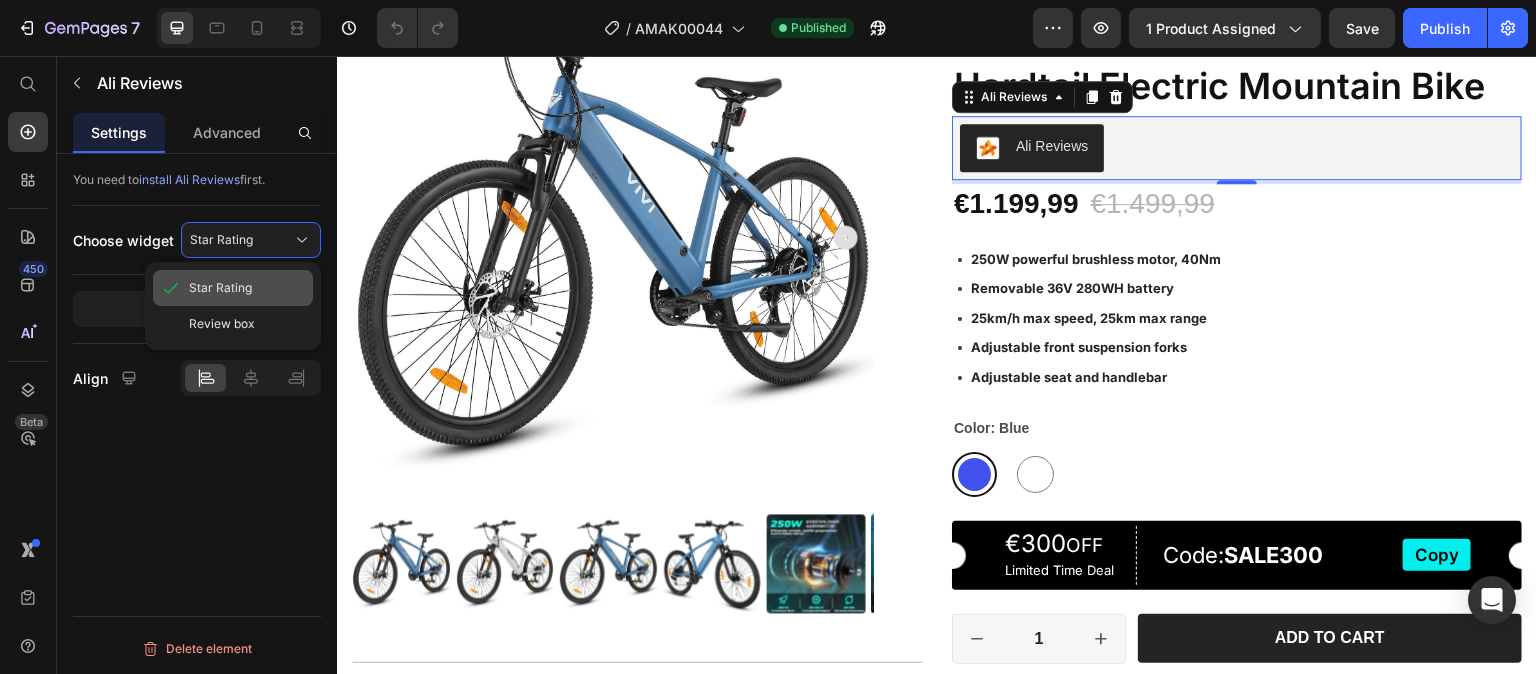 click on "Star Rating" at bounding box center [220, 288] 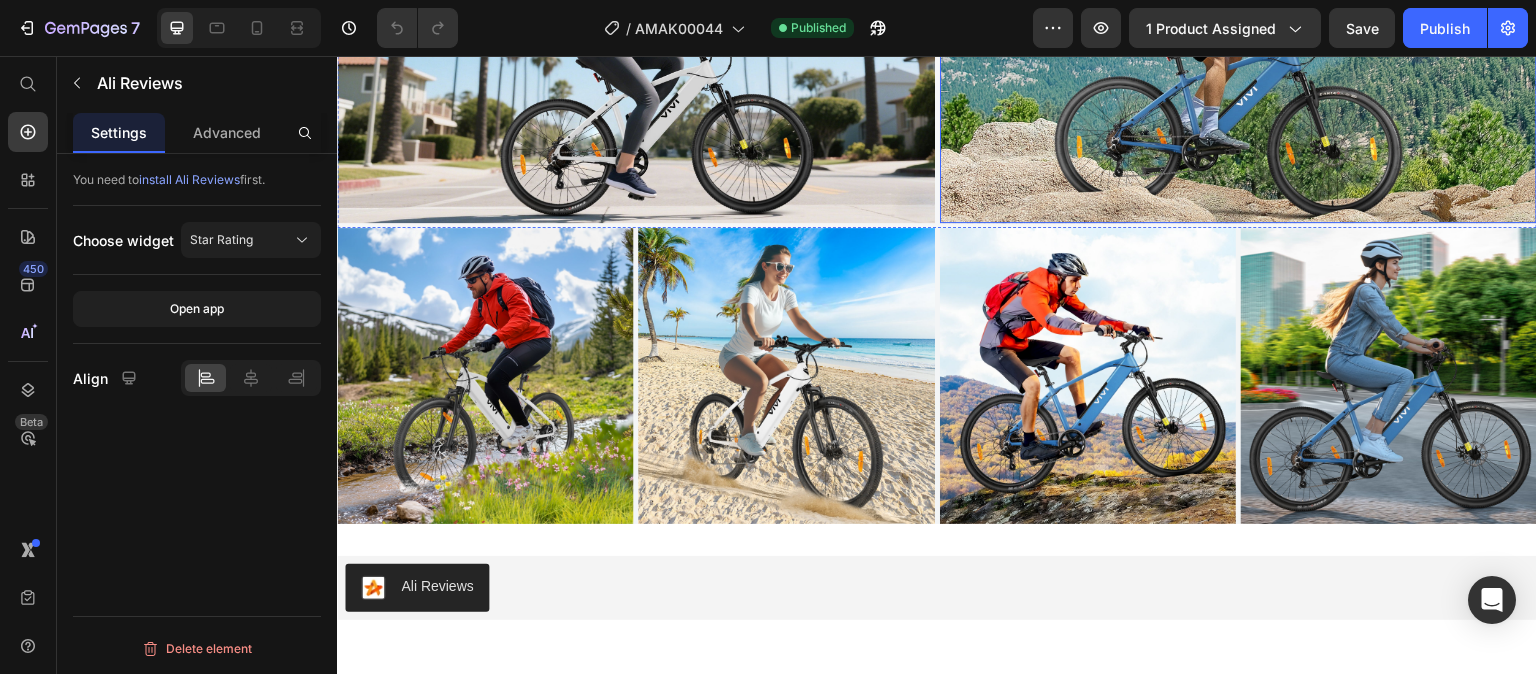 scroll, scrollTop: 4266, scrollLeft: 0, axis: vertical 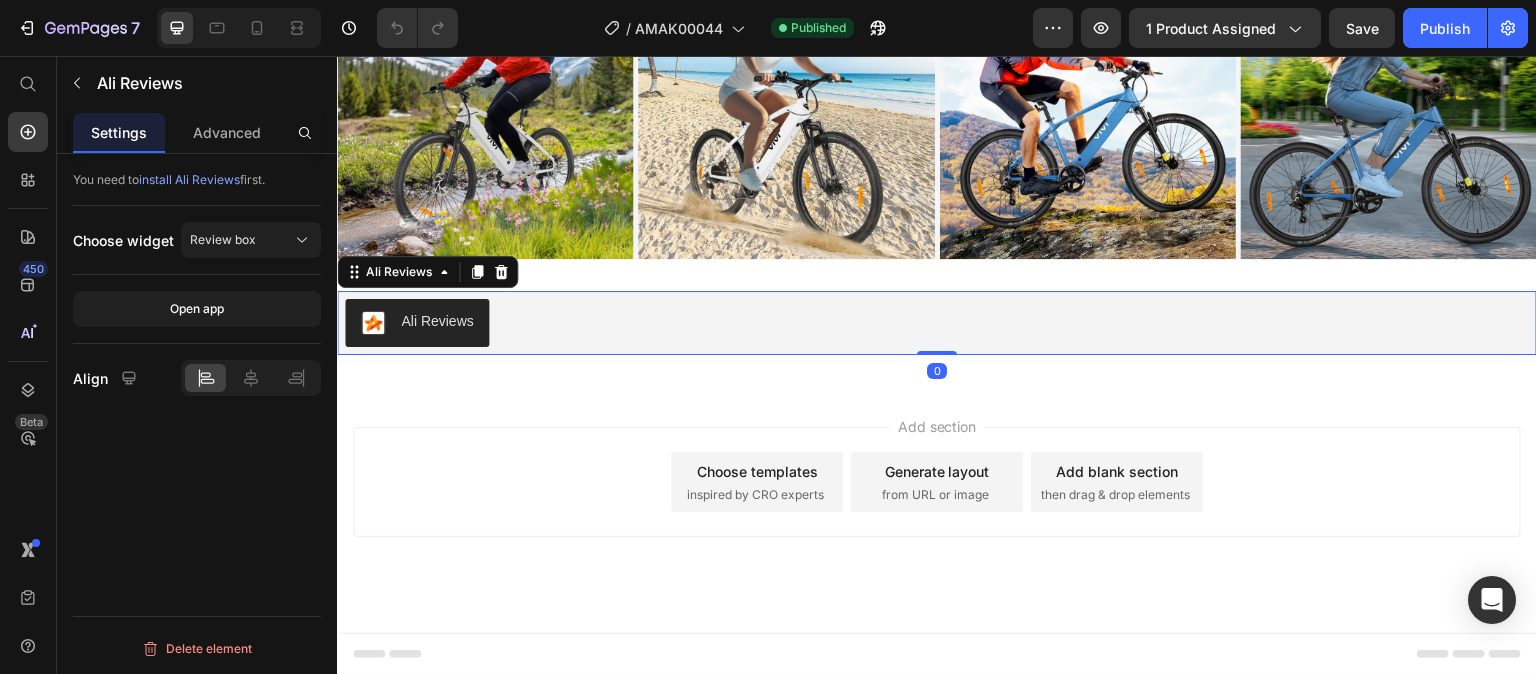 click on "Ali Reviews" at bounding box center [937, 323] 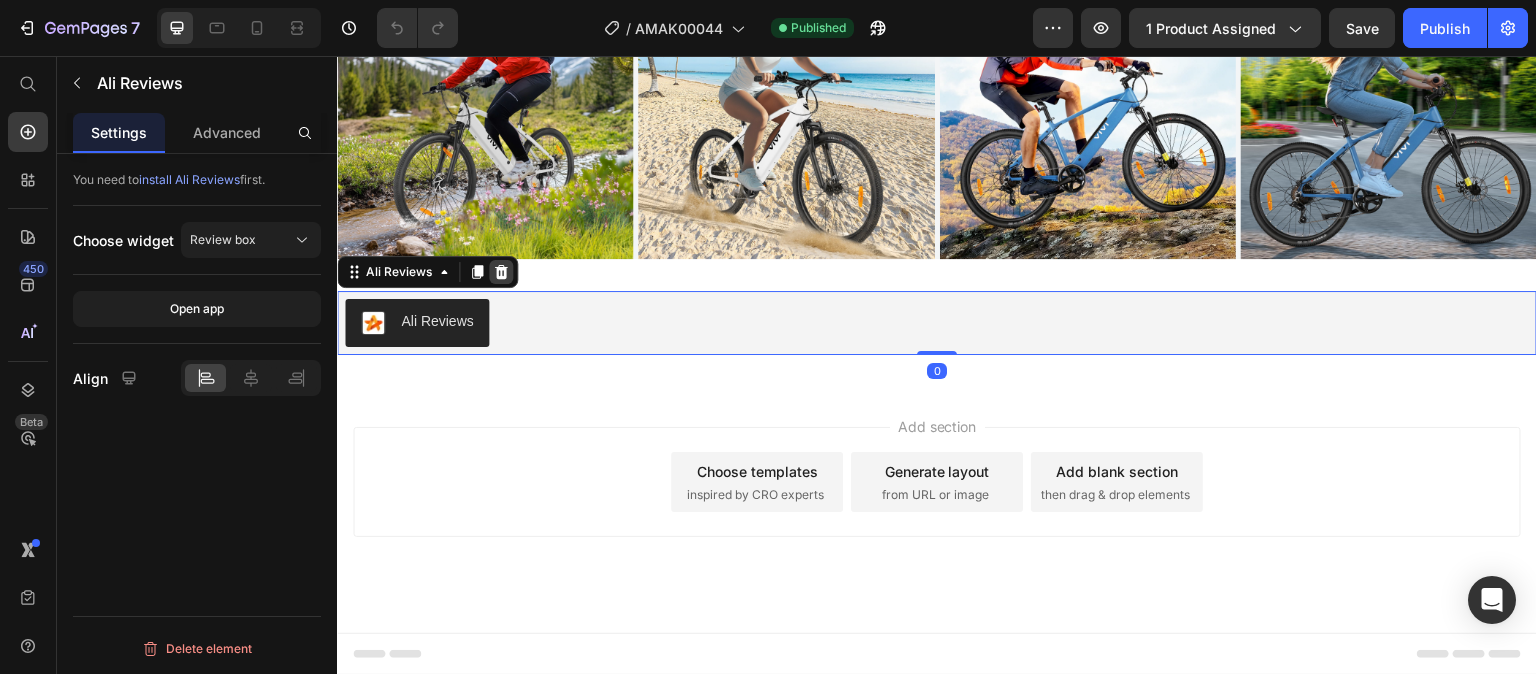 click 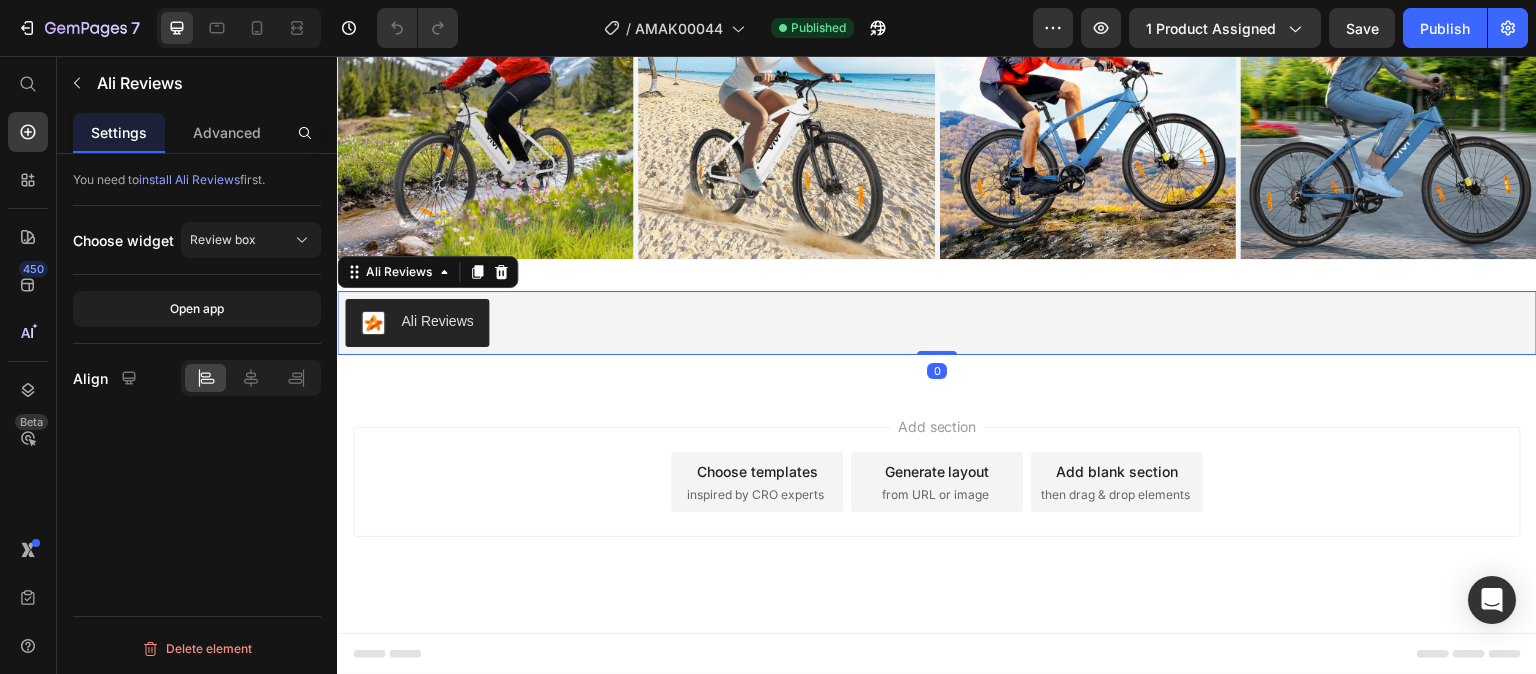 scroll, scrollTop: 4262, scrollLeft: 0, axis: vertical 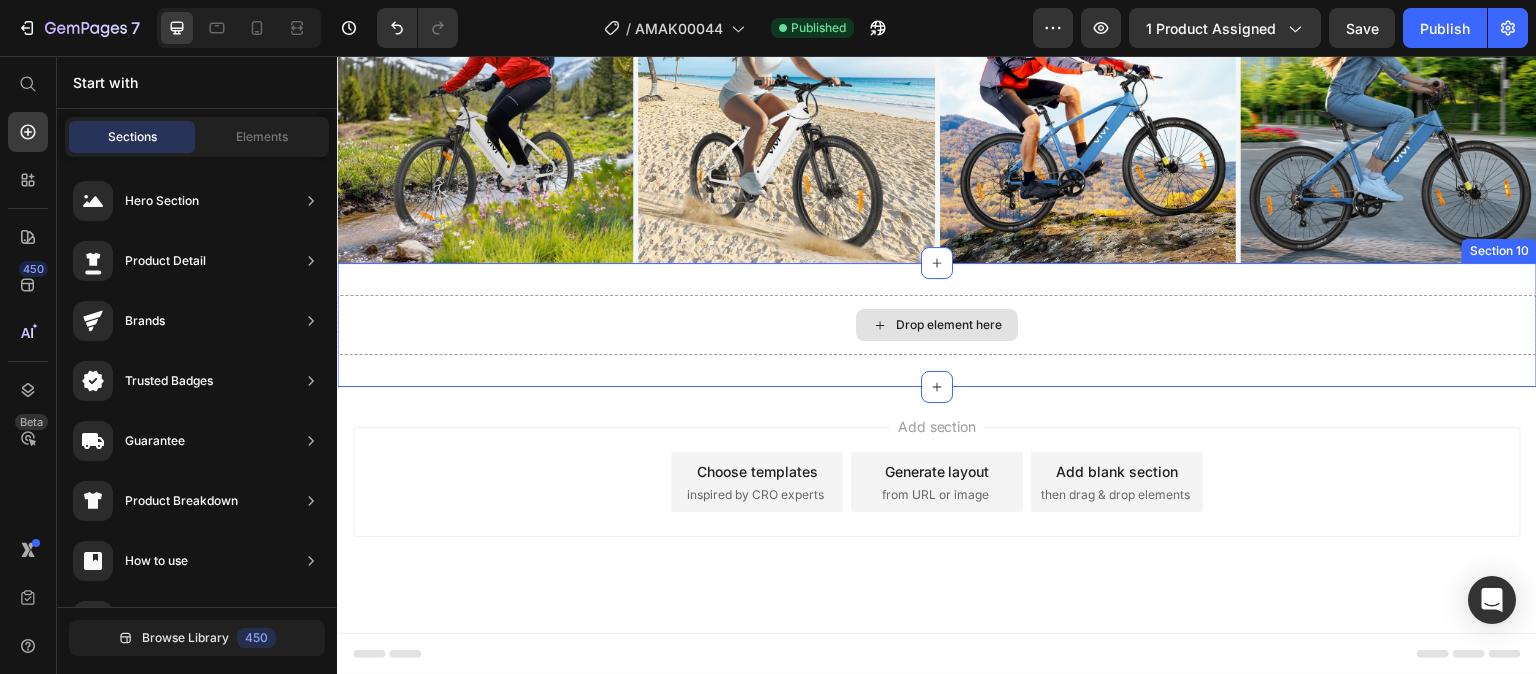 click on "Drop element here" at bounding box center [949, 325] 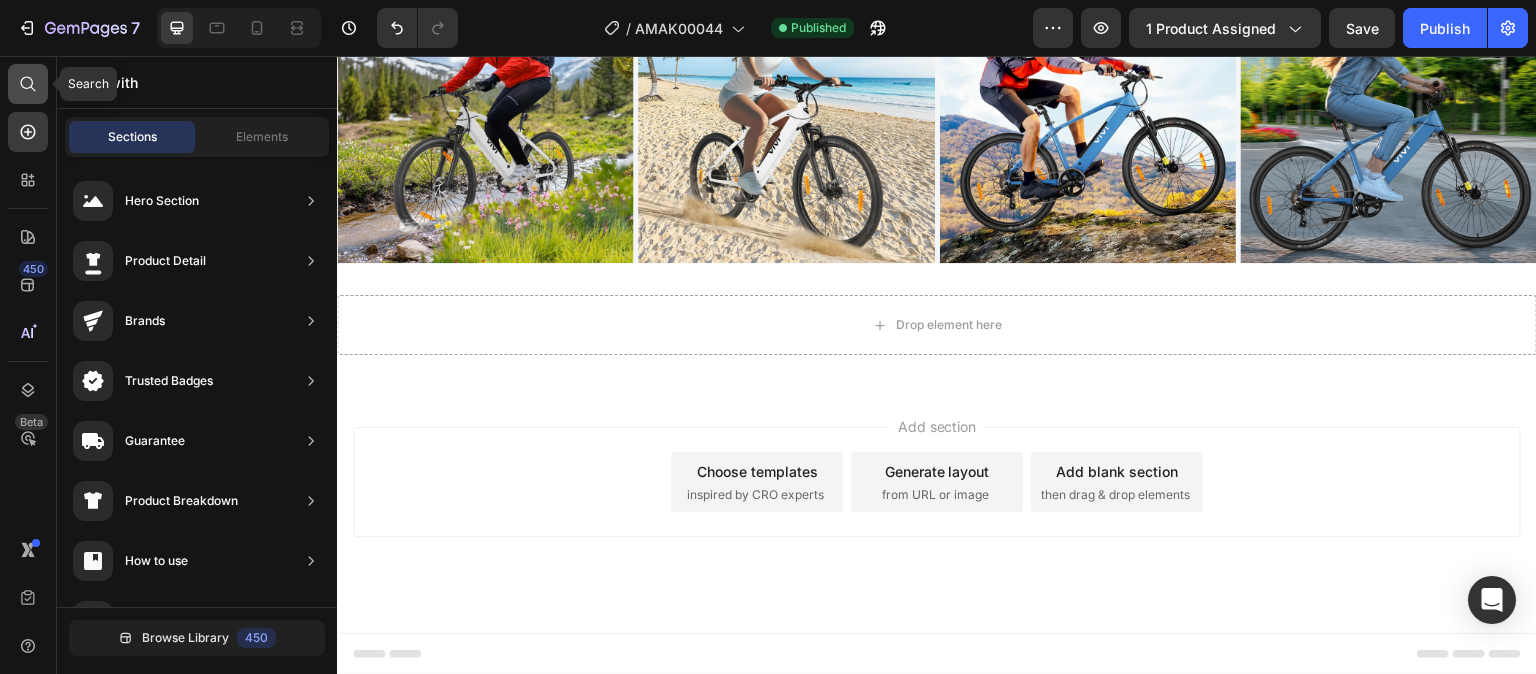 click 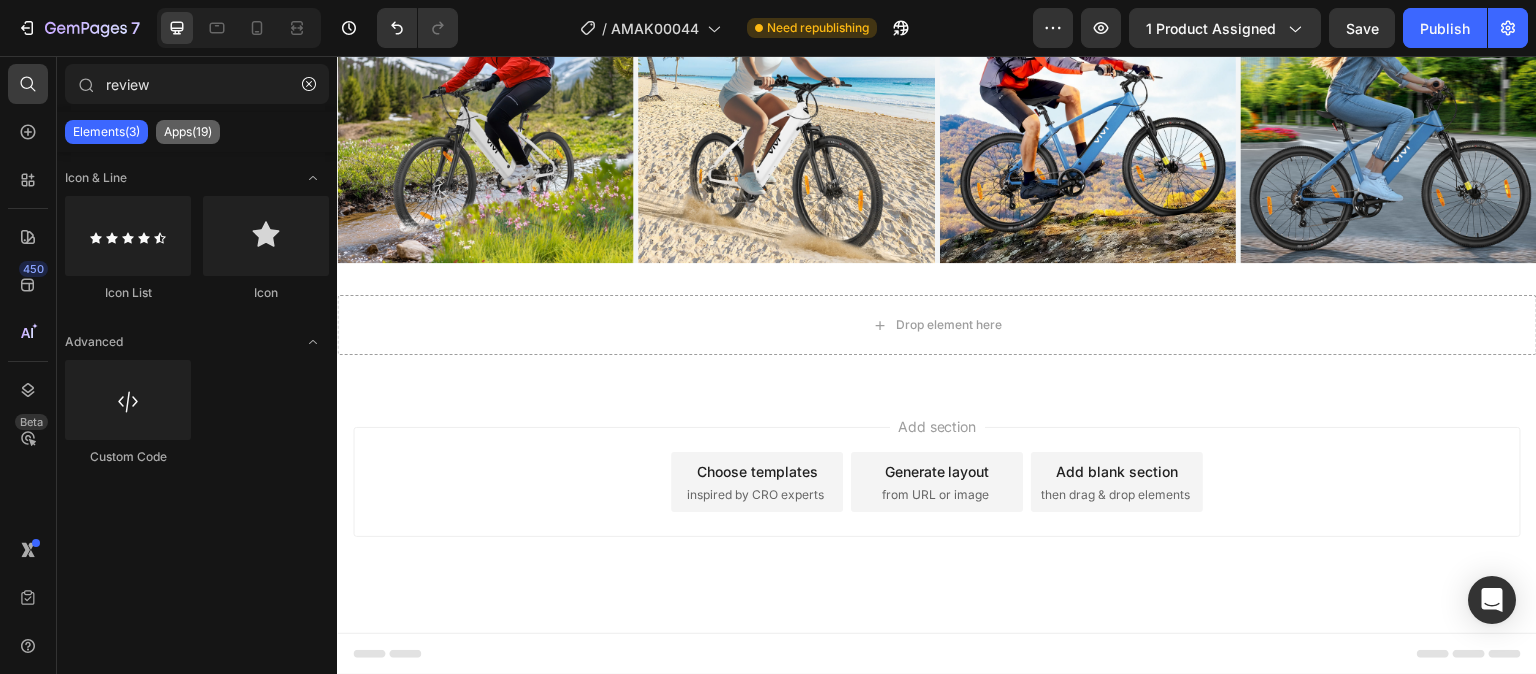 type on "review" 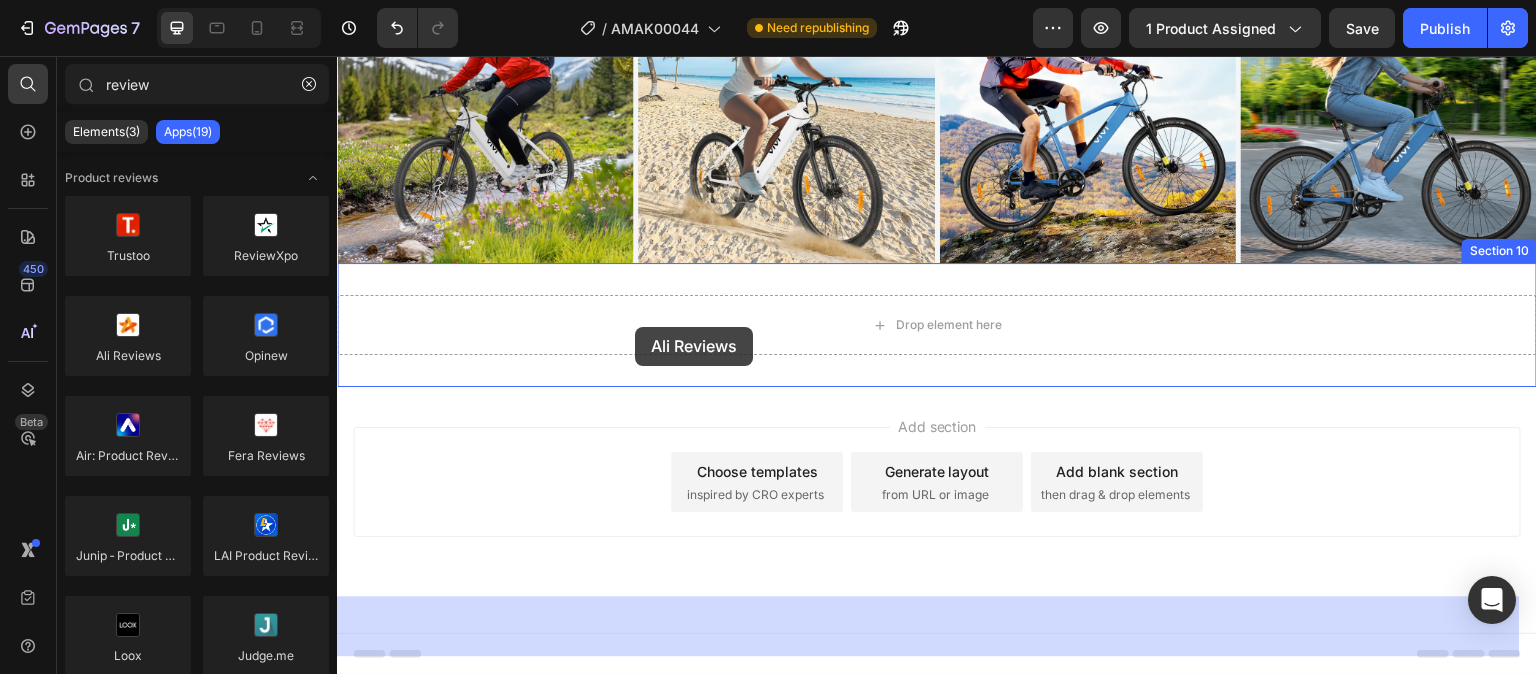 drag, startPoint x: 488, startPoint y: 403, endPoint x: 635, endPoint y: 327, distance: 165.48413 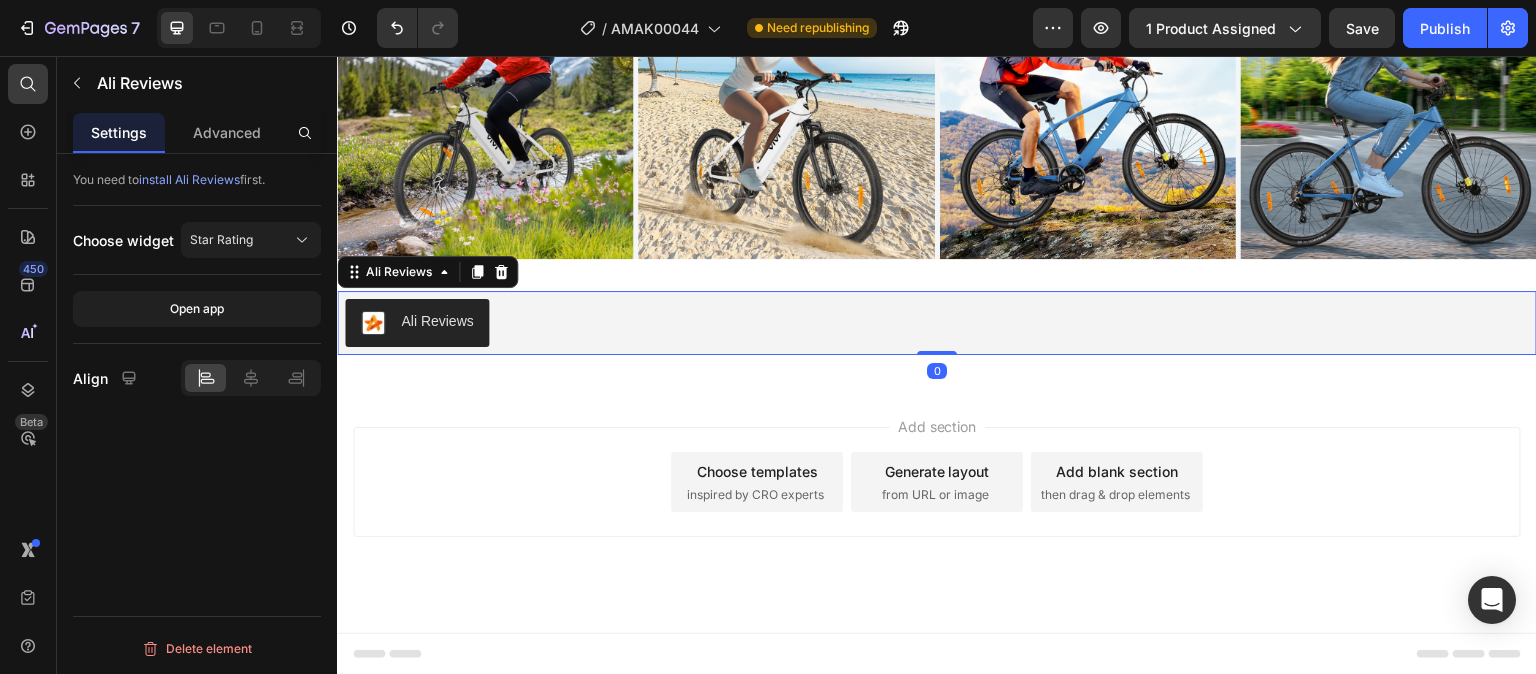 scroll, scrollTop: 4266, scrollLeft: 0, axis: vertical 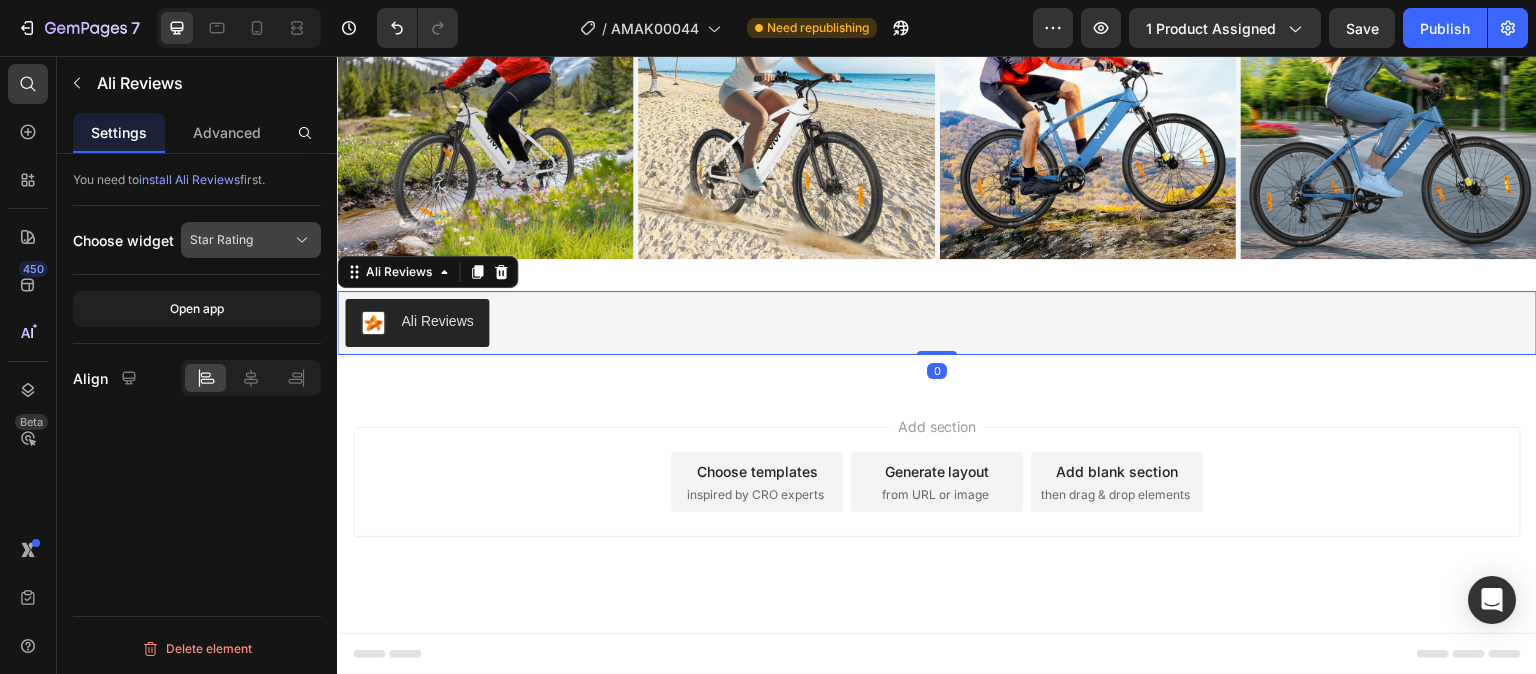 click on "Star Rating" 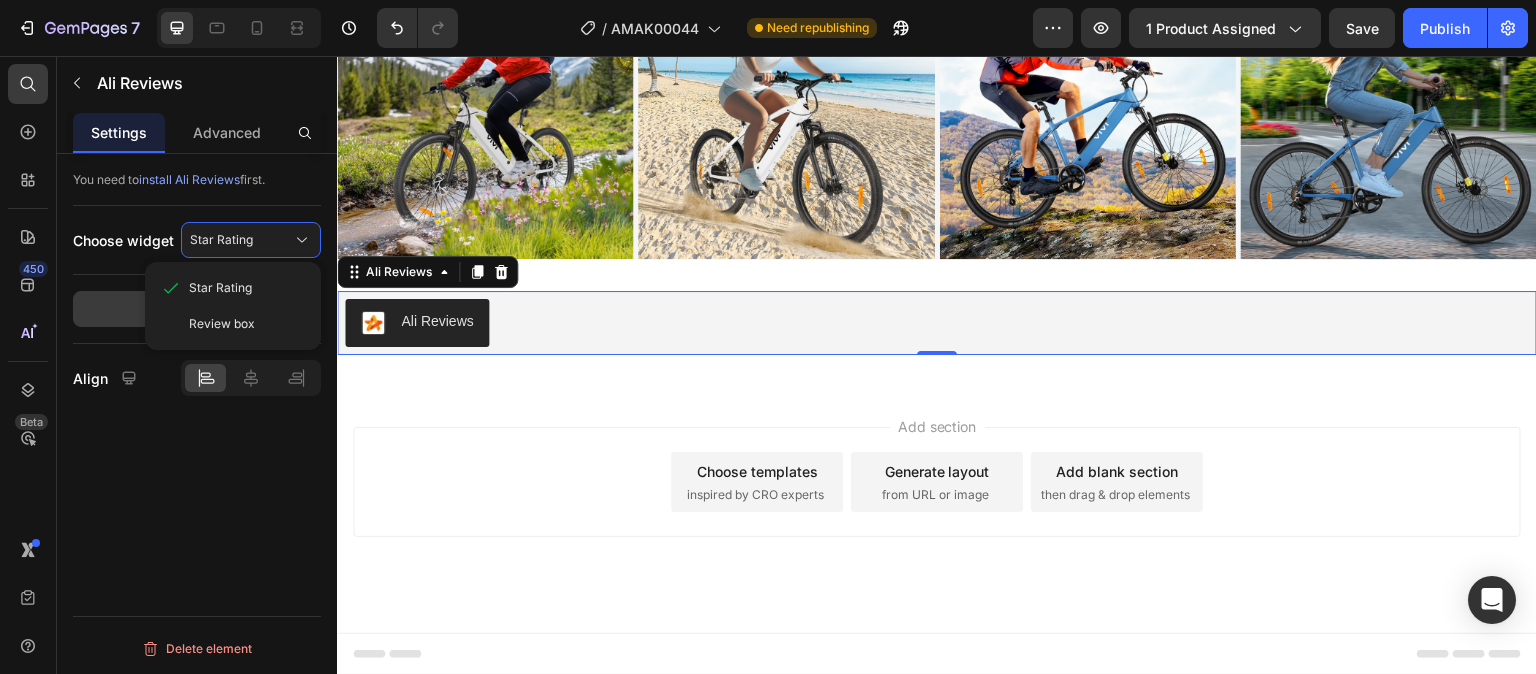 click on "Review box" at bounding box center [222, 324] 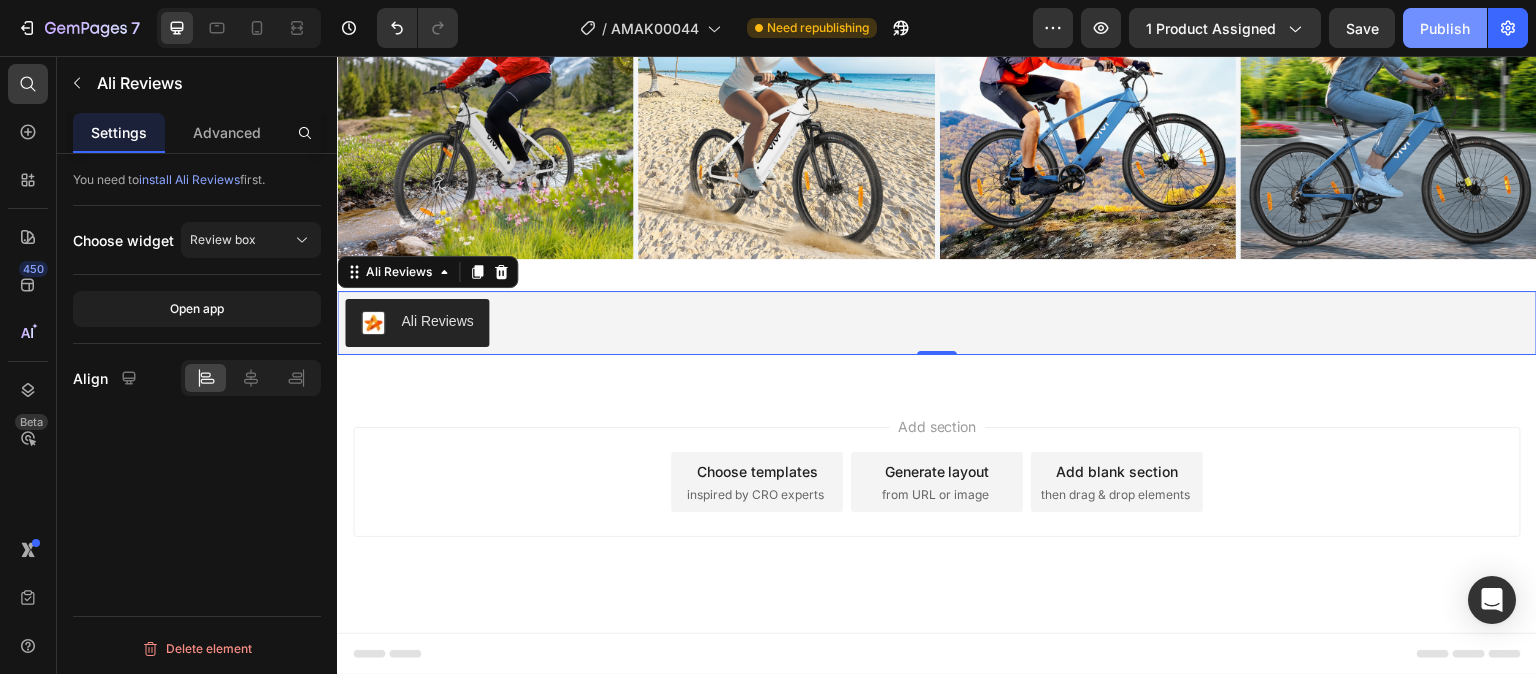 click on "Publish" 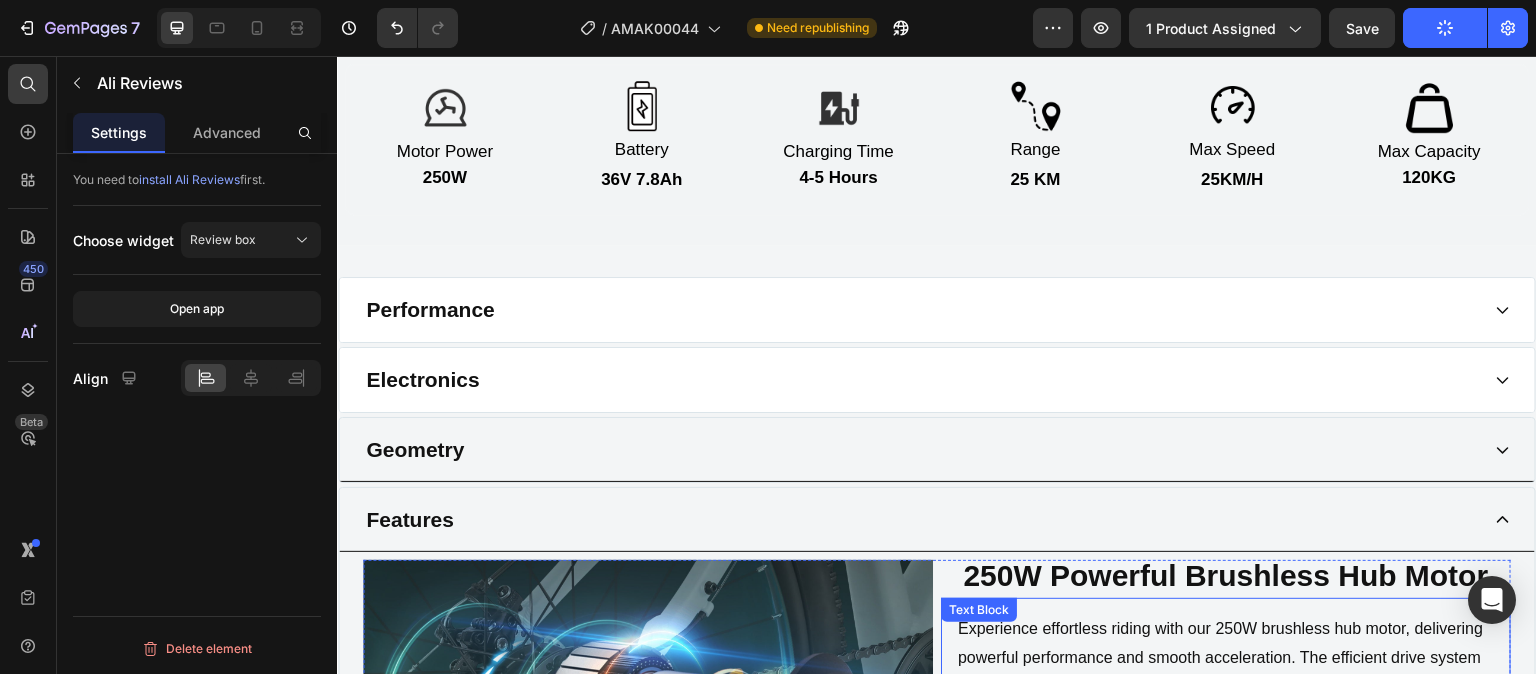 scroll, scrollTop: 1566, scrollLeft: 0, axis: vertical 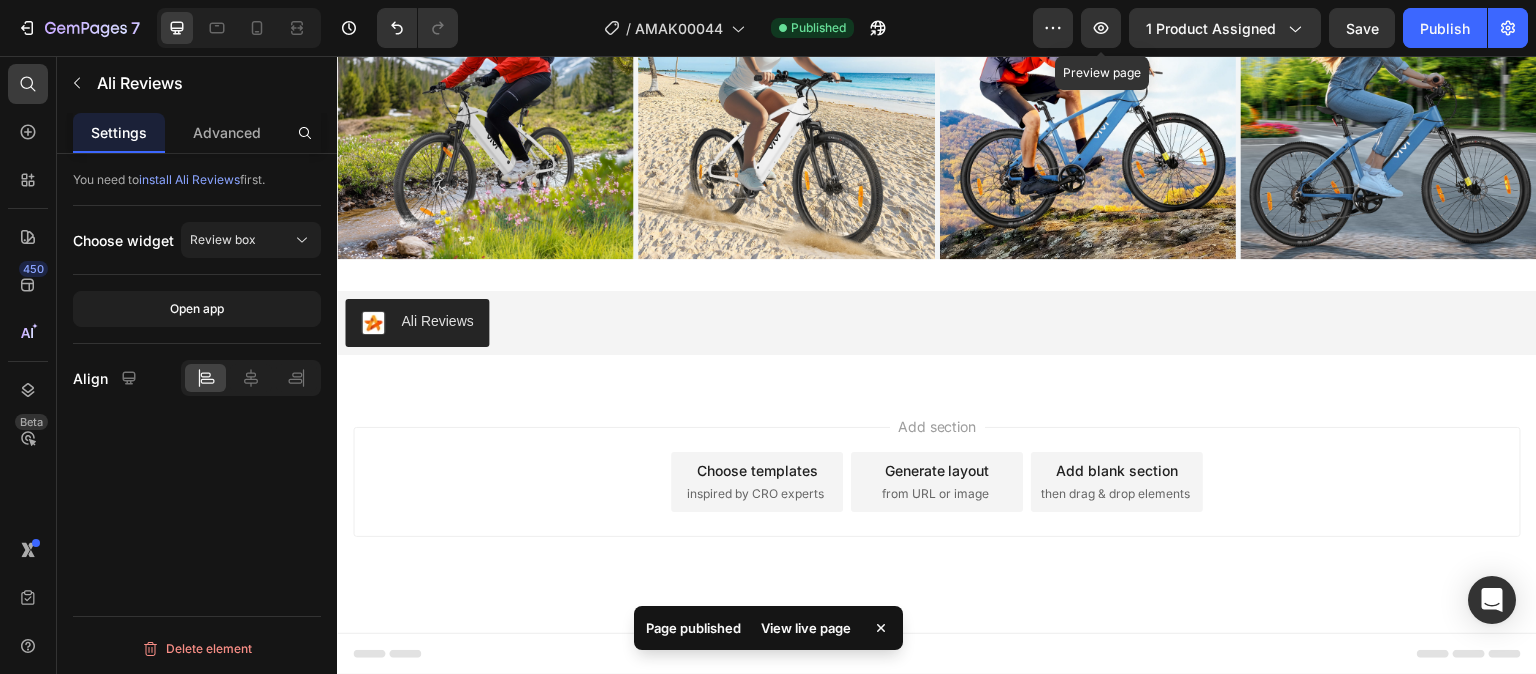 click 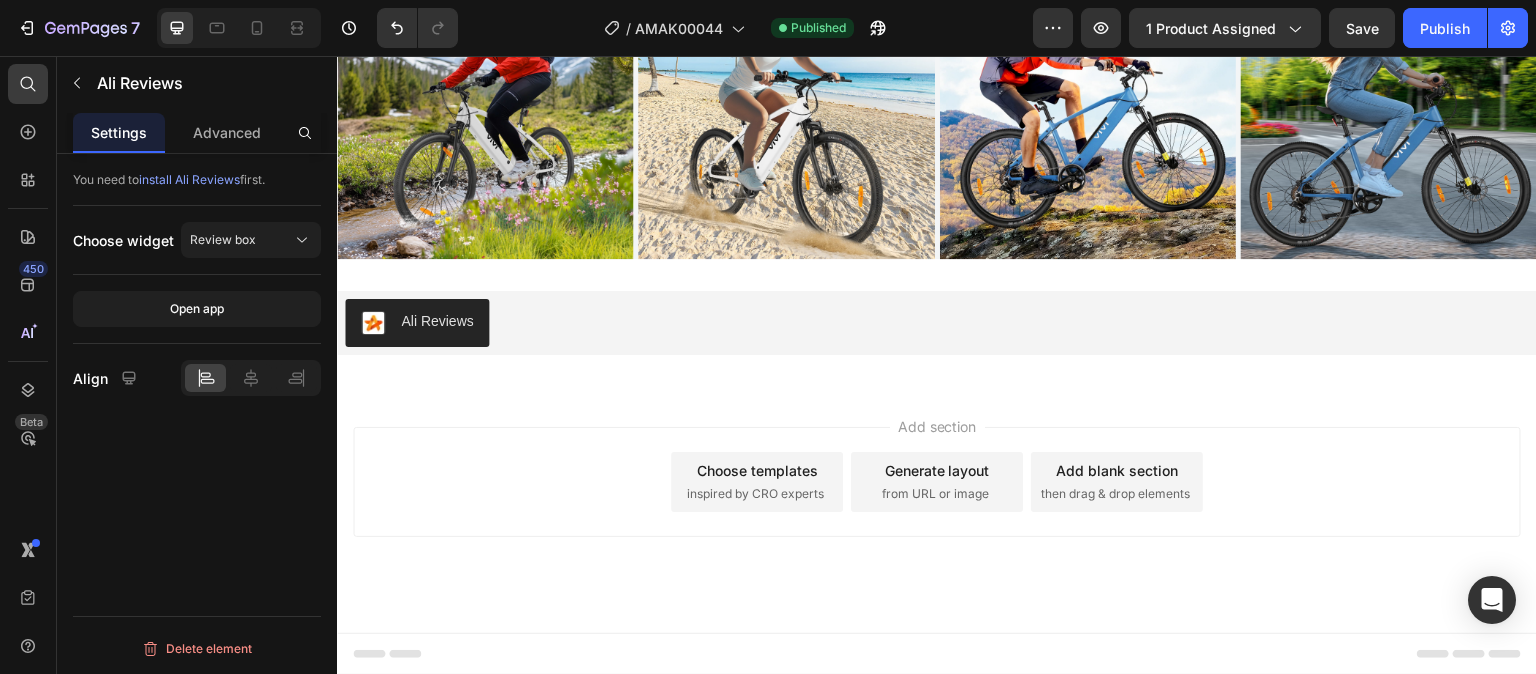 click on "install Ali Reviews" at bounding box center (189, 179) 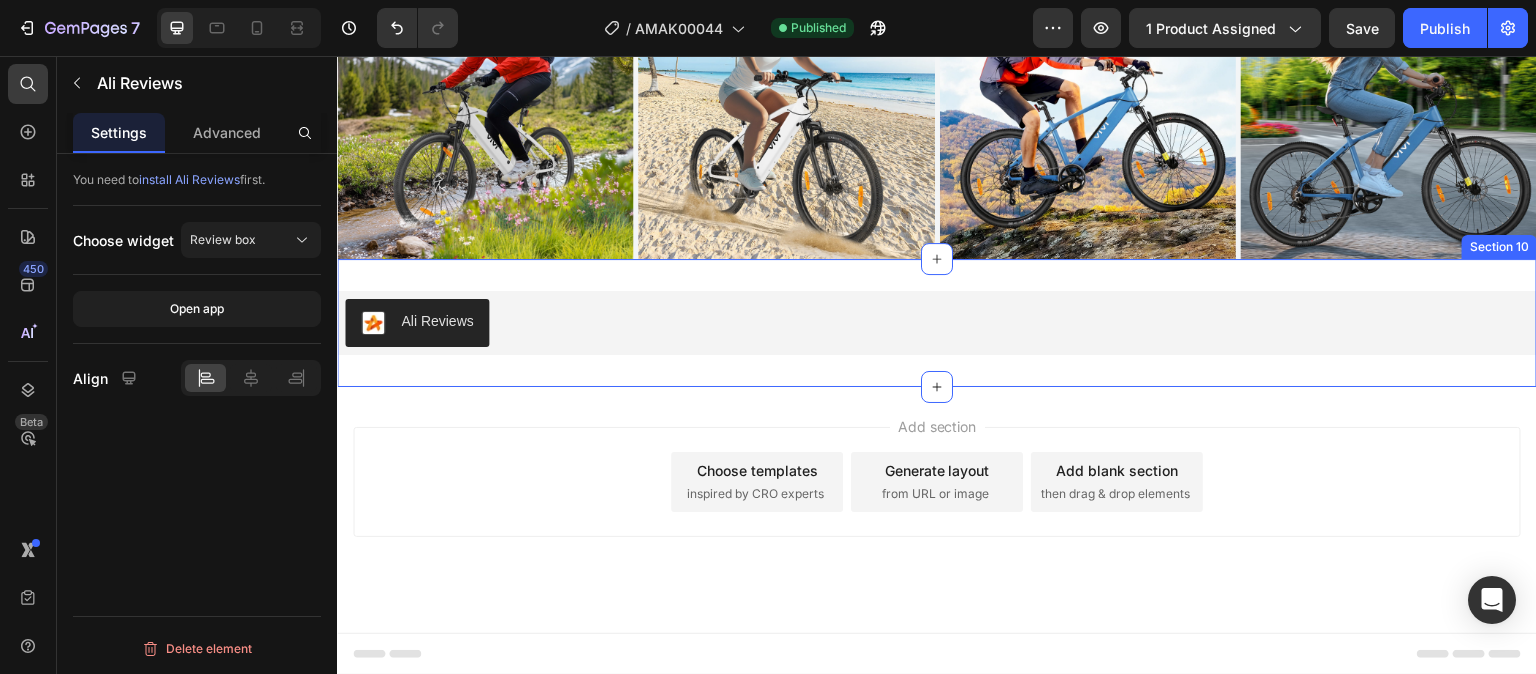 click on "Ali Reviews Ali Reviews Section 10" at bounding box center [937, 323] 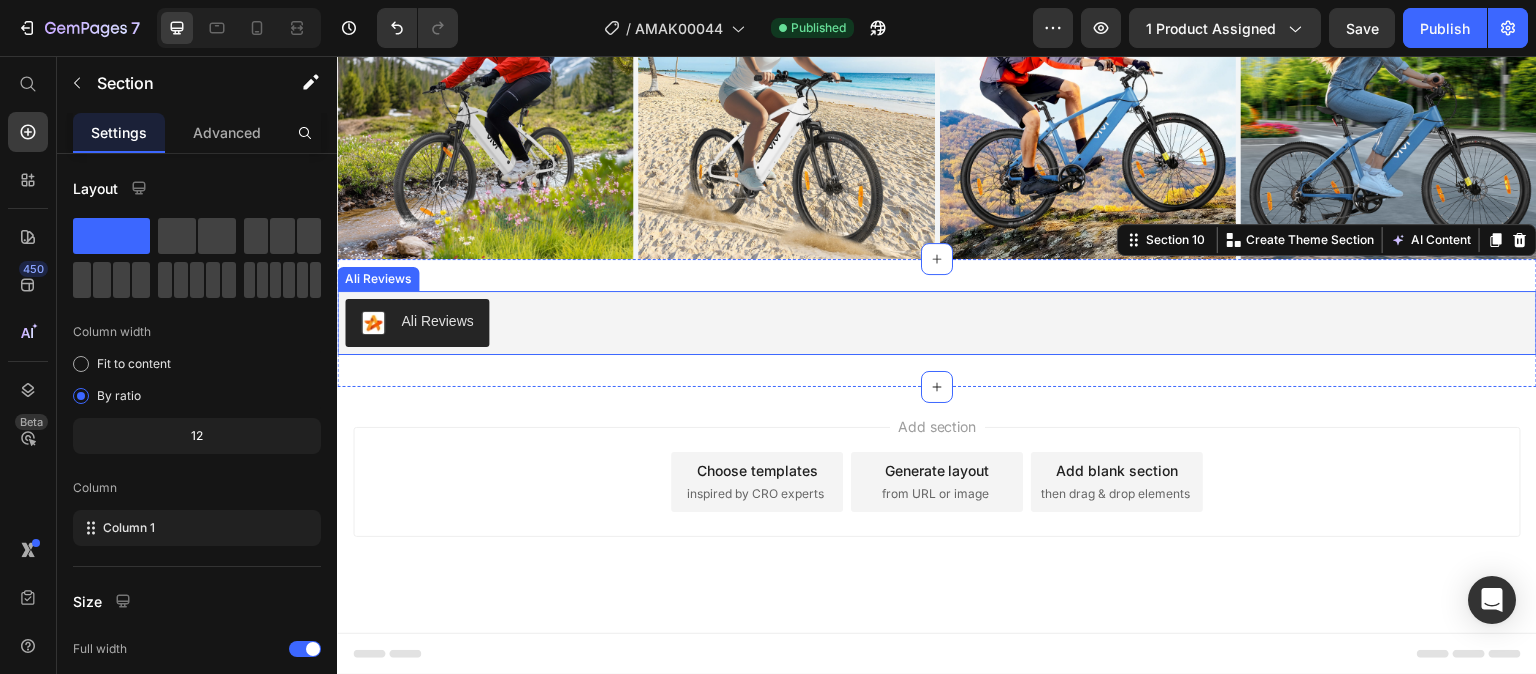 click on "Ali Reviews" at bounding box center [937, 323] 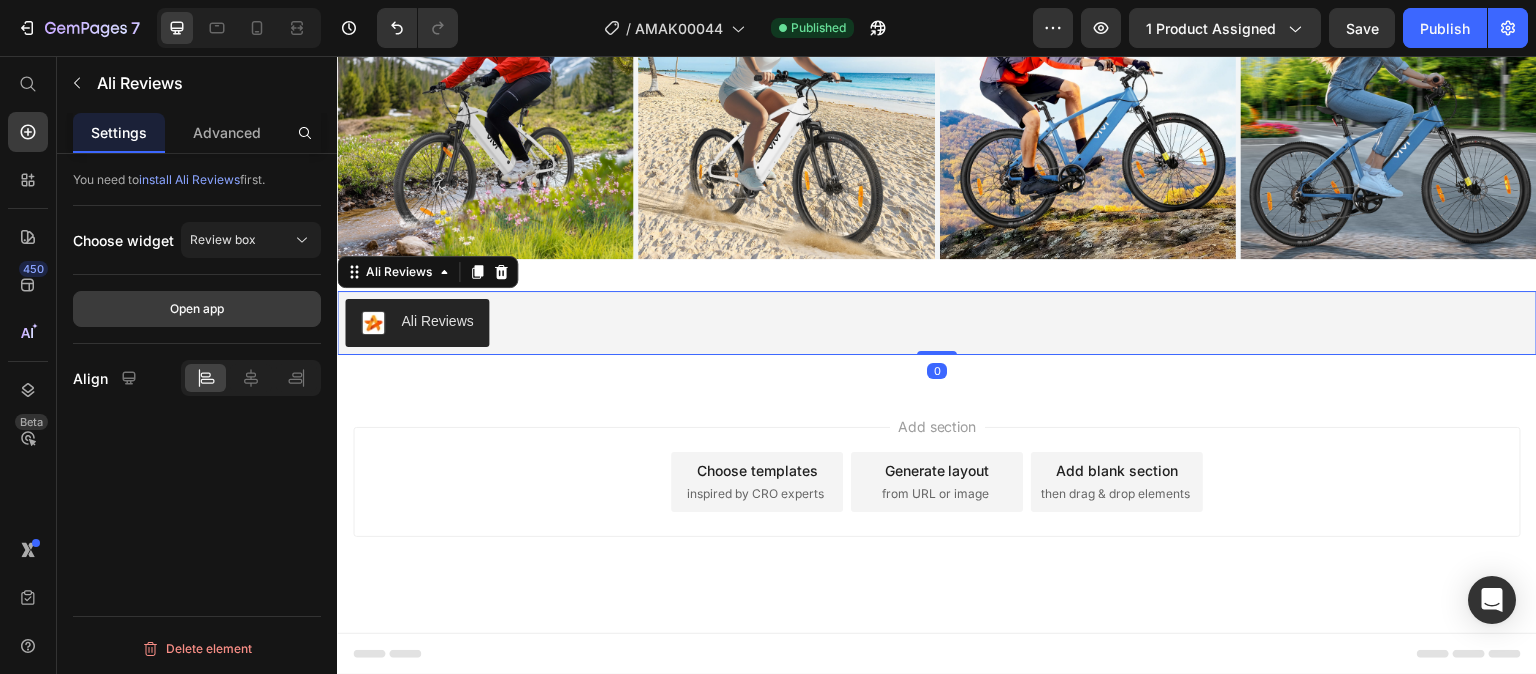 click on "Open app" at bounding box center (197, 309) 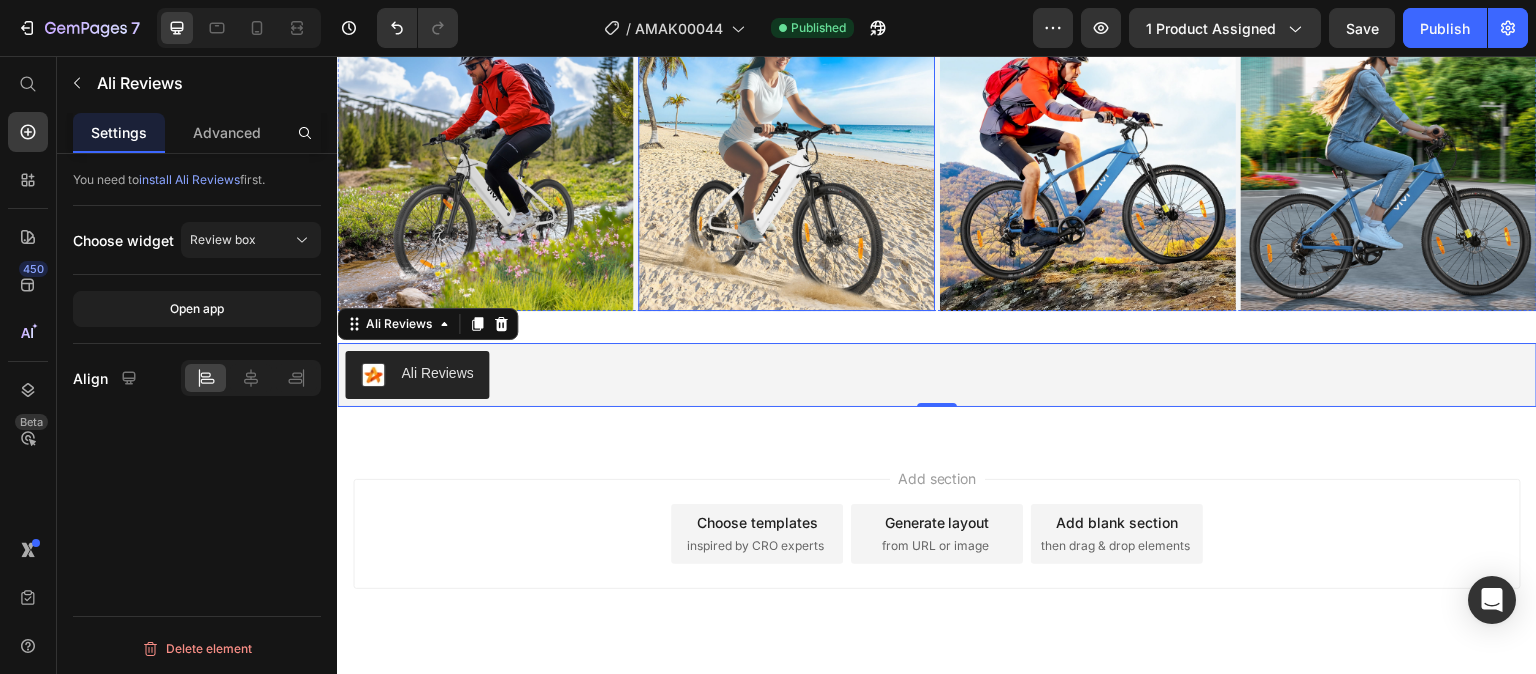 scroll, scrollTop: 3966, scrollLeft: 0, axis: vertical 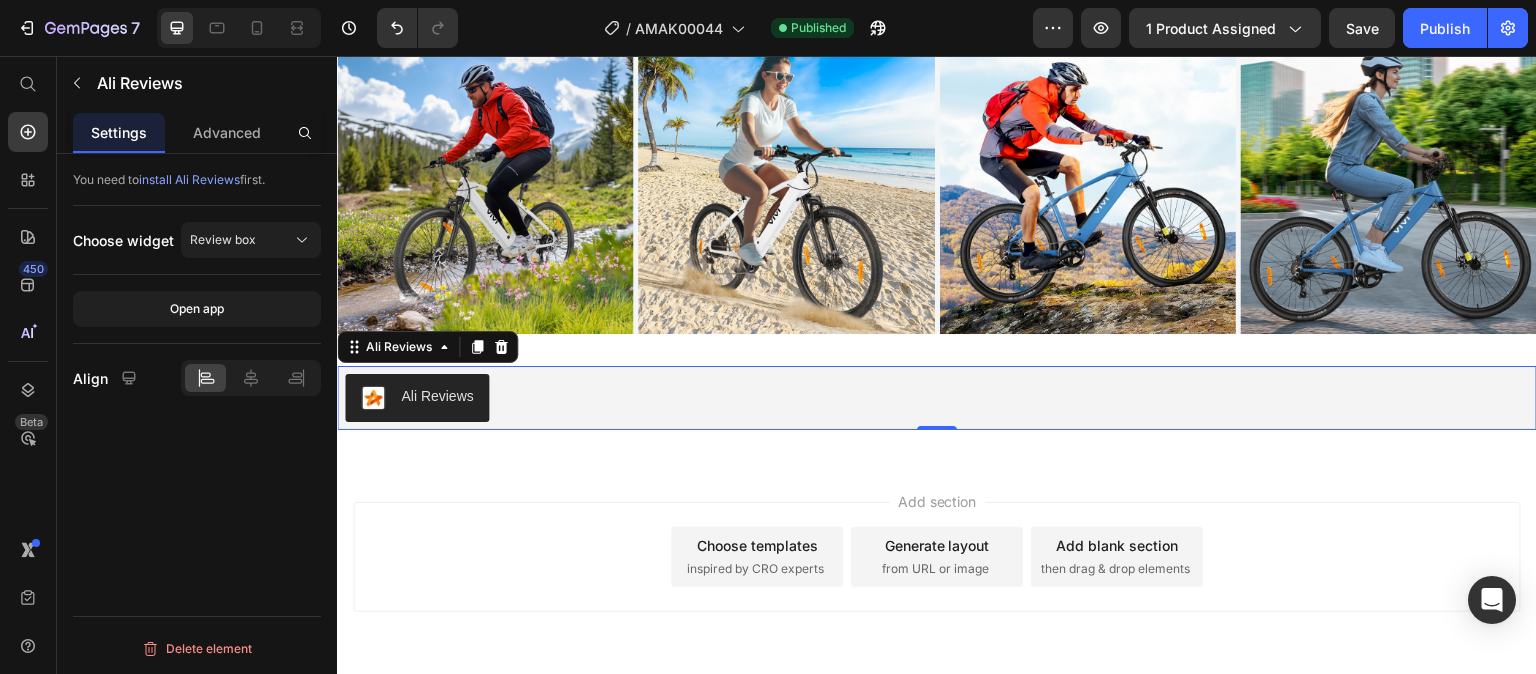click on "Ali Reviews" at bounding box center (437, 396) 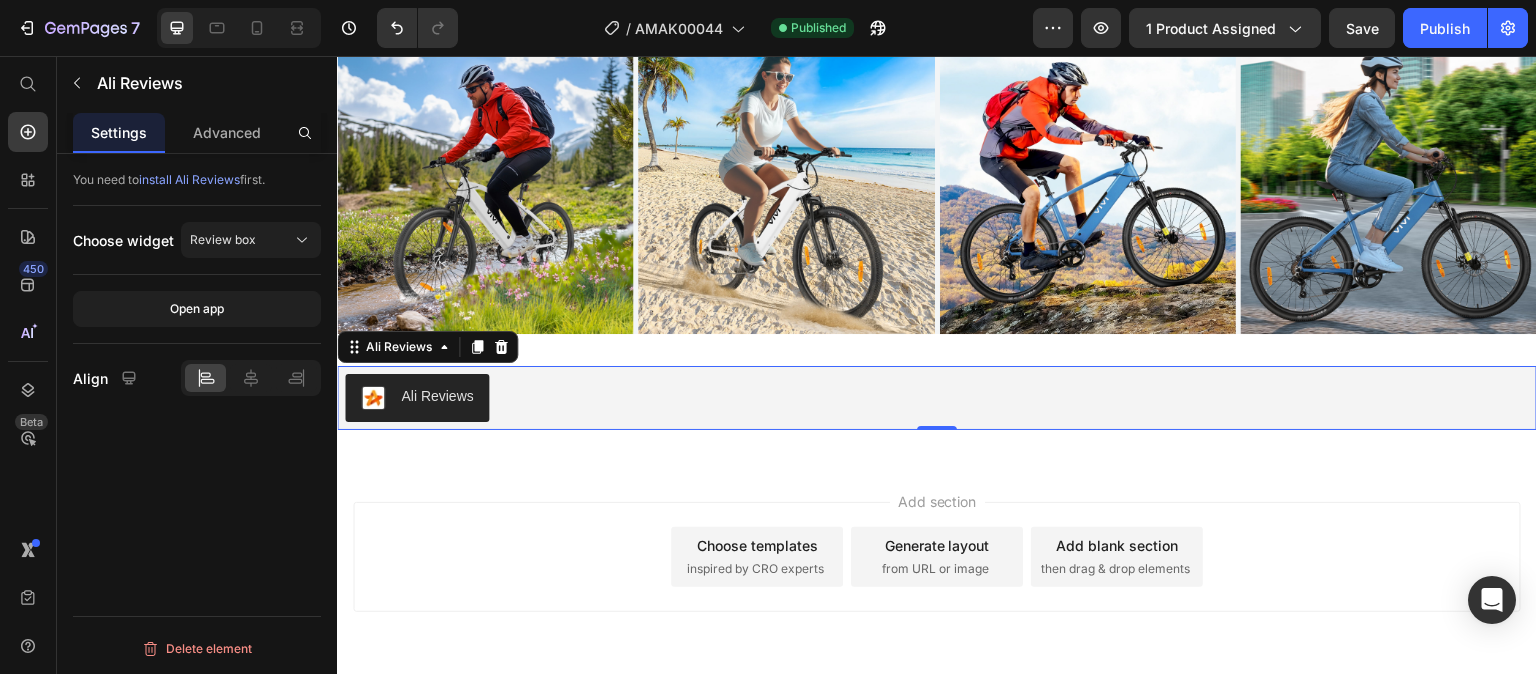 click on "Ali Reviews" at bounding box center [437, 396] 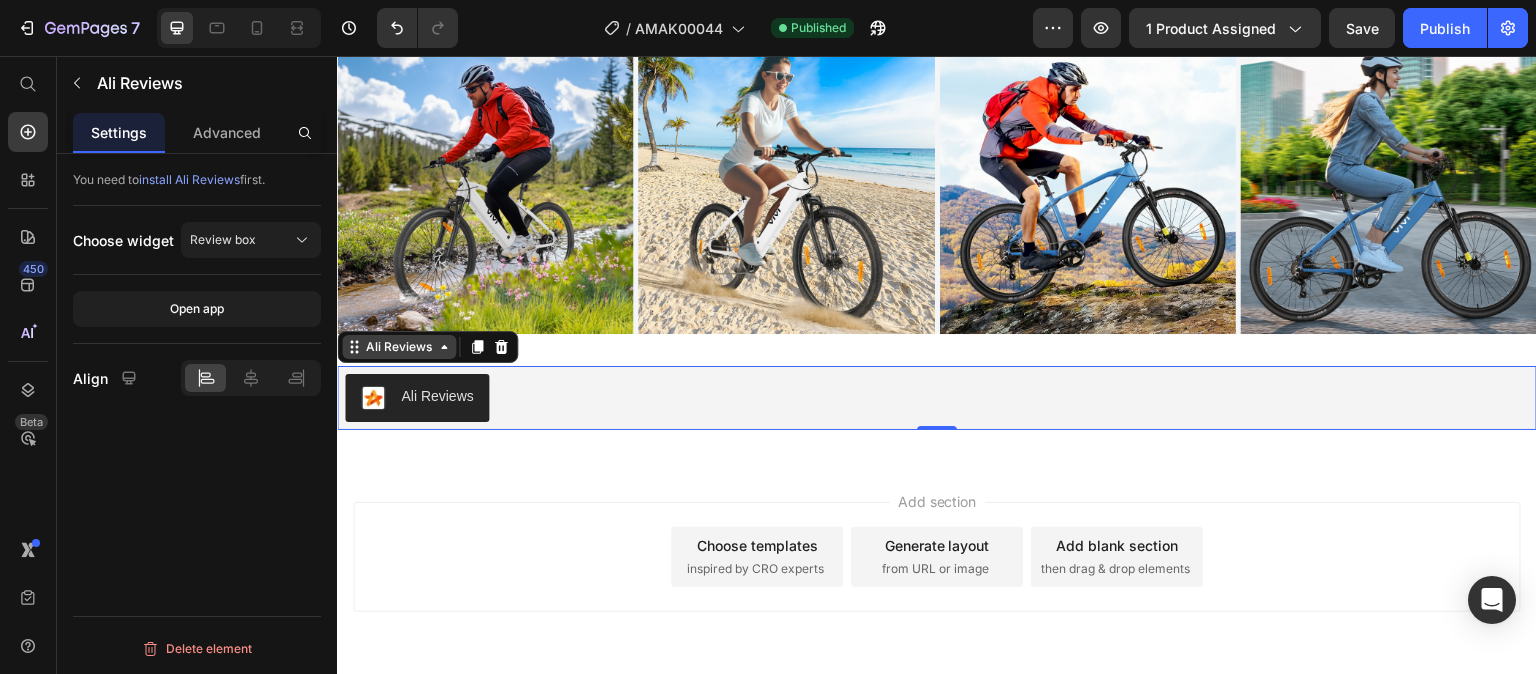 click 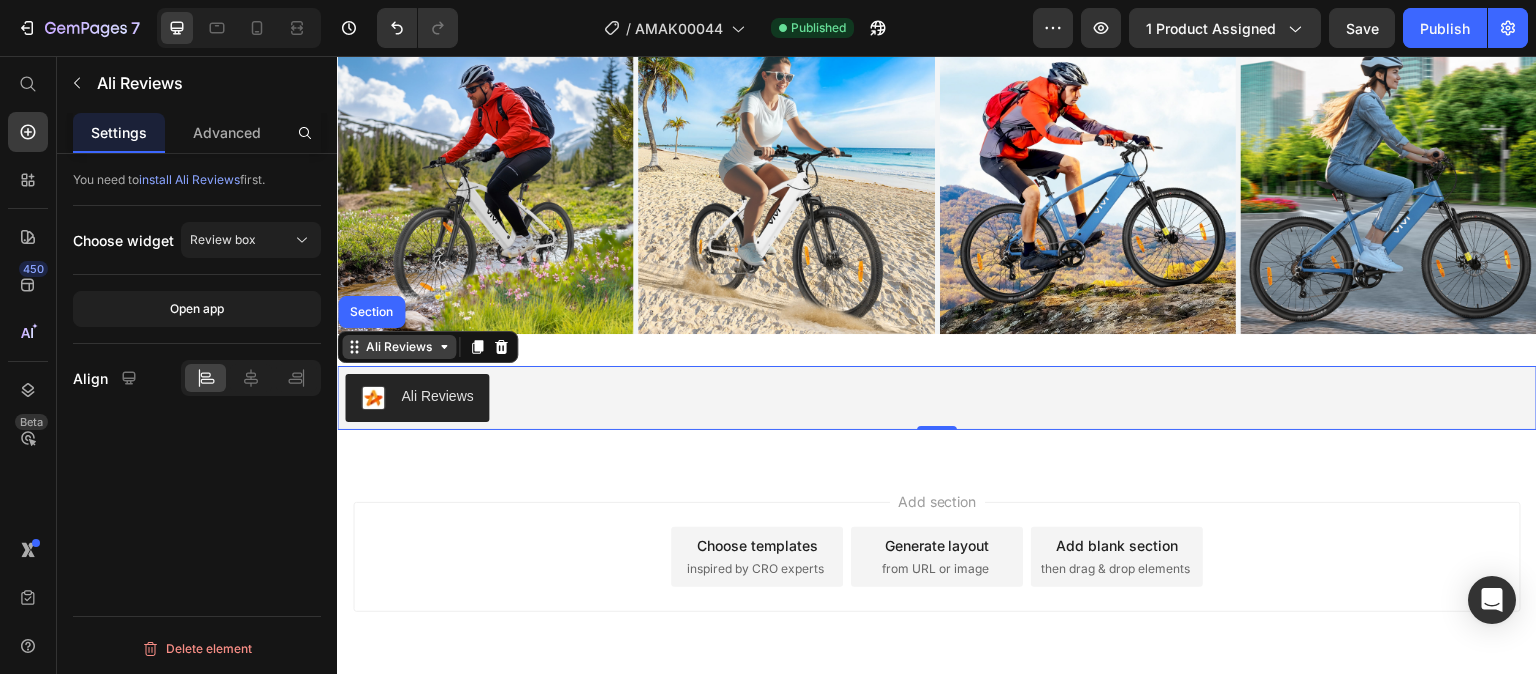 click on "Ali Reviews" at bounding box center (399, 347) 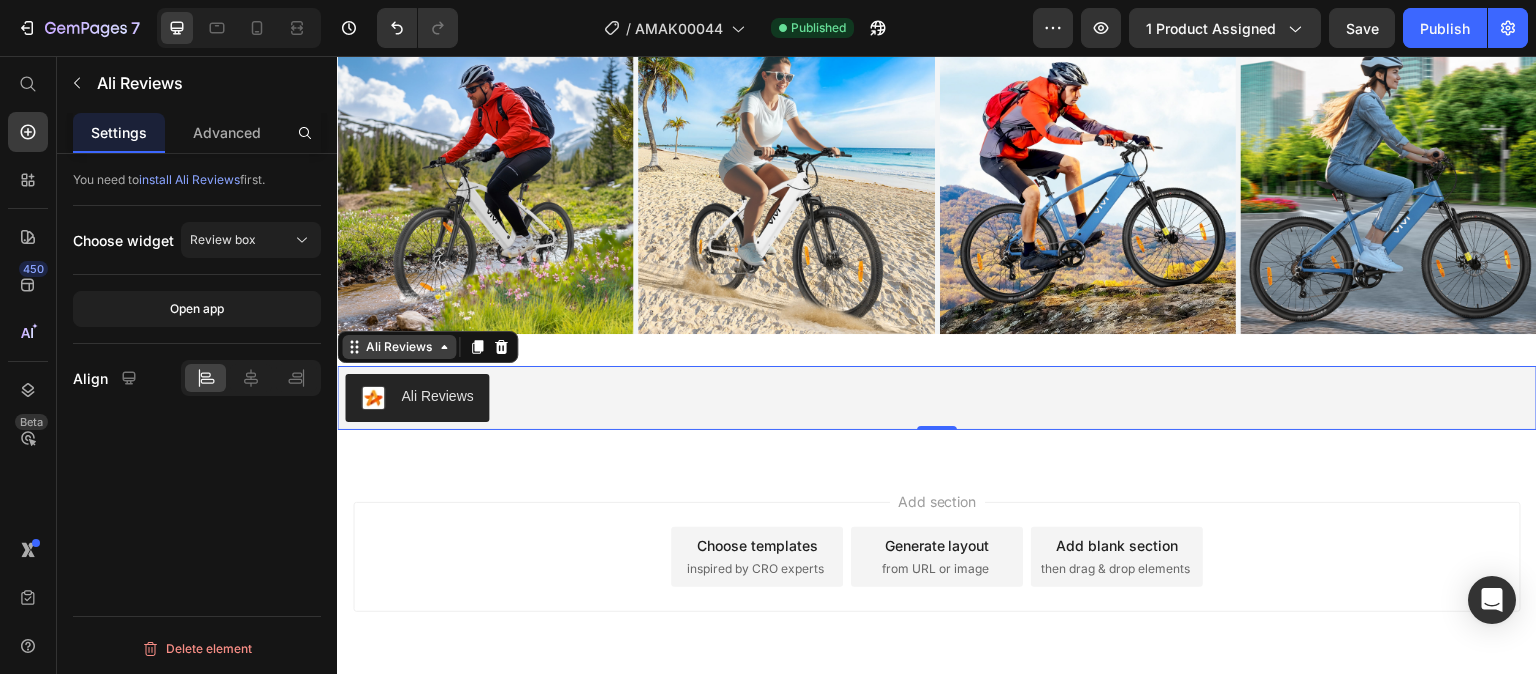 click 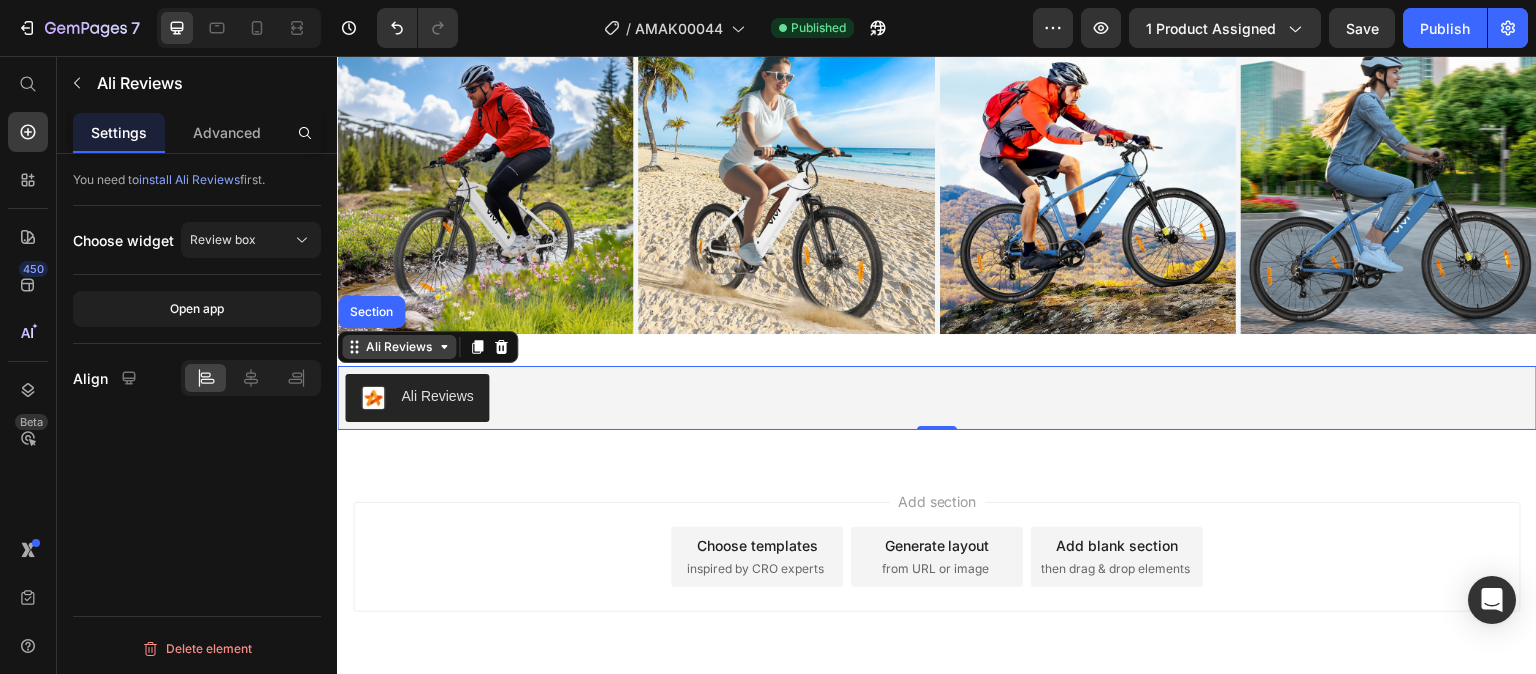 click on "Ali Reviews" at bounding box center [399, 347] 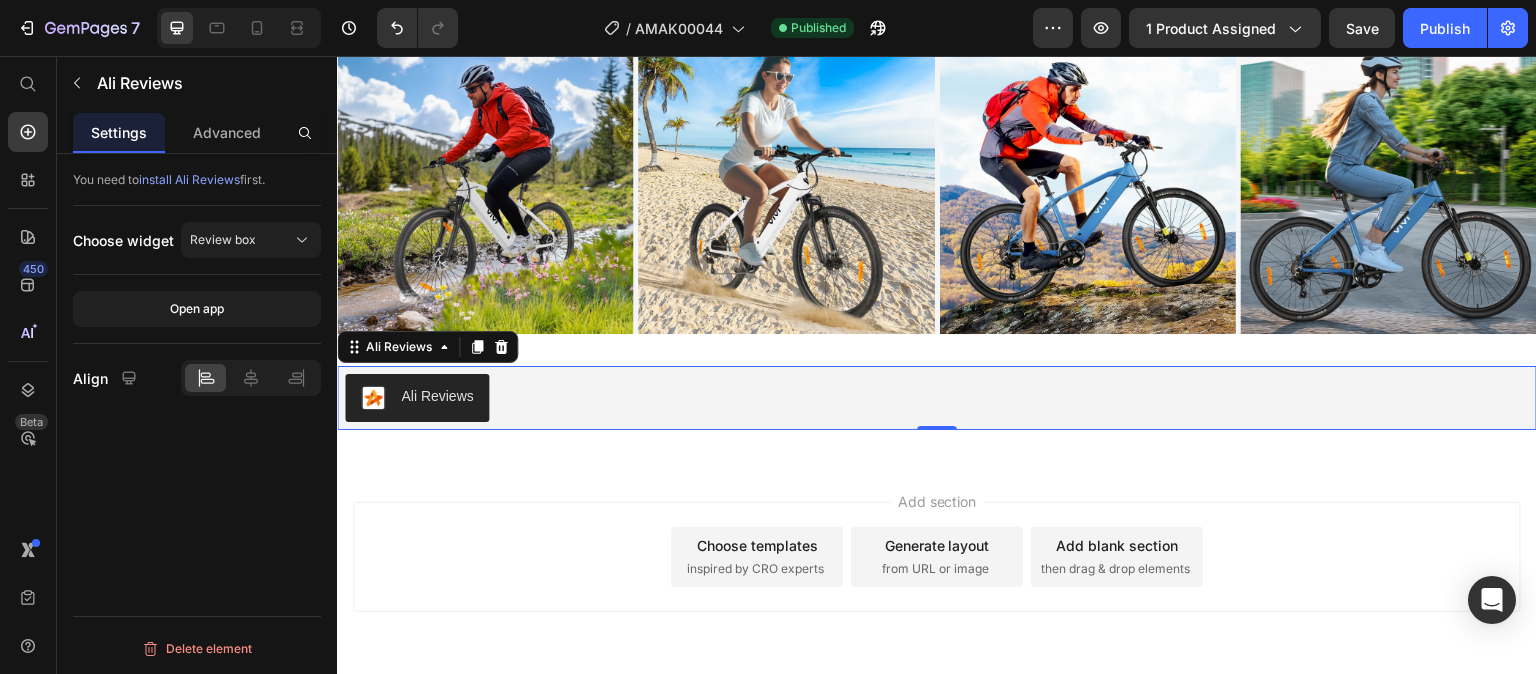 click on "Ali Reviews" at bounding box center (437, 396) 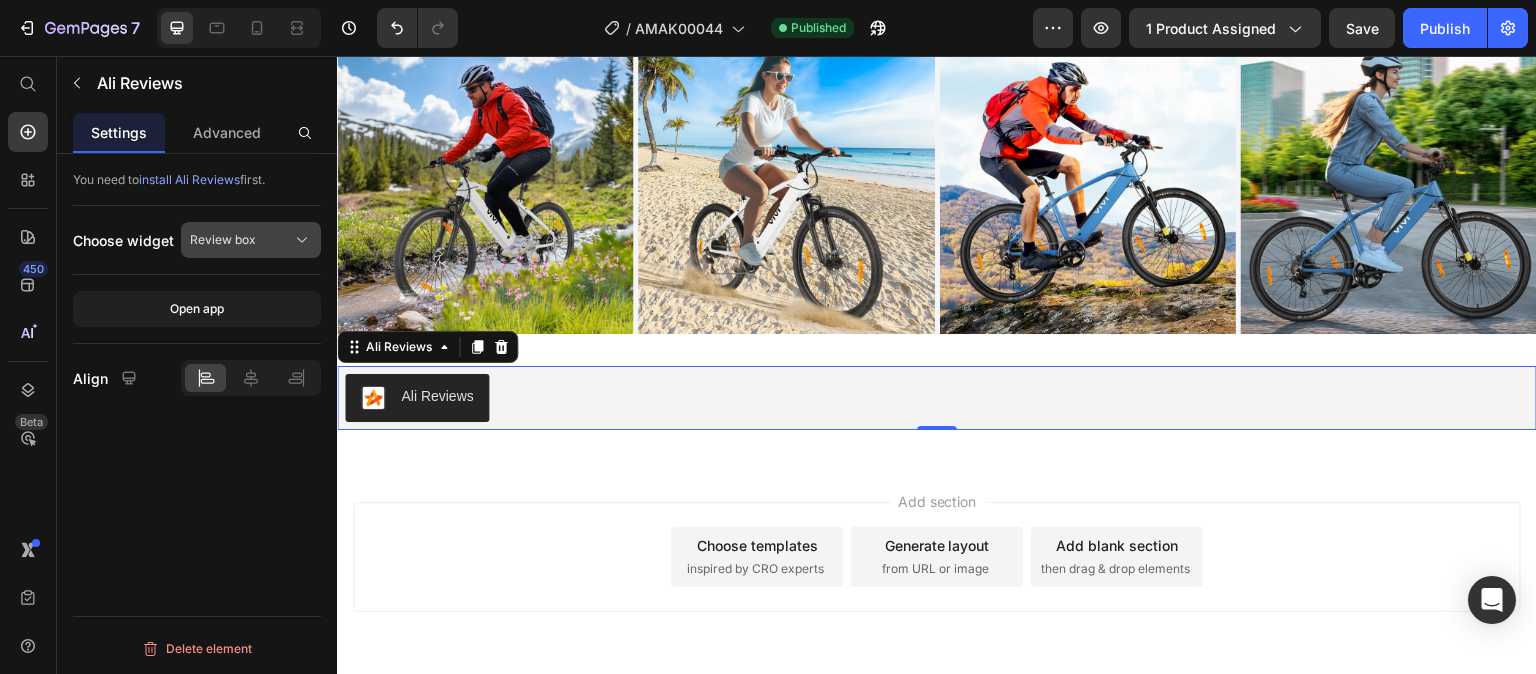 click on "Review box" 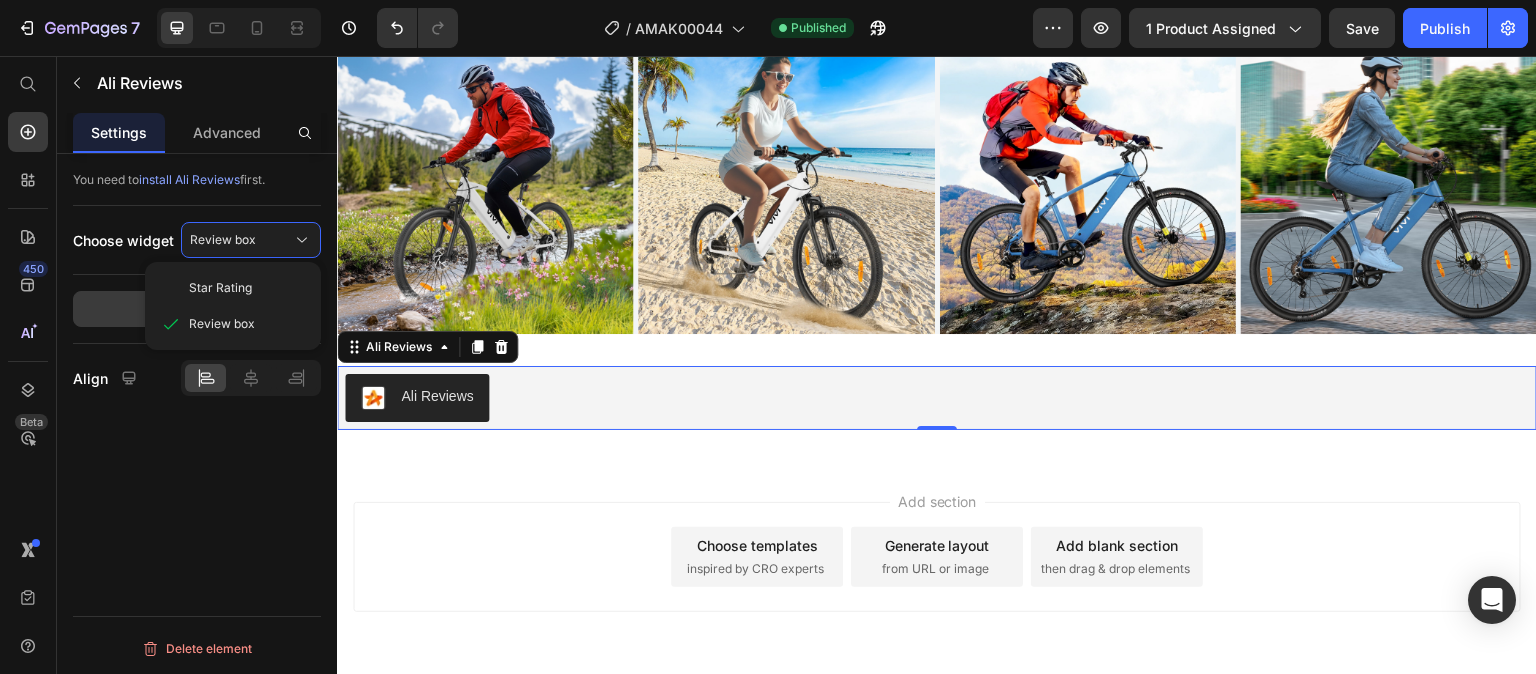 click on "Review box" at bounding box center (247, 324) 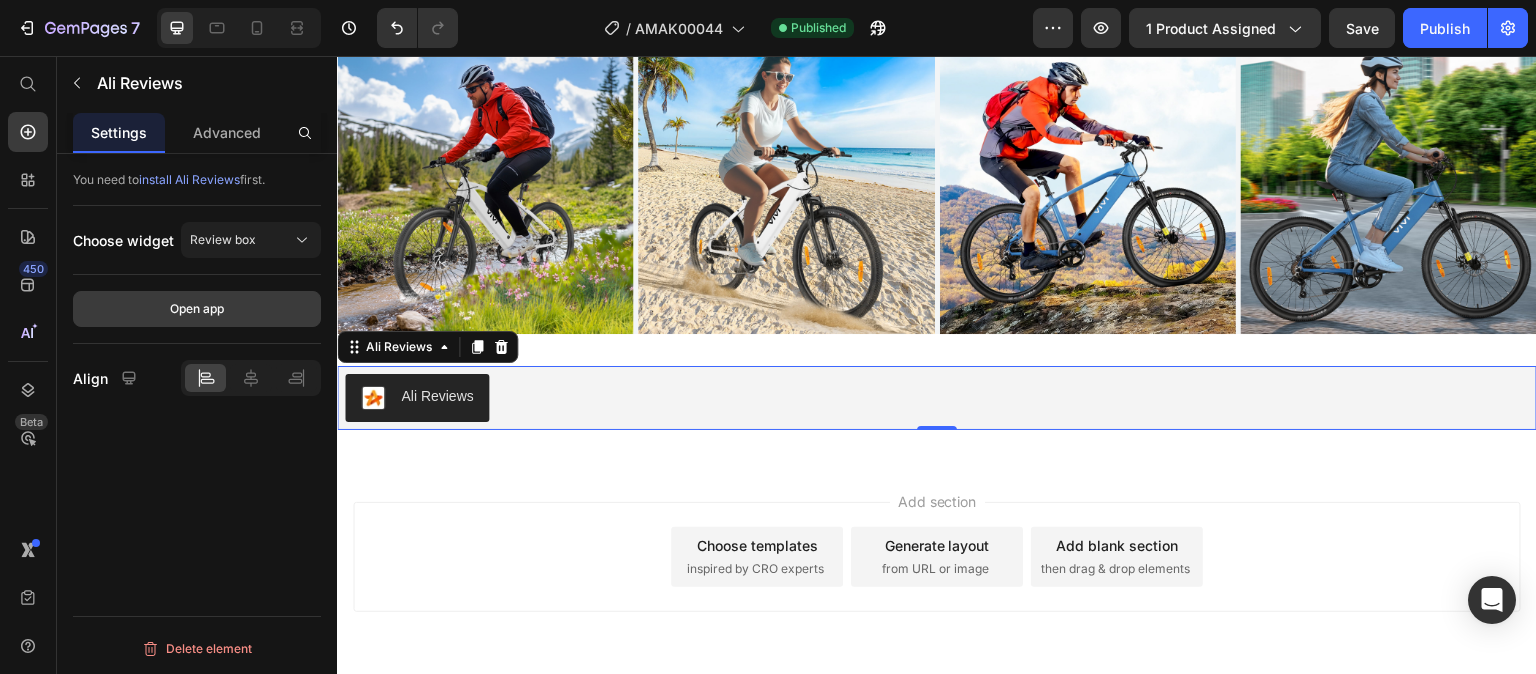 click on "Open app" at bounding box center [197, 309] 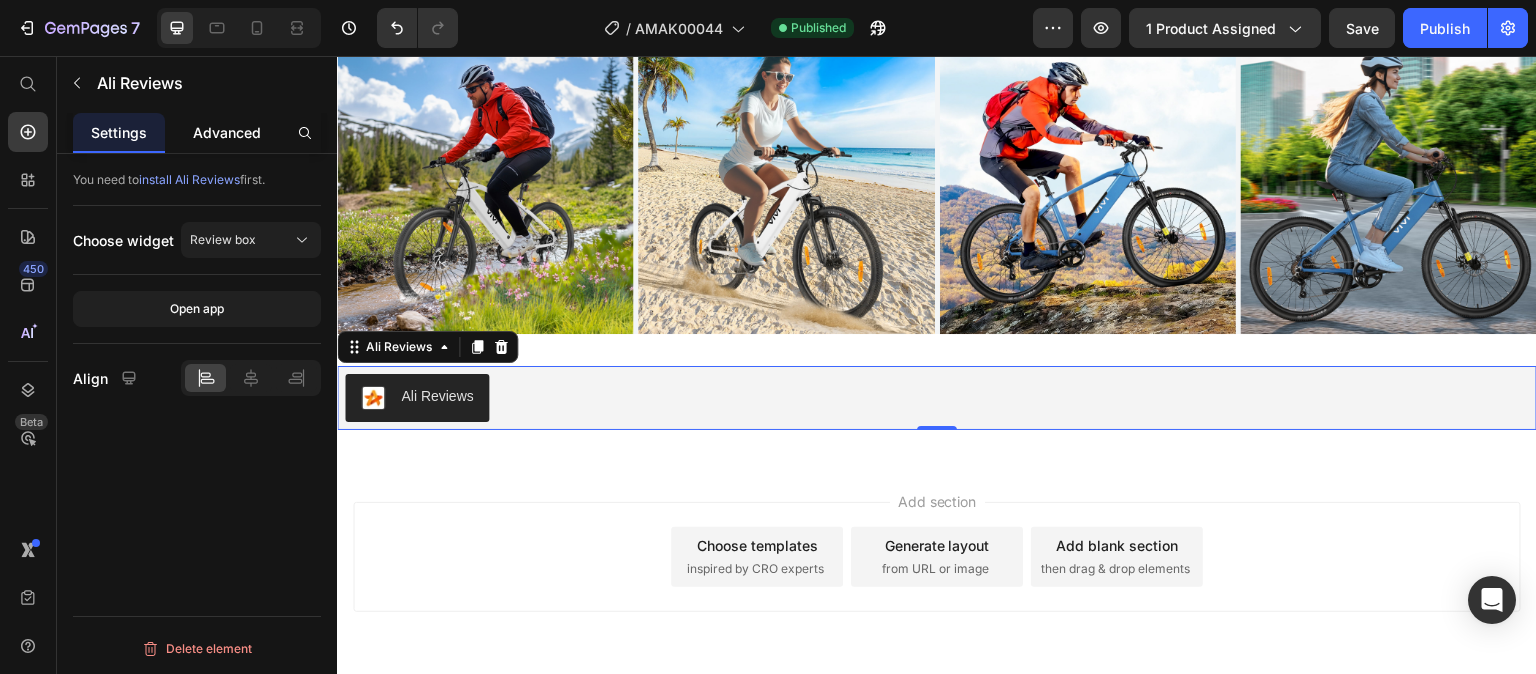 click on "Advanced" at bounding box center (227, 132) 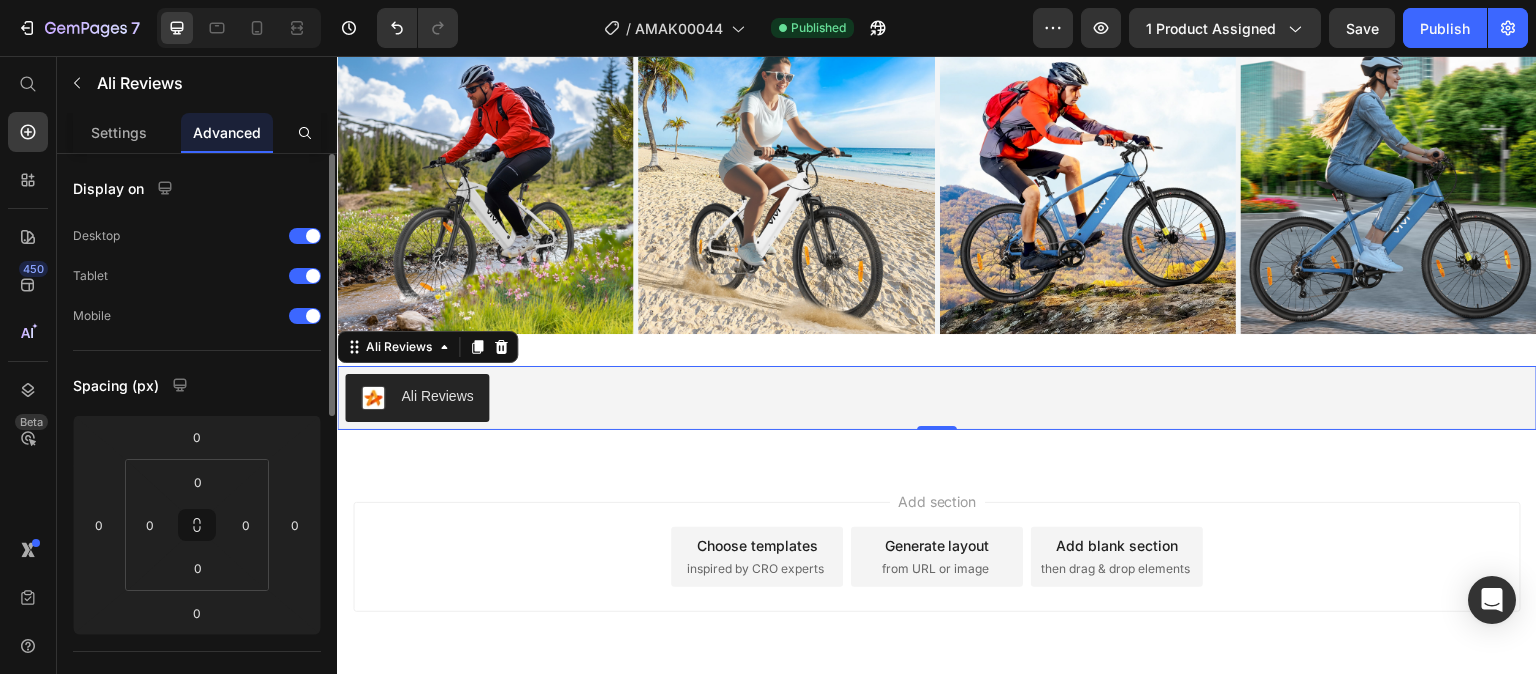 scroll, scrollTop: 690, scrollLeft: 0, axis: vertical 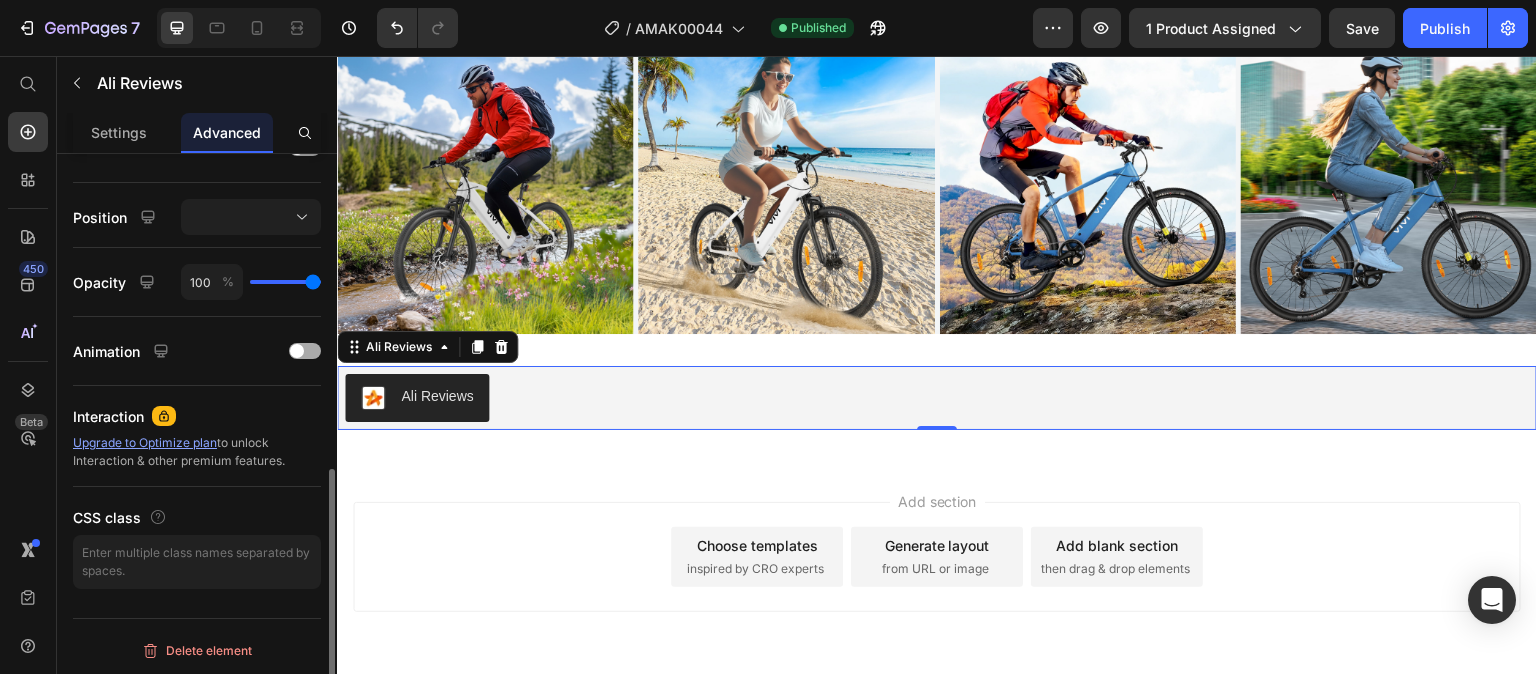 click at bounding box center (305, 351) 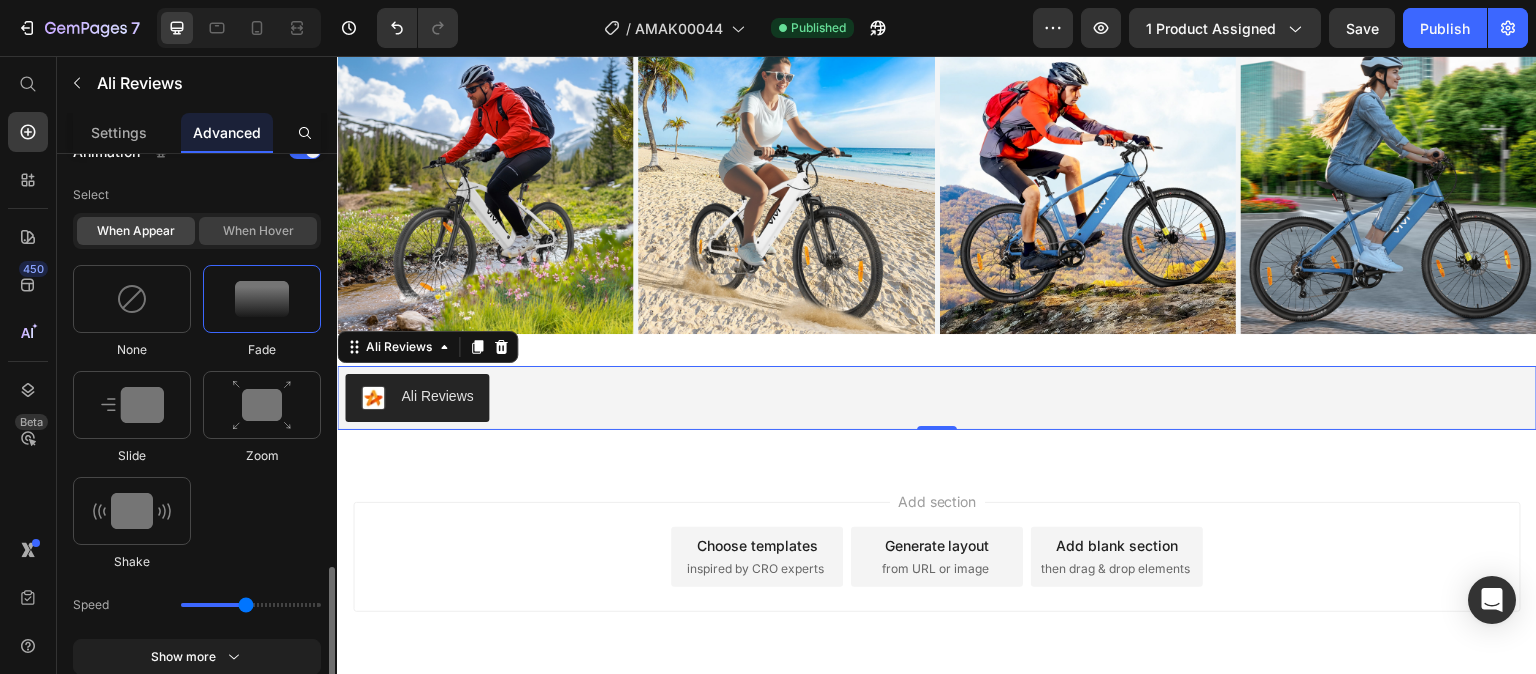 scroll, scrollTop: 990, scrollLeft: 0, axis: vertical 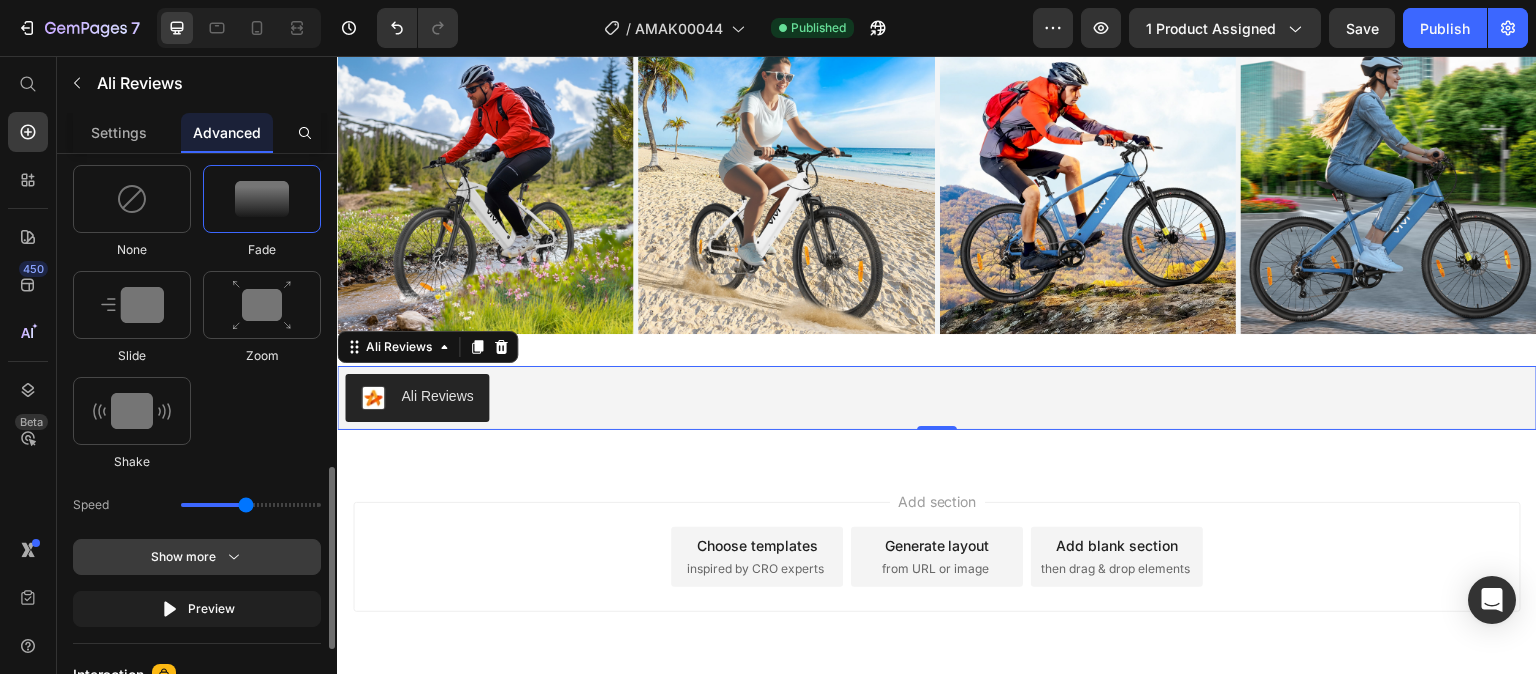 click 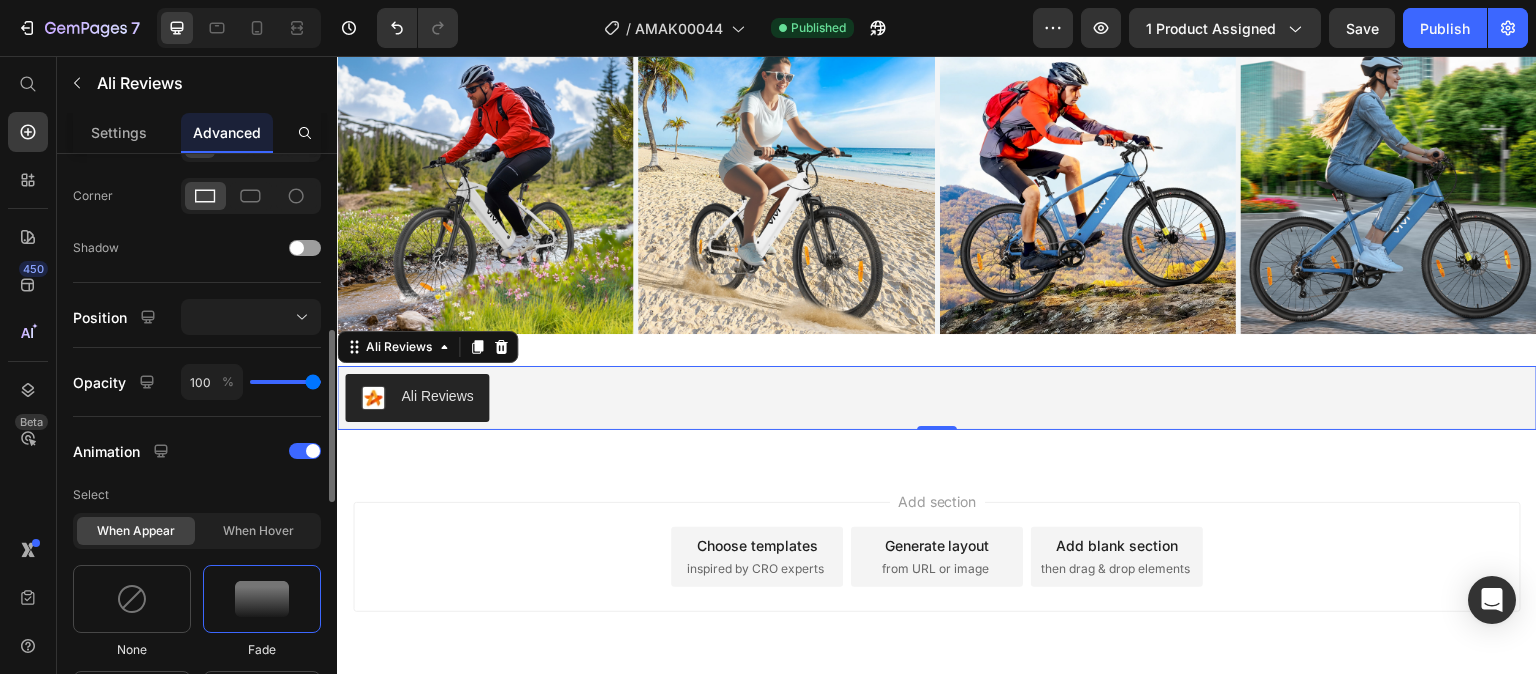 scroll, scrollTop: 0, scrollLeft: 0, axis: both 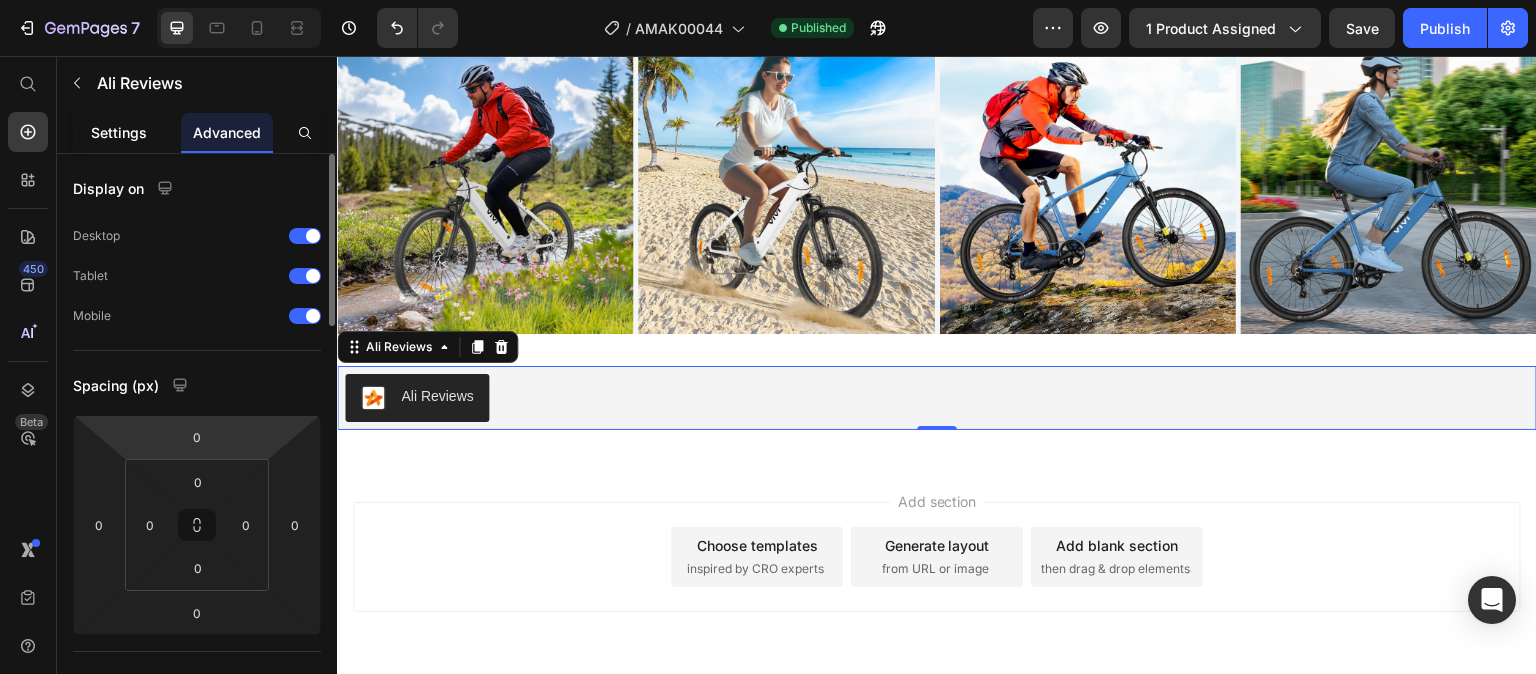 click on "Settings" at bounding box center (119, 132) 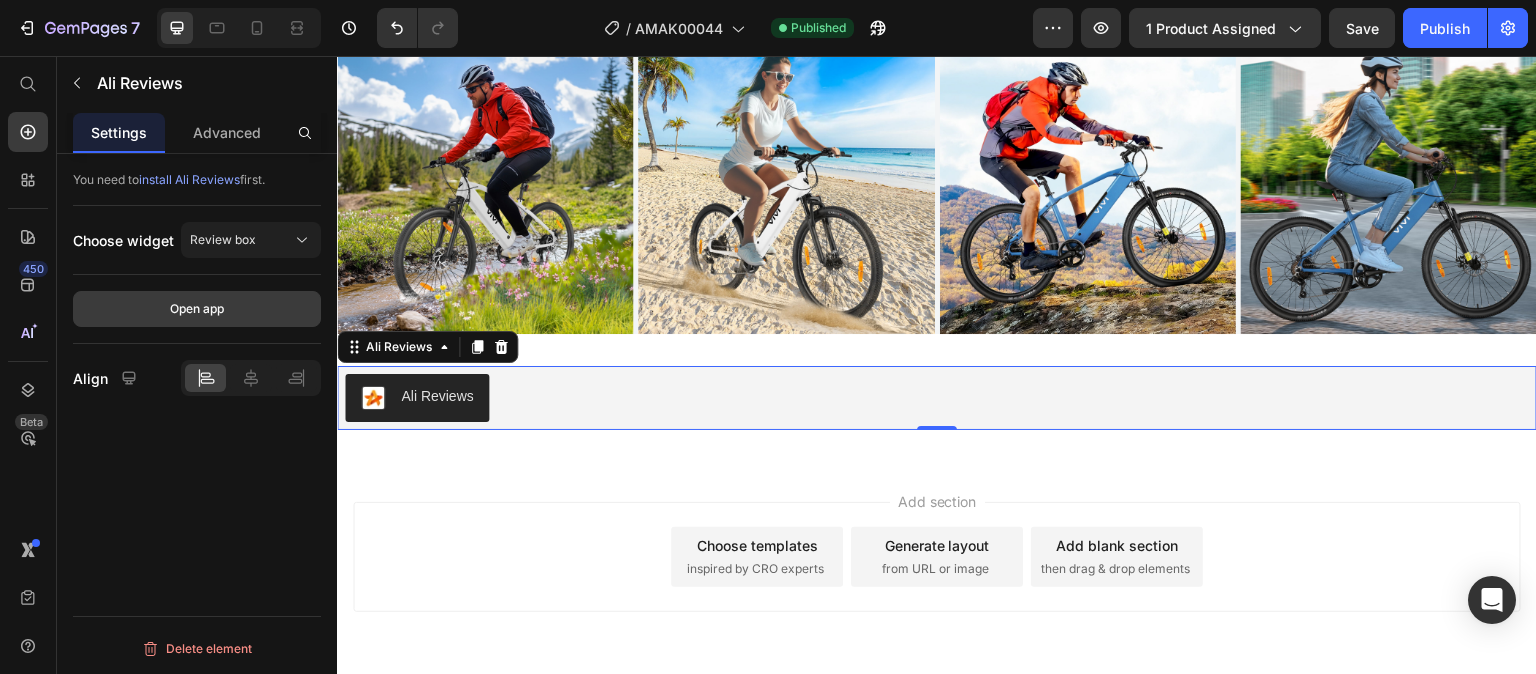 click on "Open app" at bounding box center [197, 309] 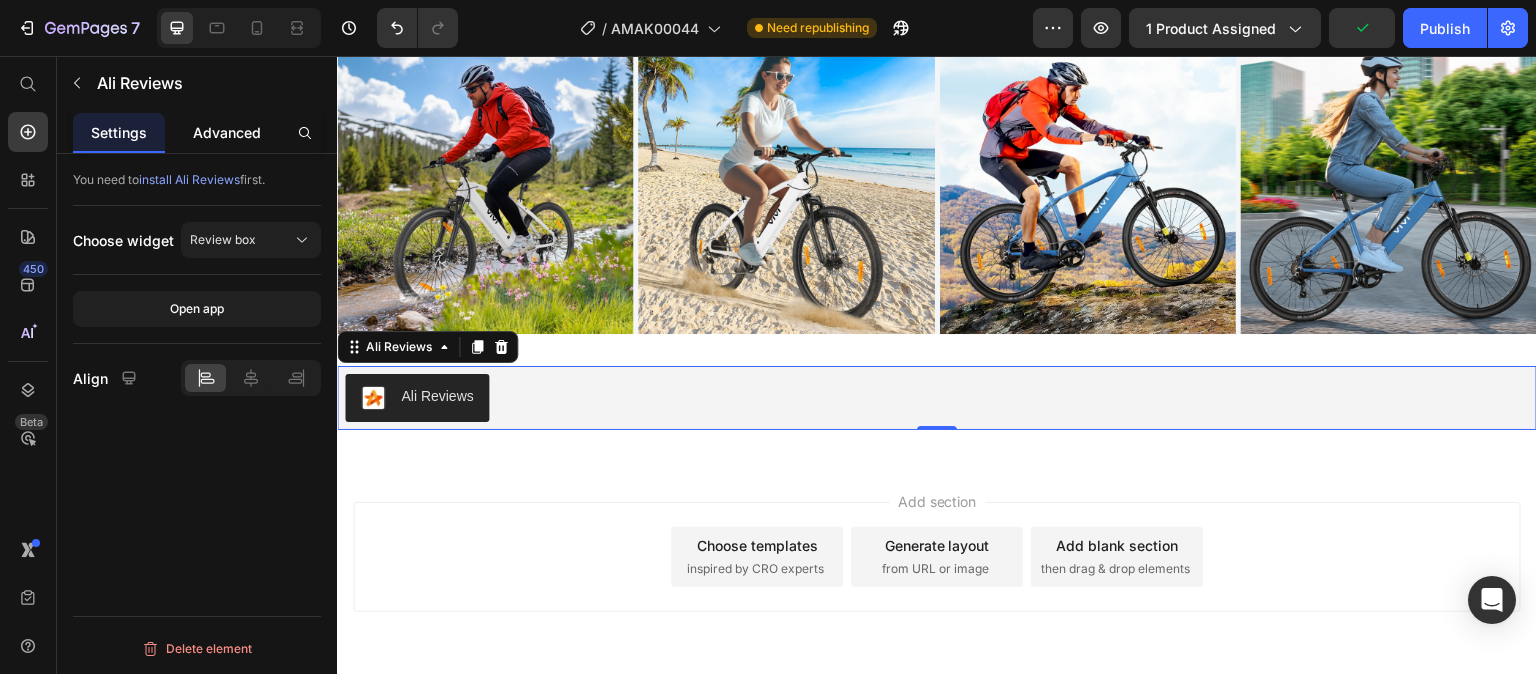 click on "Advanced" at bounding box center (227, 132) 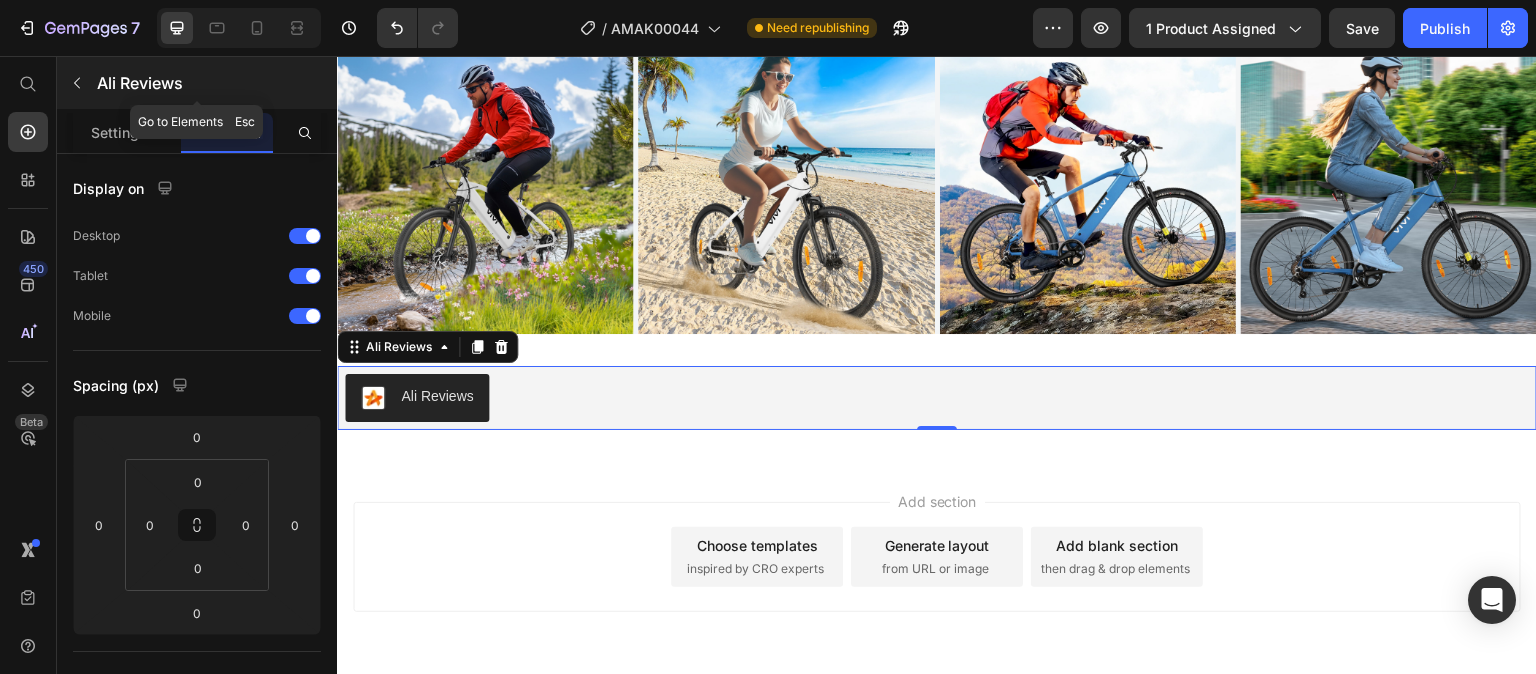 click 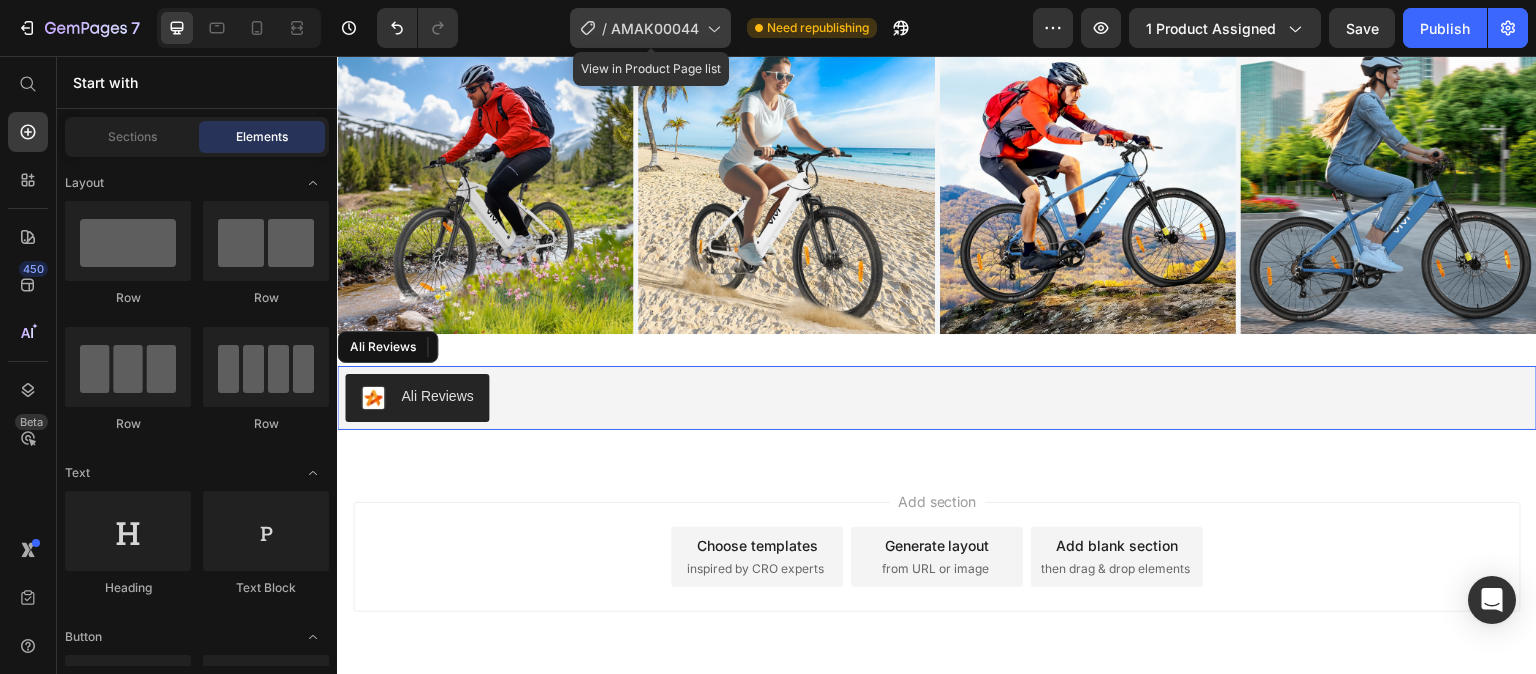click on "AMAK00044" at bounding box center [655, 28] 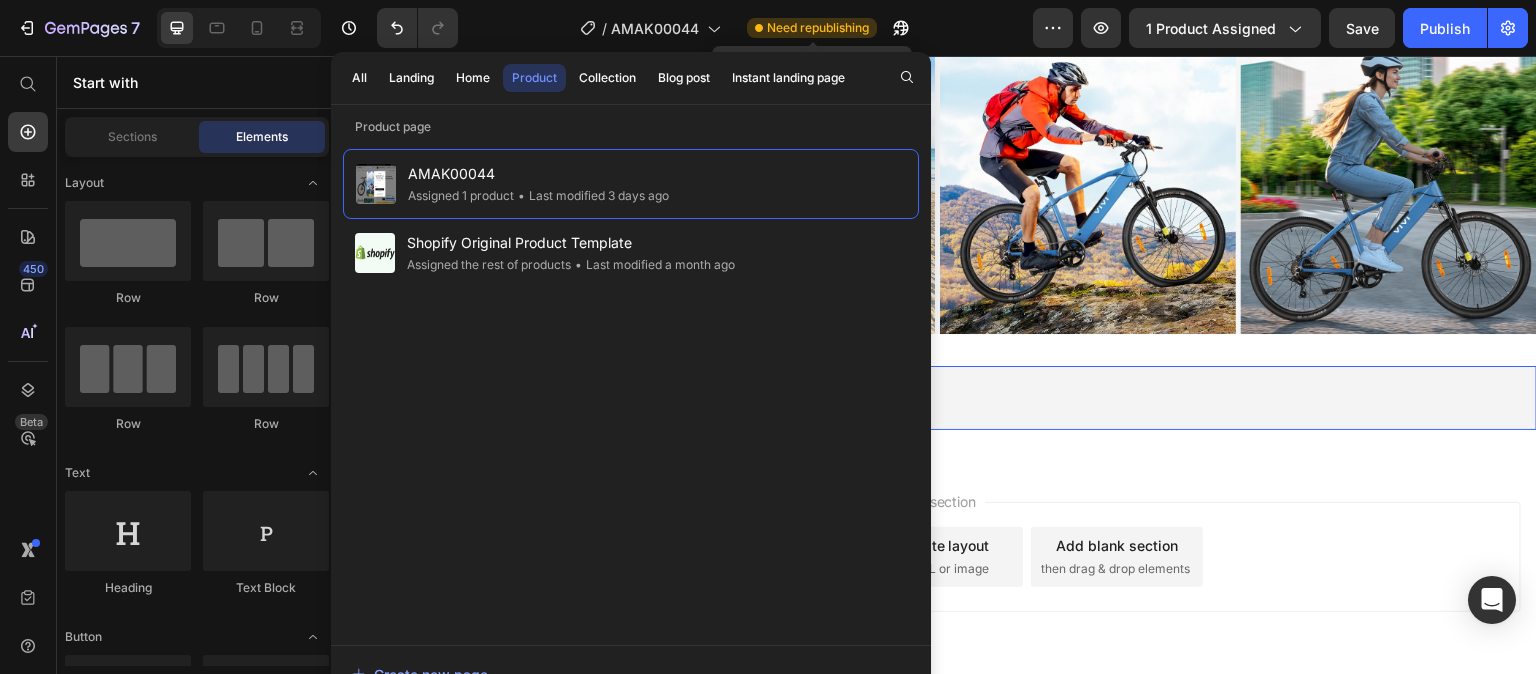 click on "Need republishing" at bounding box center [818, 28] 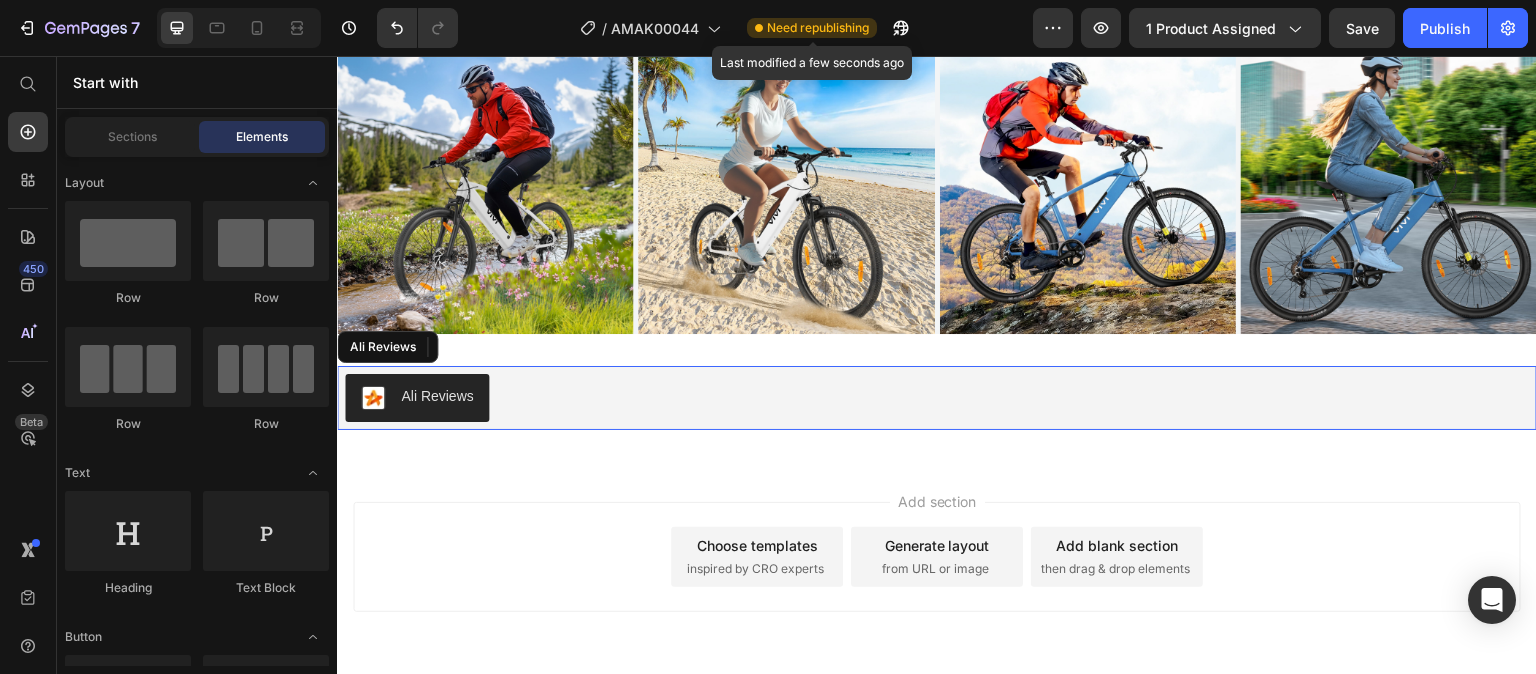 click on "Need republishing" at bounding box center [818, 28] 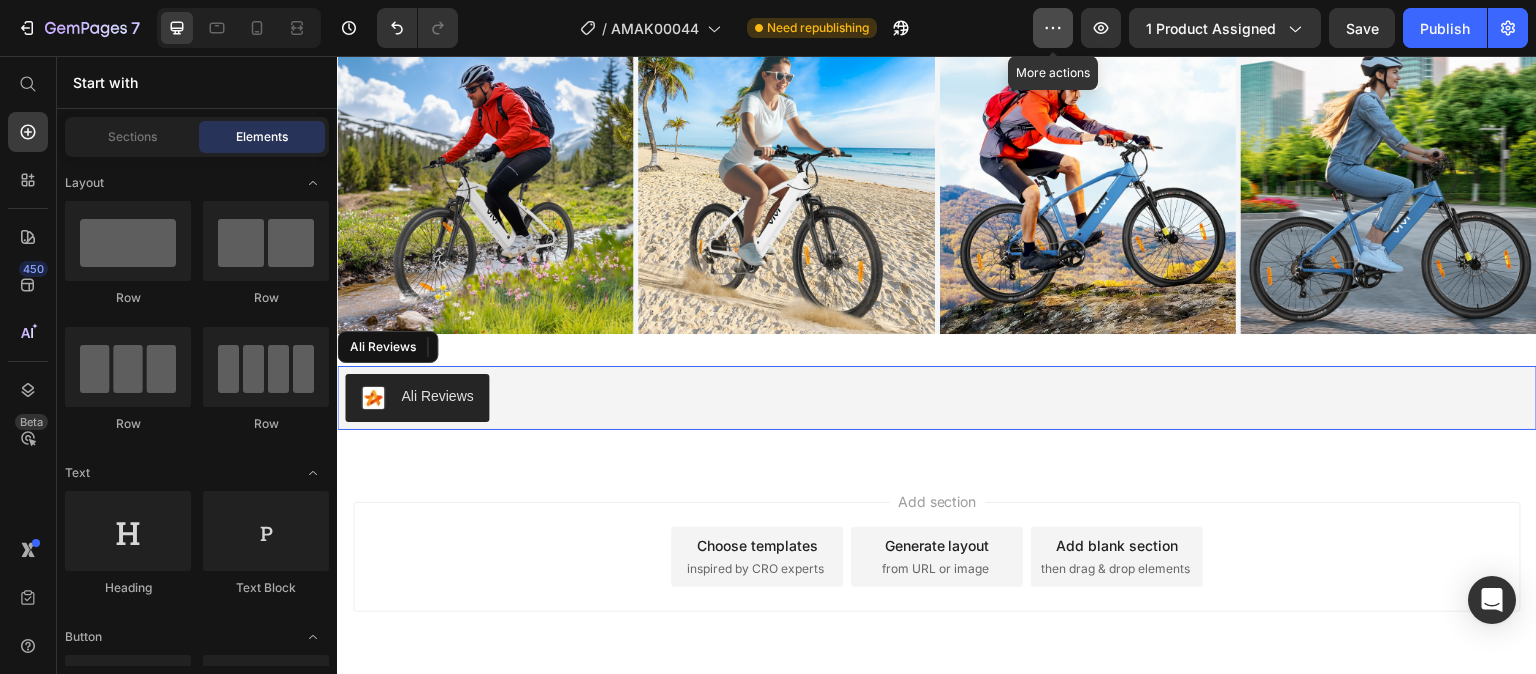 click 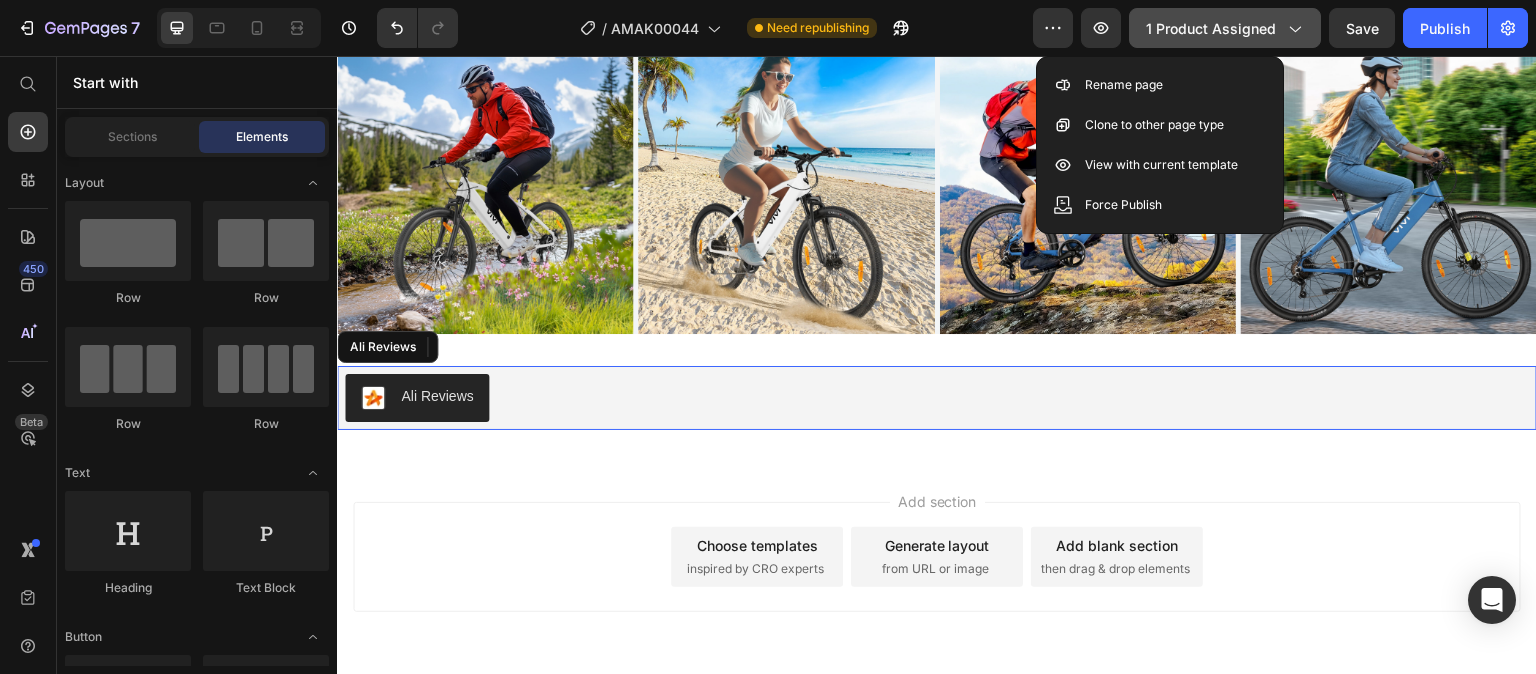 click 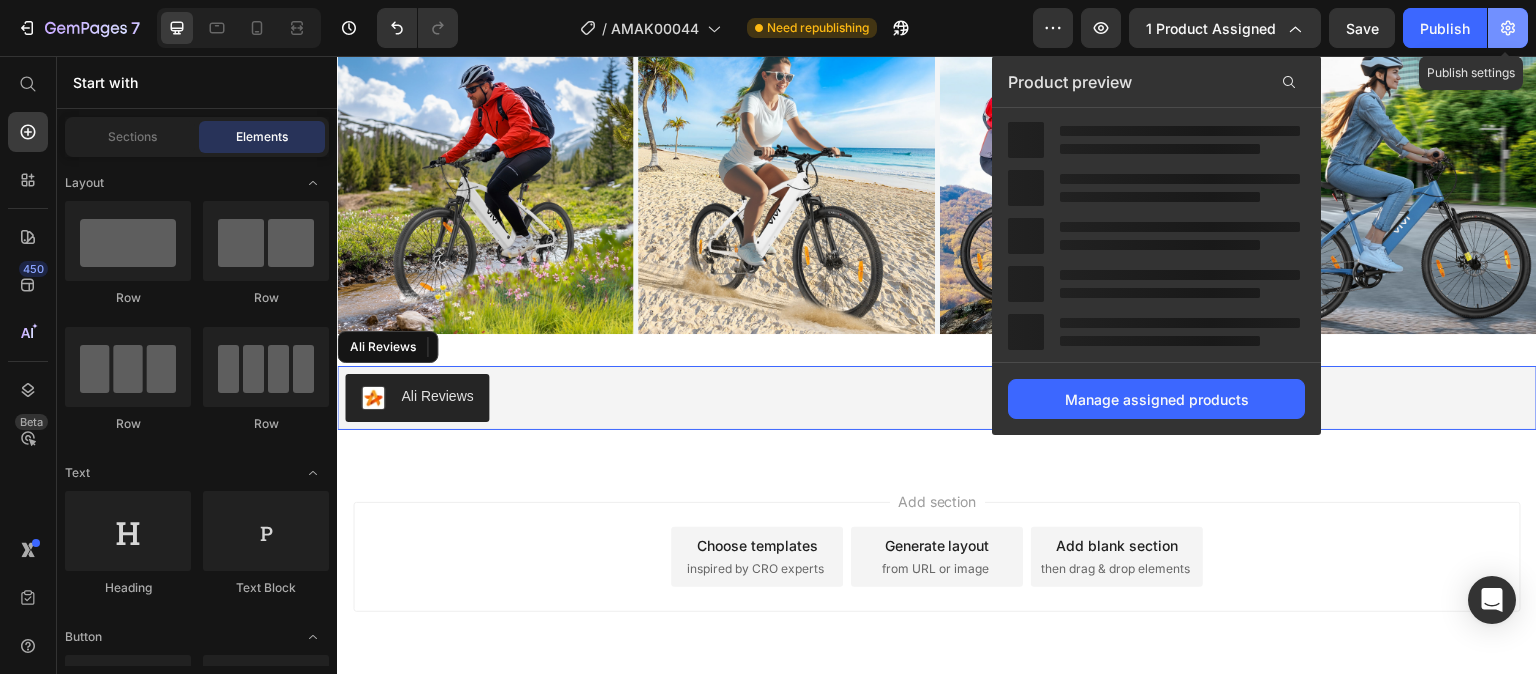 click 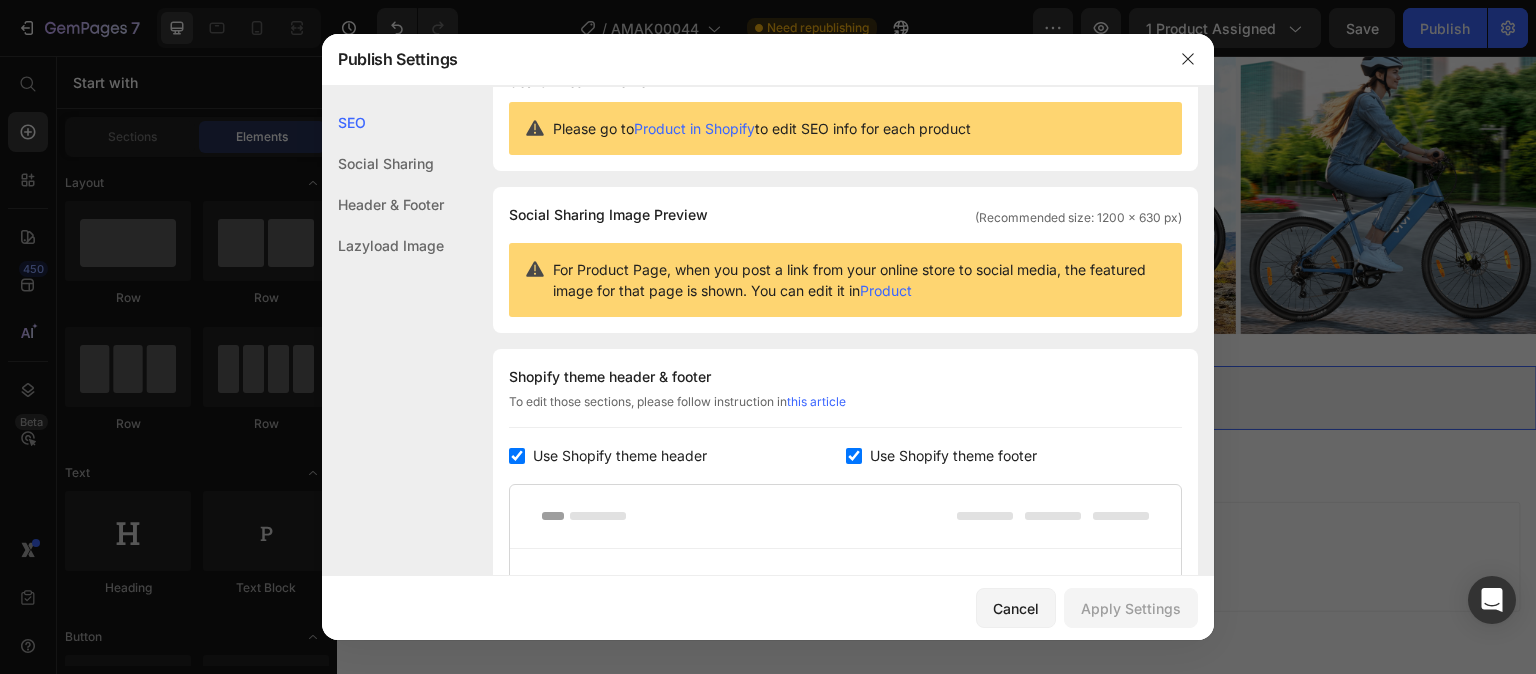 scroll, scrollTop: 0, scrollLeft: 0, axis: both 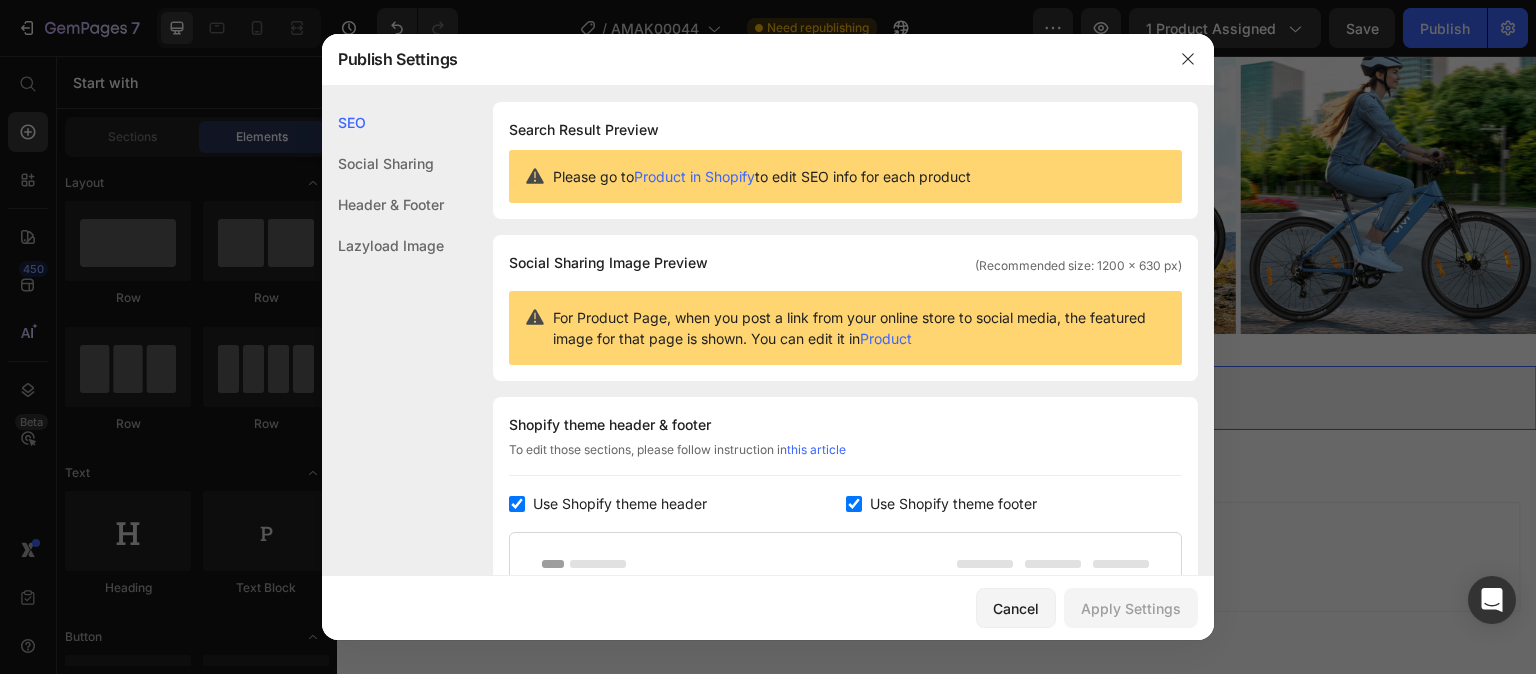 click on "Social Sharing" 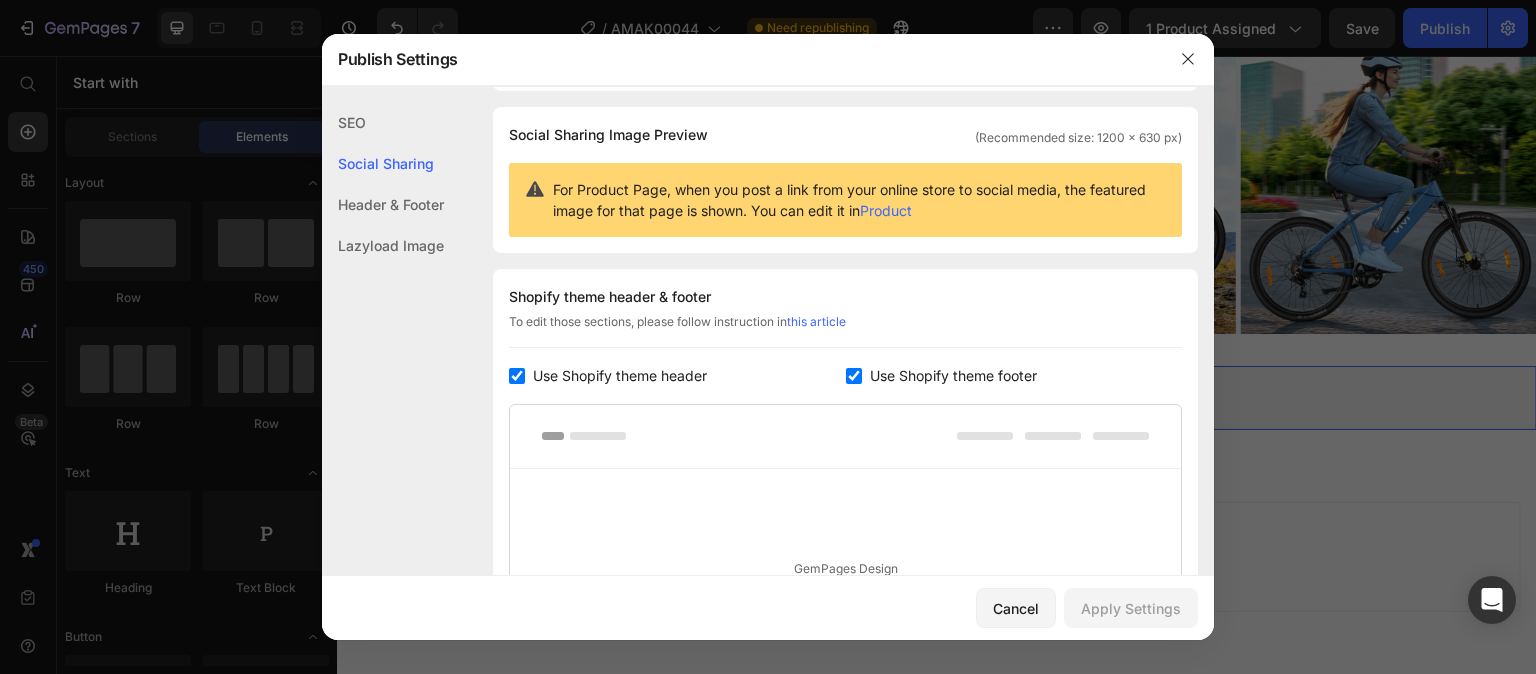 click on "Header & Footer" 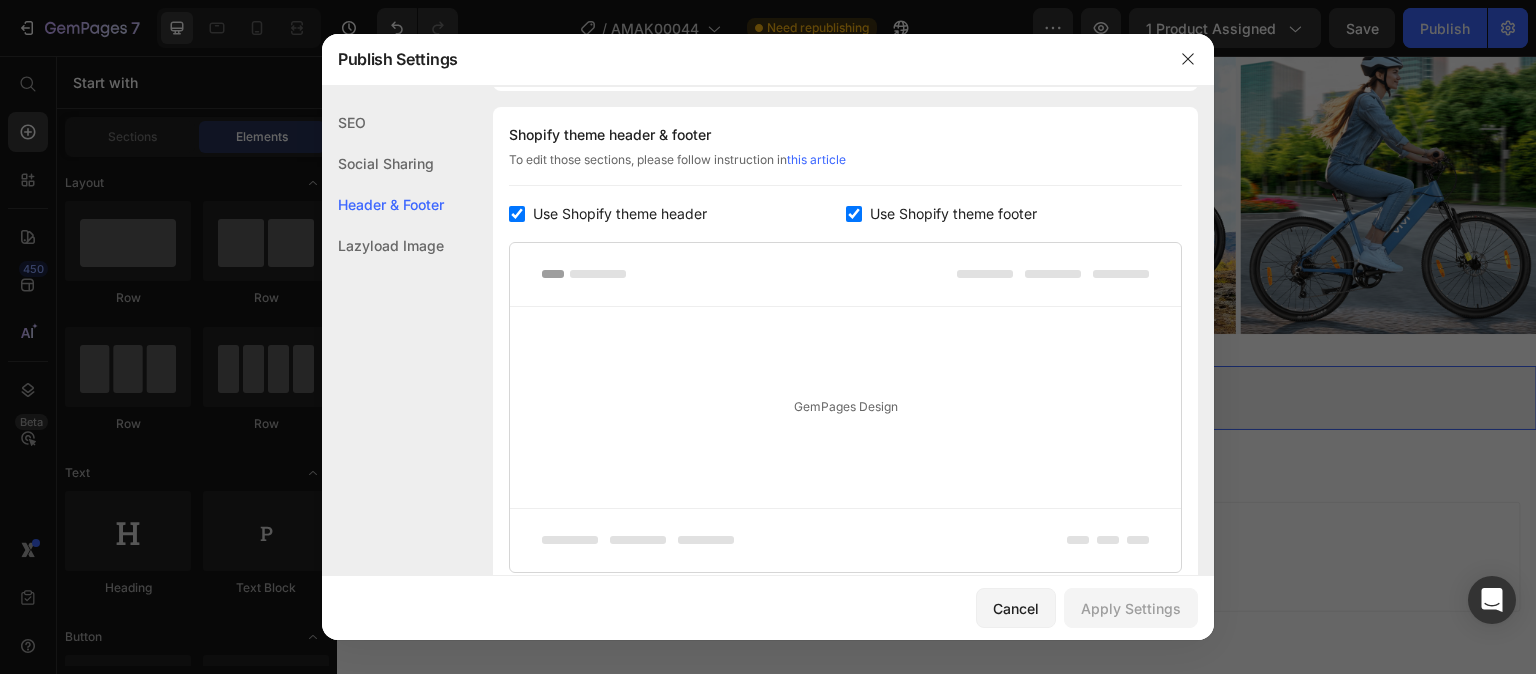 click on "Lazyload Image" 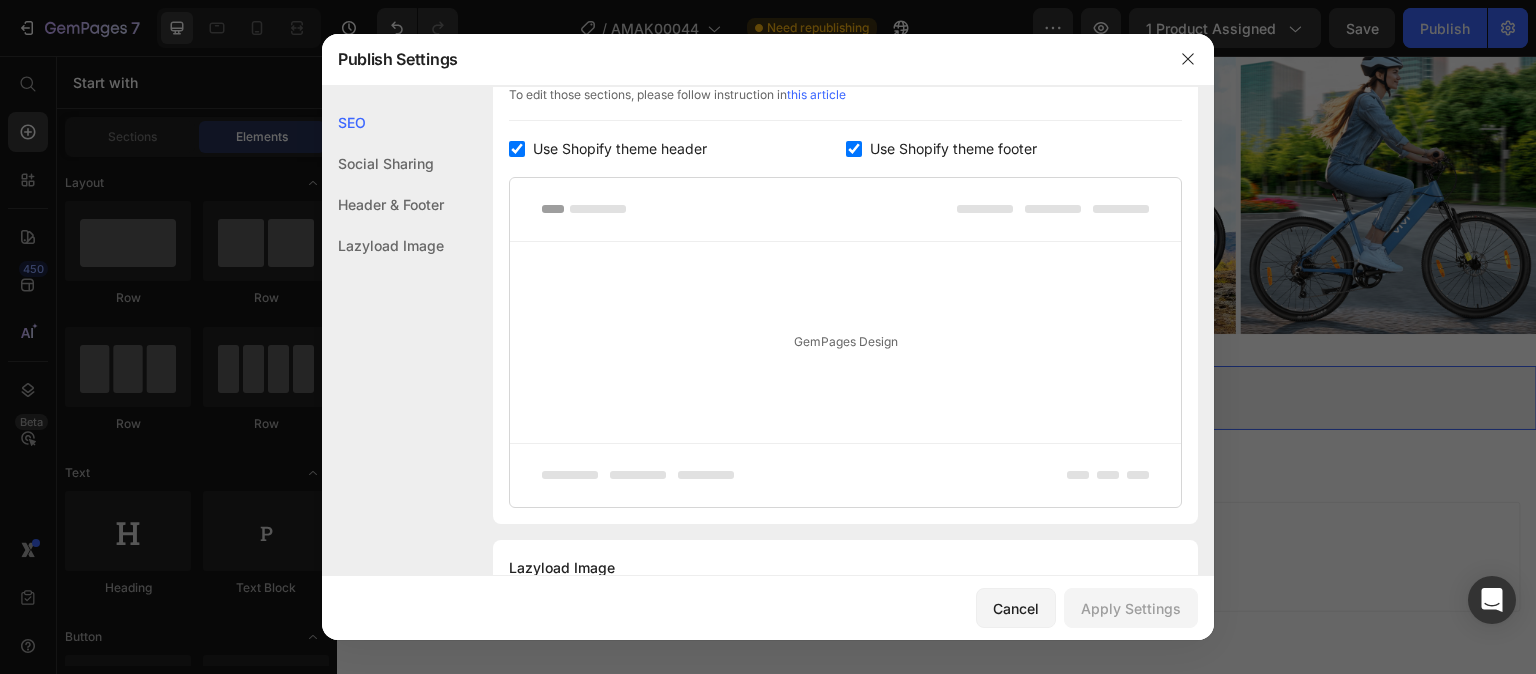 scroll, scrollTop: 450, scrollLeft: 0, axis: vertical 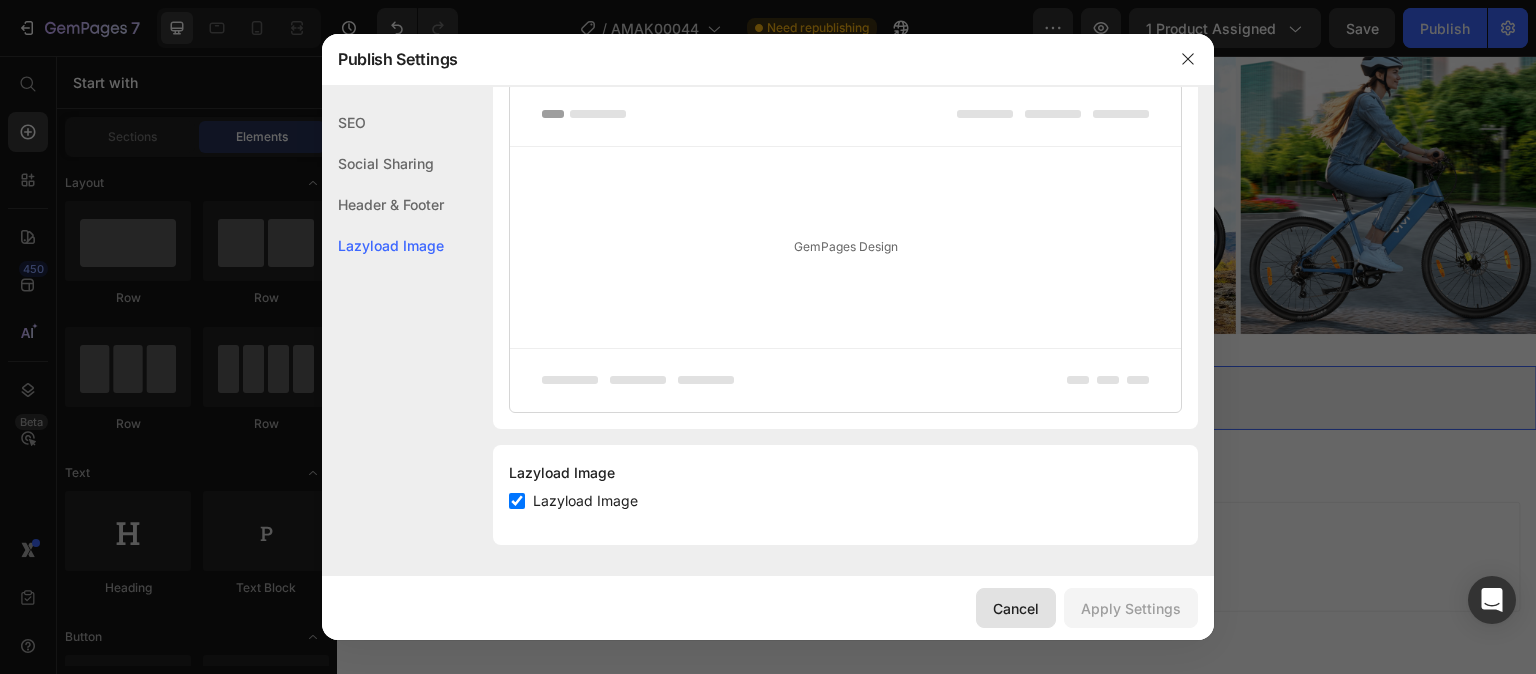 click on "Cancel" at bounding box center (1016, 608) 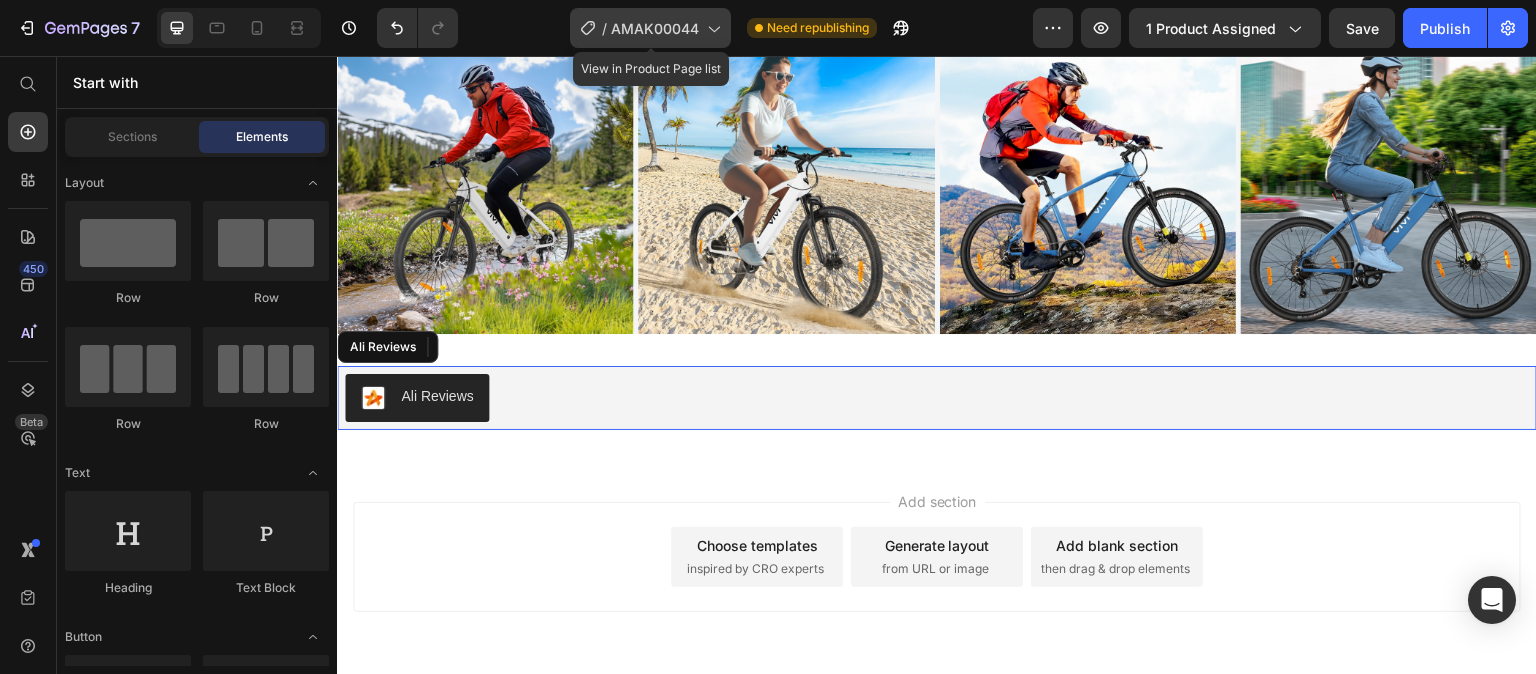 click on "AMAK00044" at bounding box center [655, 28] 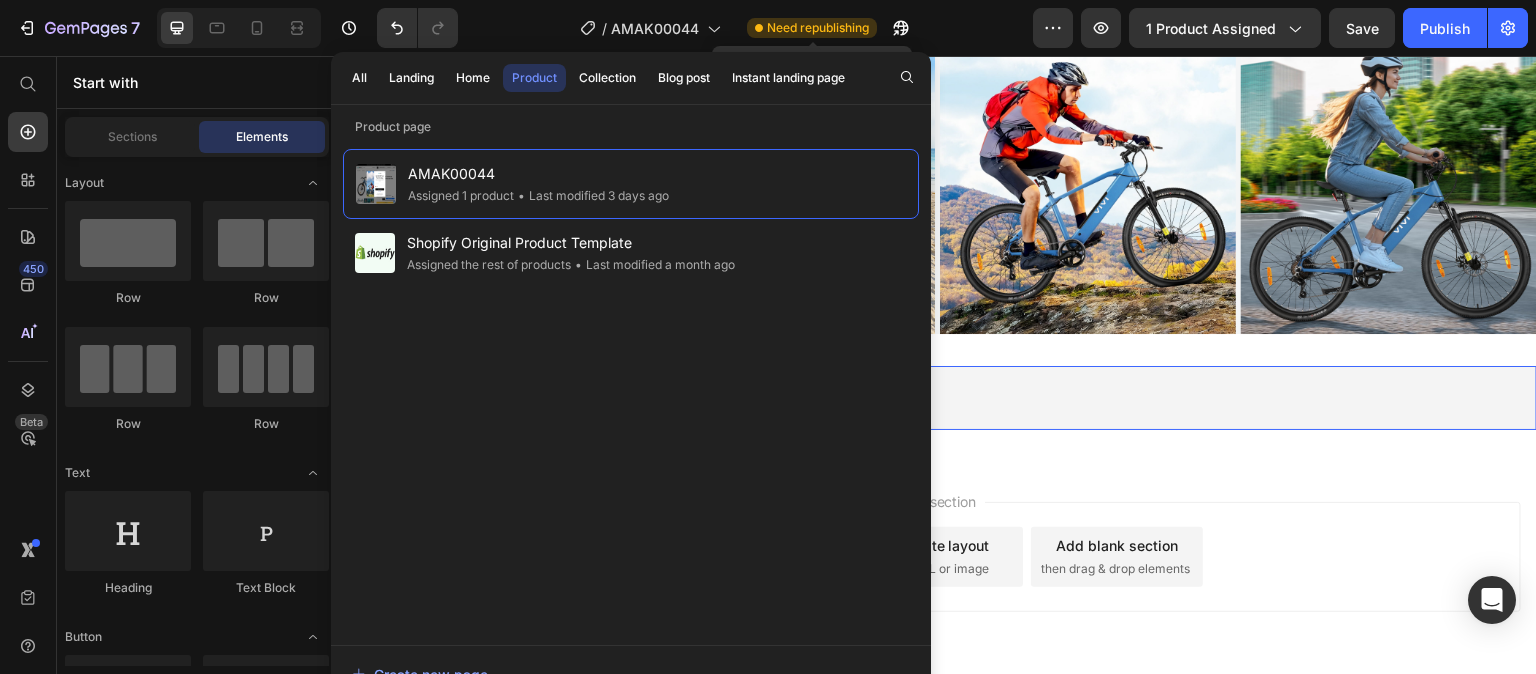 click on "Need republishing" at bounding box center (818, 28) 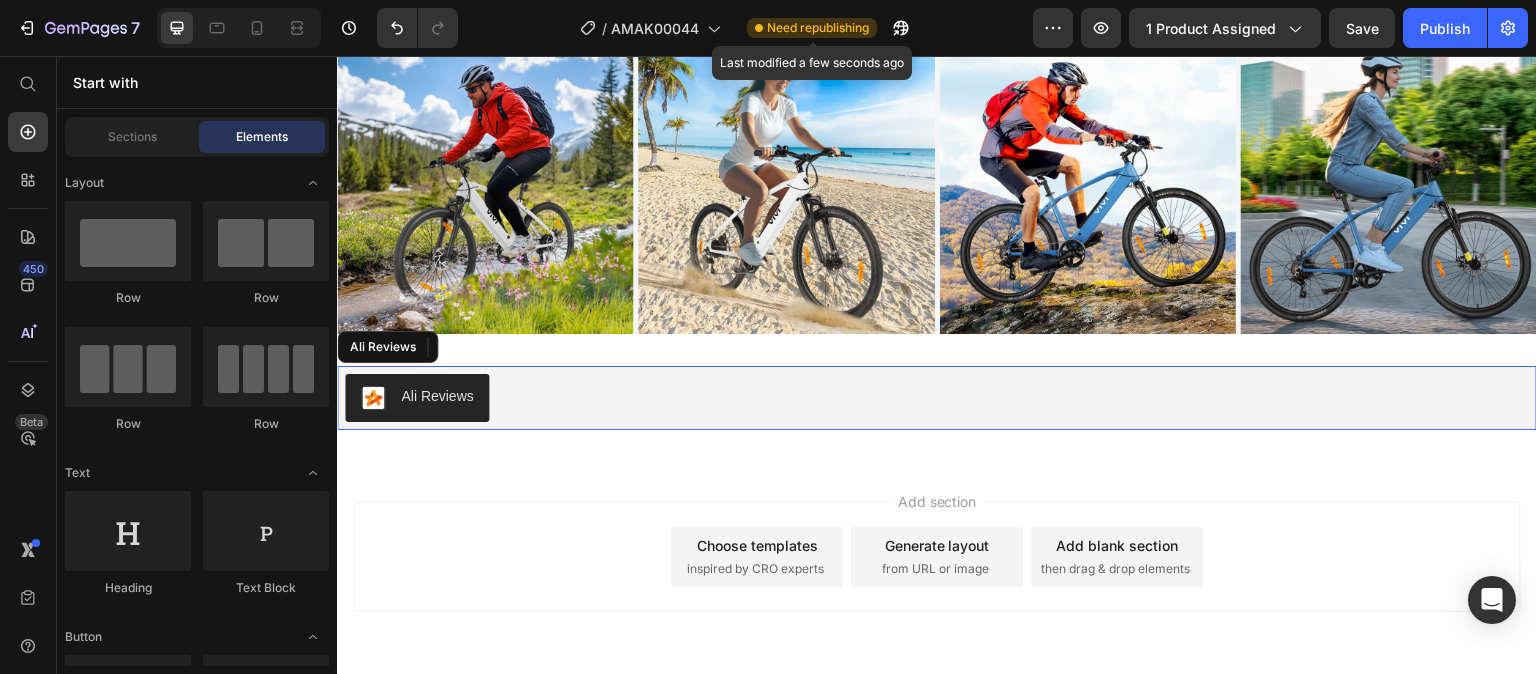 click on "Need republishing" at bounding box center (818, 28) 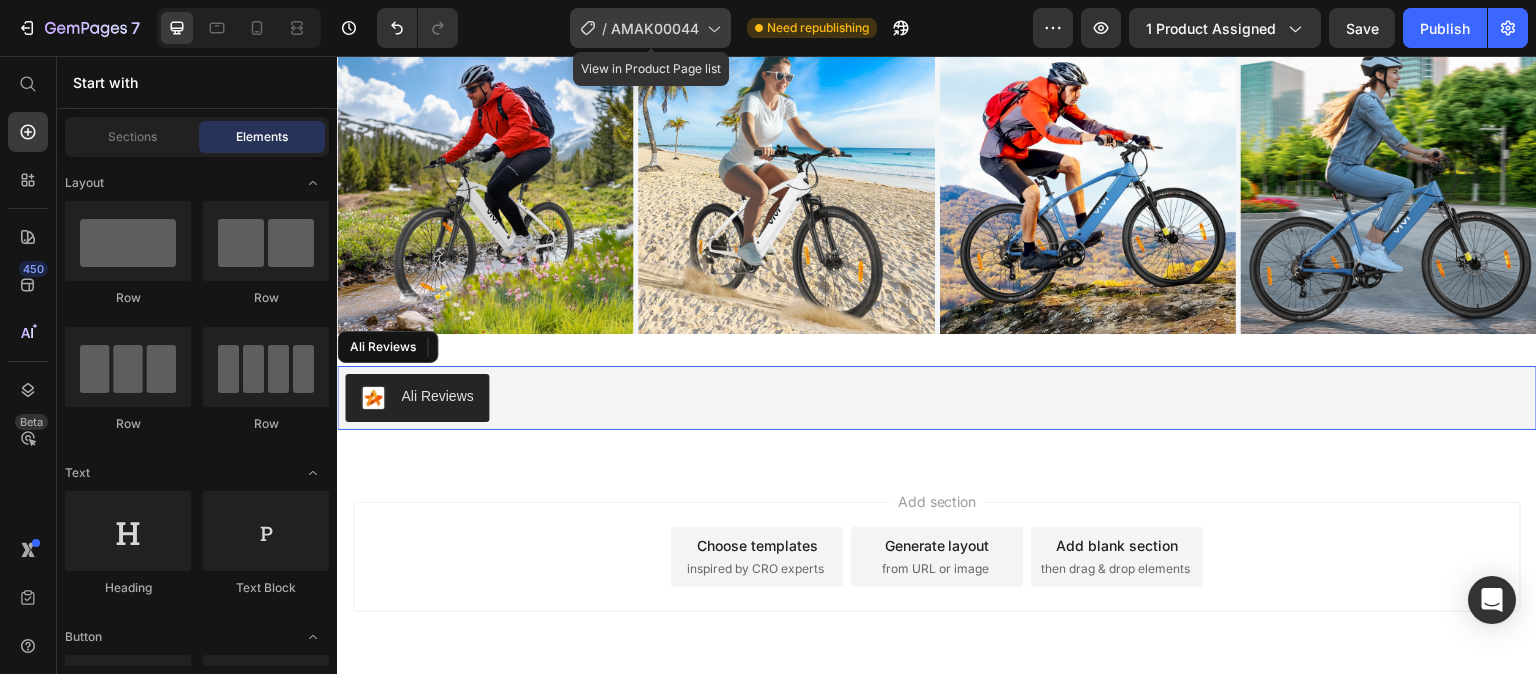 click 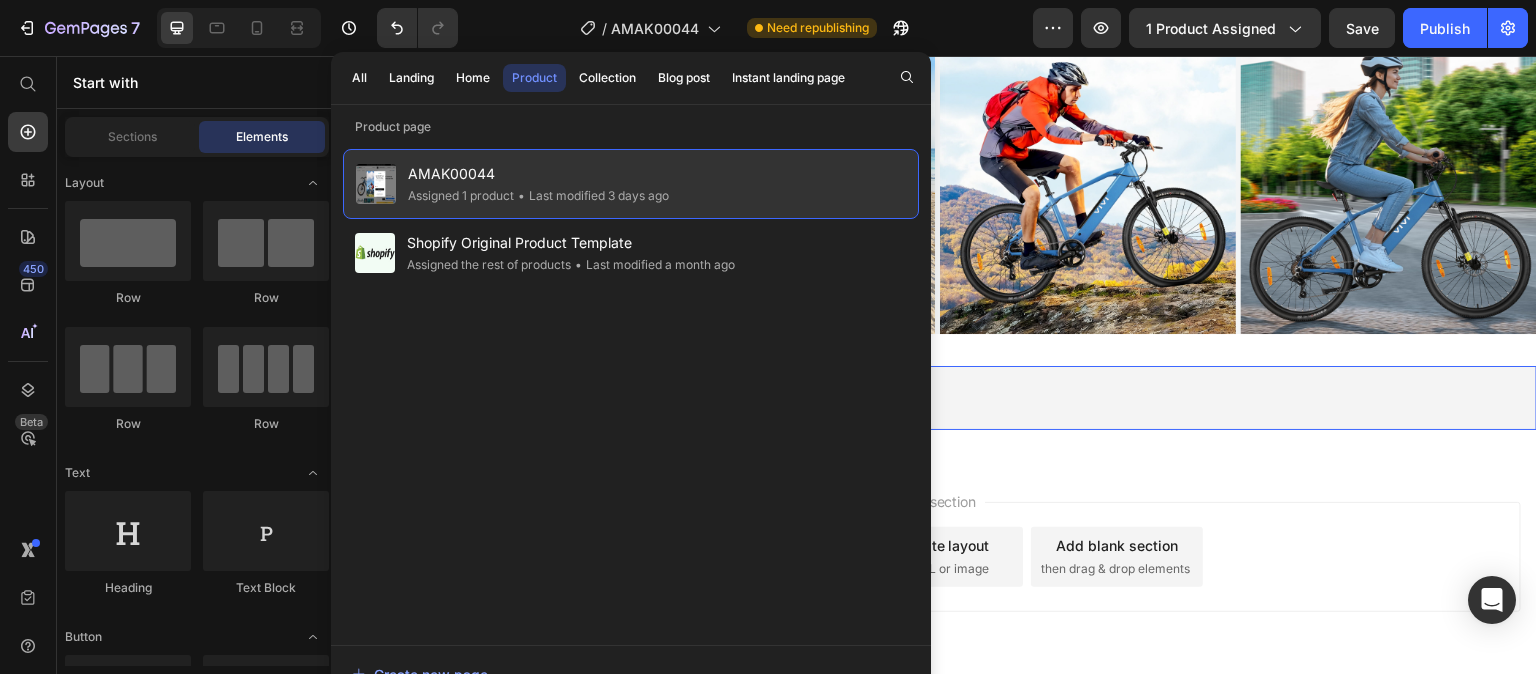 click on "AMAK00044" at bounding box center [538, 174] 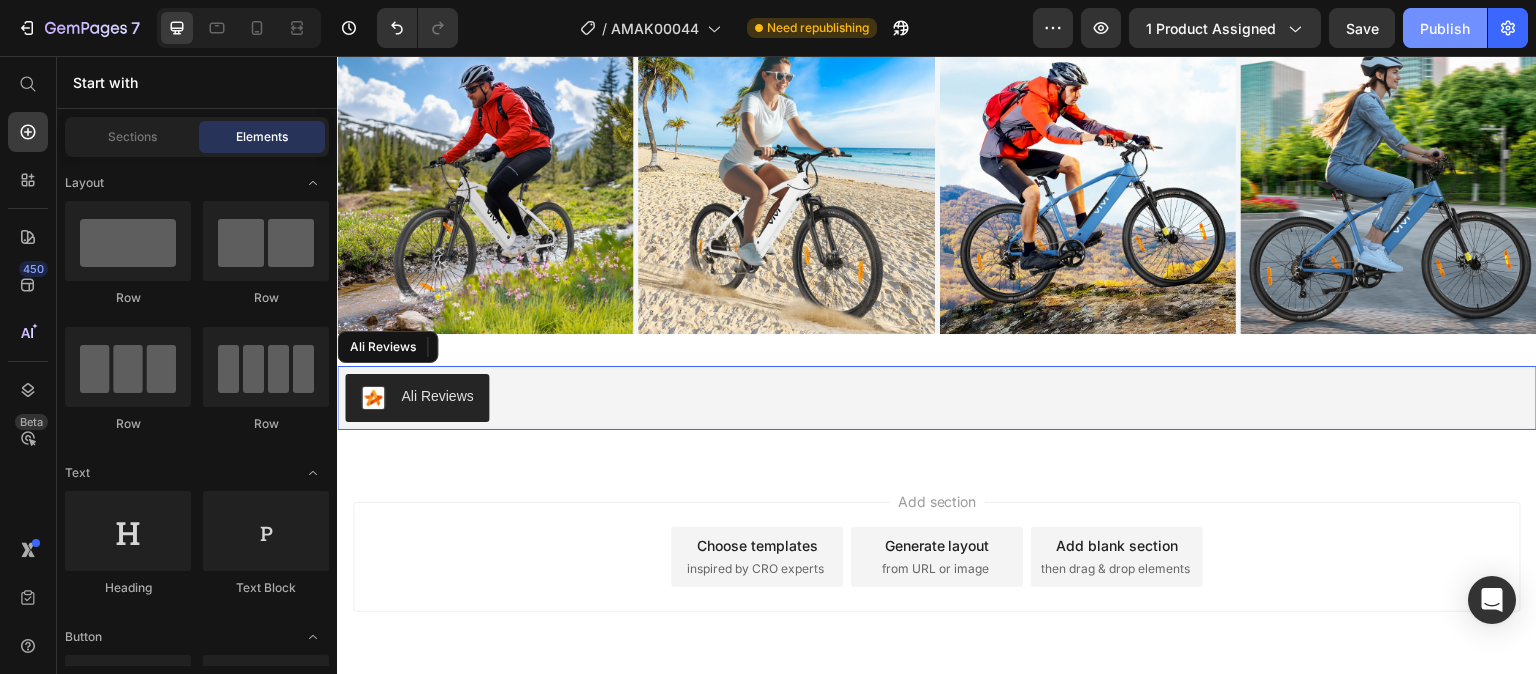 click on "Publish" at bounding box center (1445, 28) 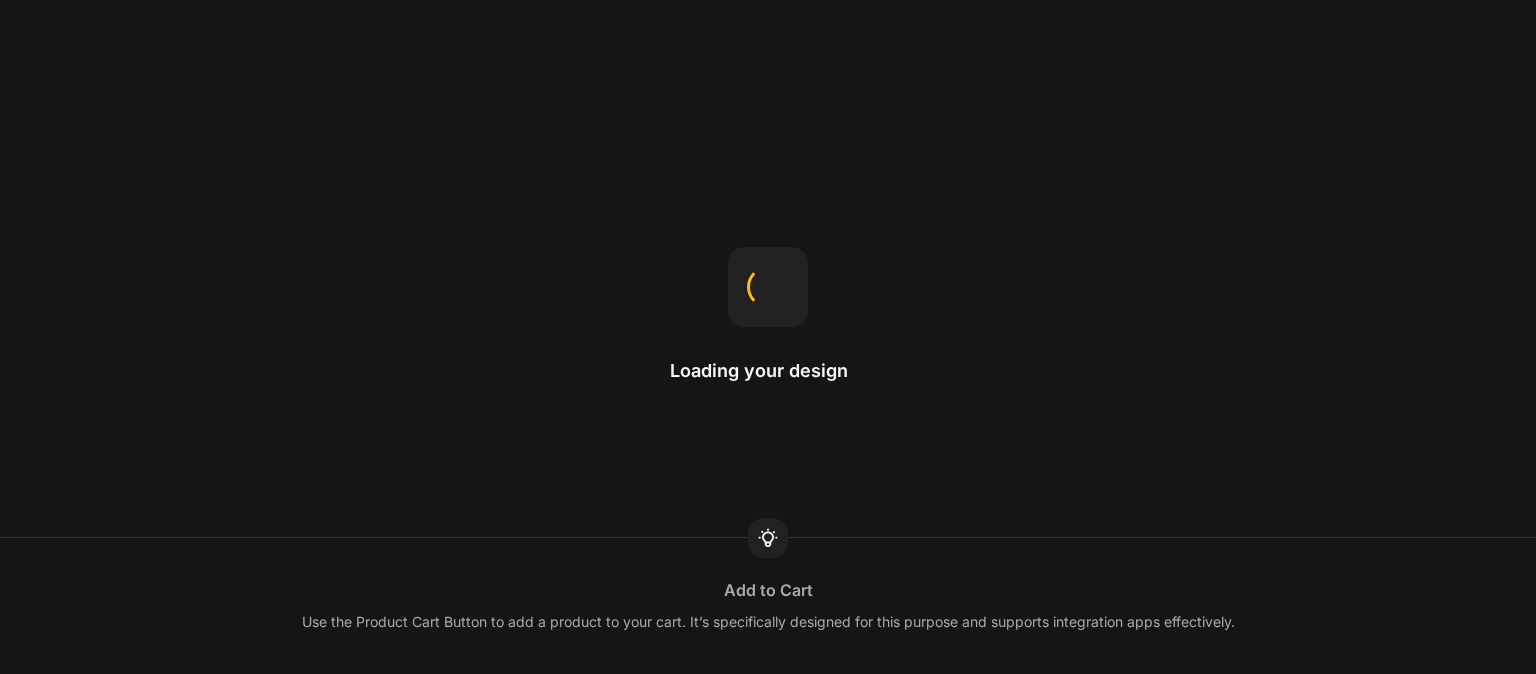 scroll, scrollTop: 0, scrollLeft: 0, axis: both 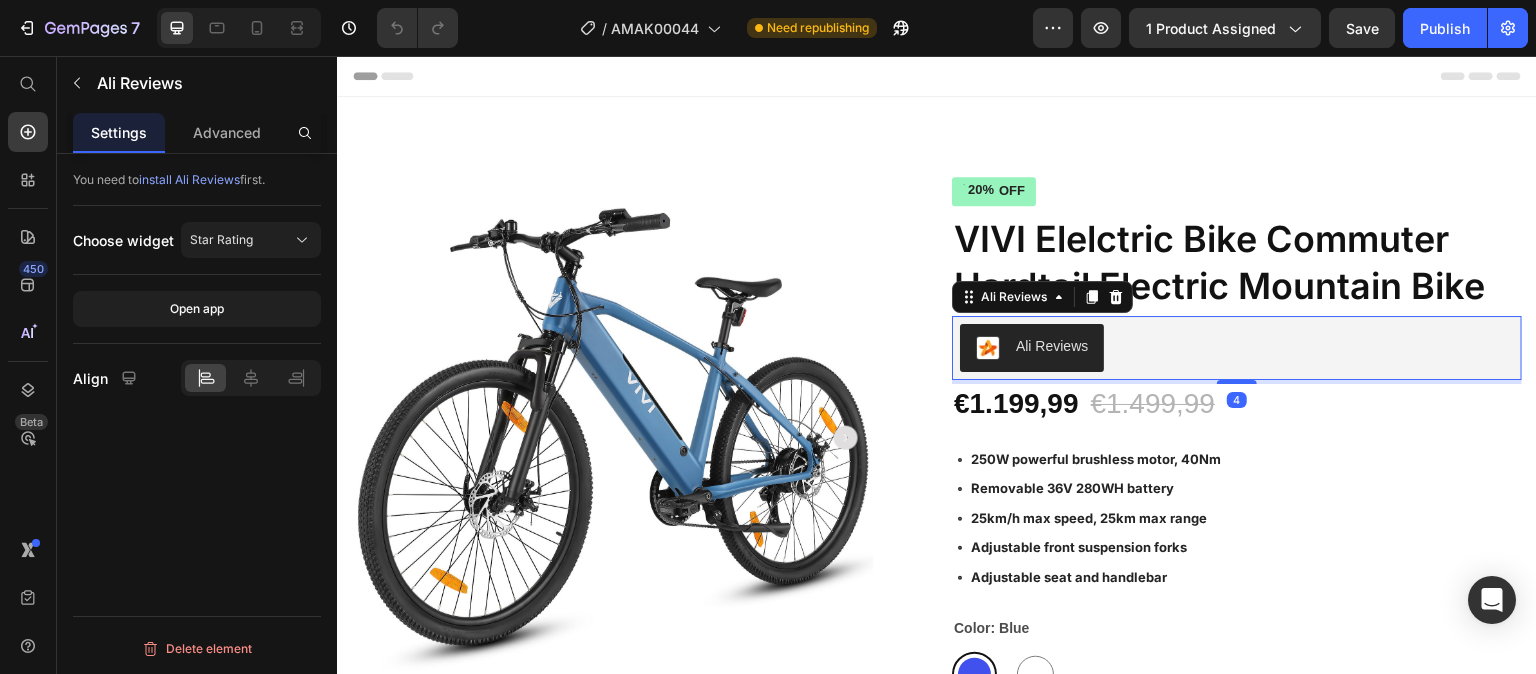 click on "Ali Reviews" at bounding box center (1052, 346) 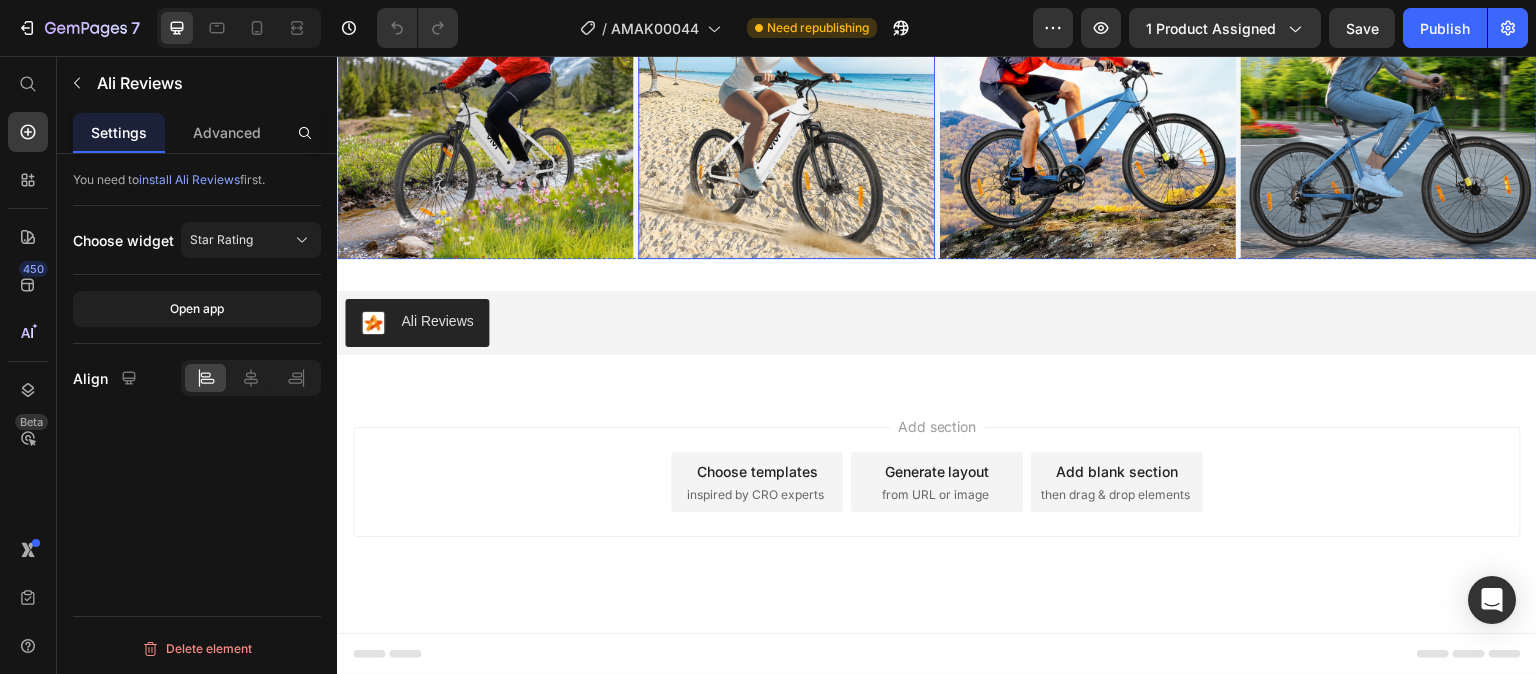 scroll, scrollTop: 4266, scrollLeft: 0, axis: vertical 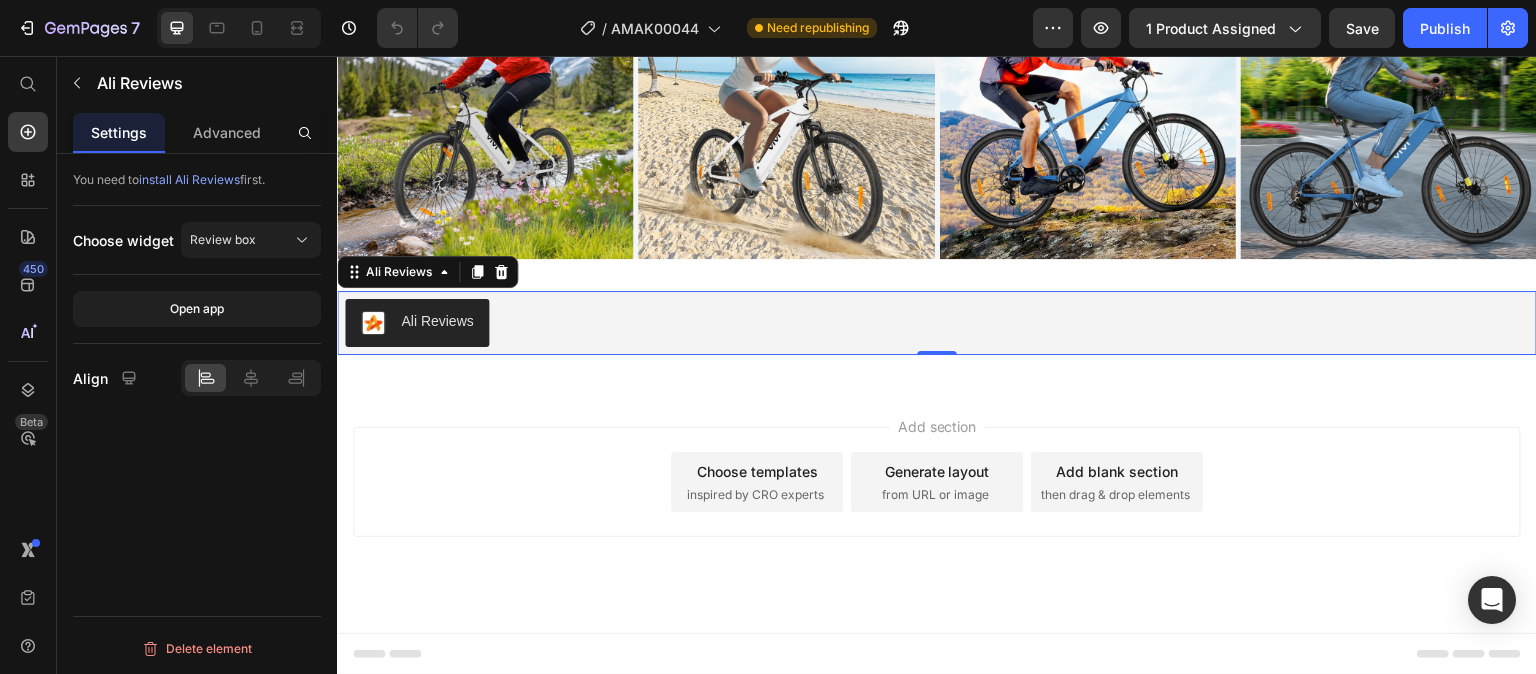 click on "Ali Reviews" at bounding box center (437, 321) 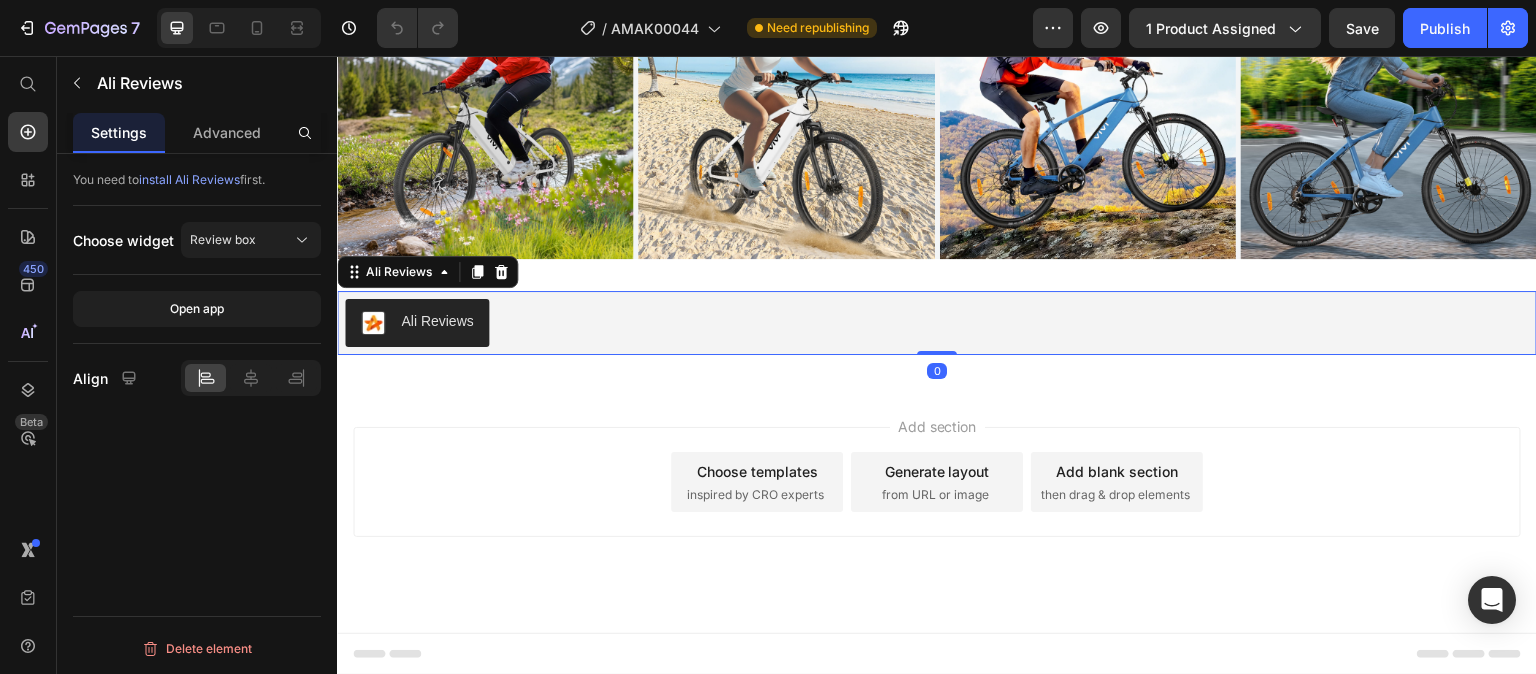 click on "Ali Reviews" at bounding box center [437, 321] 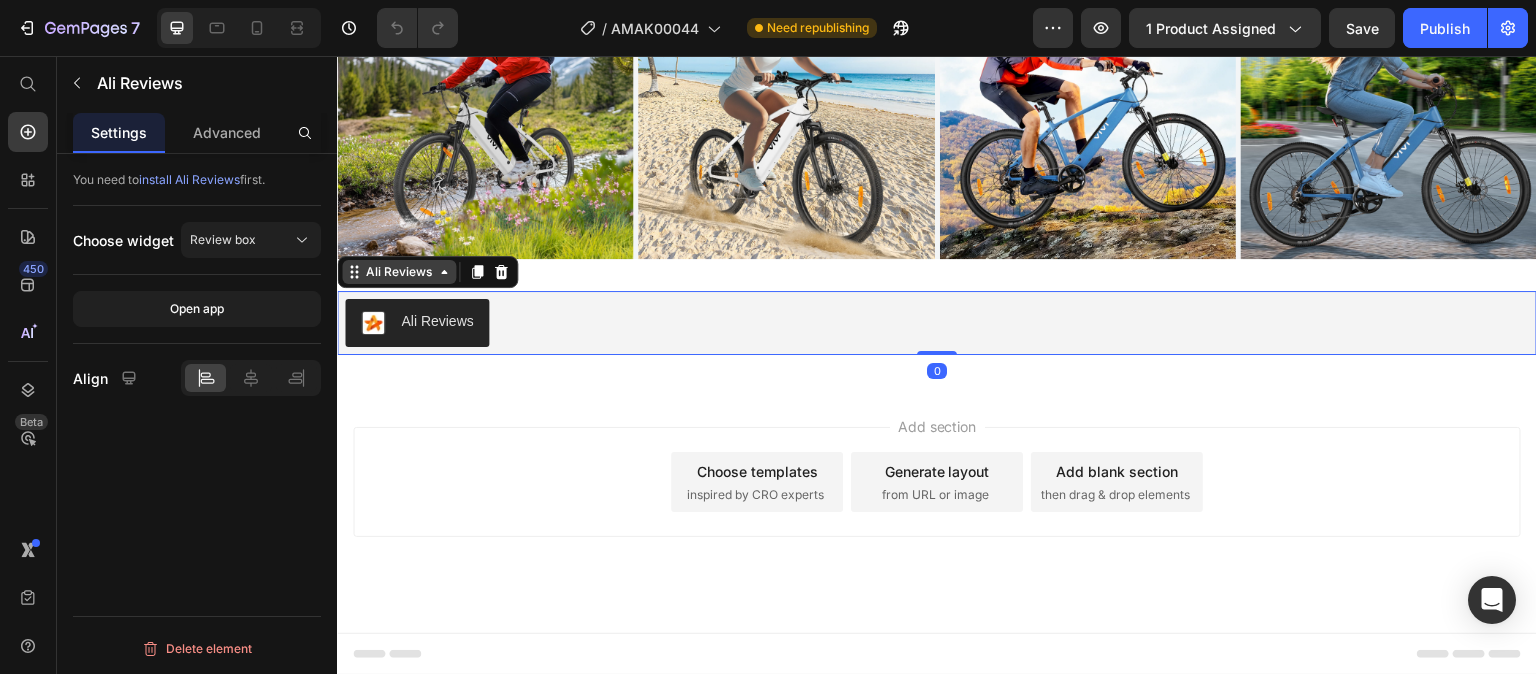 click 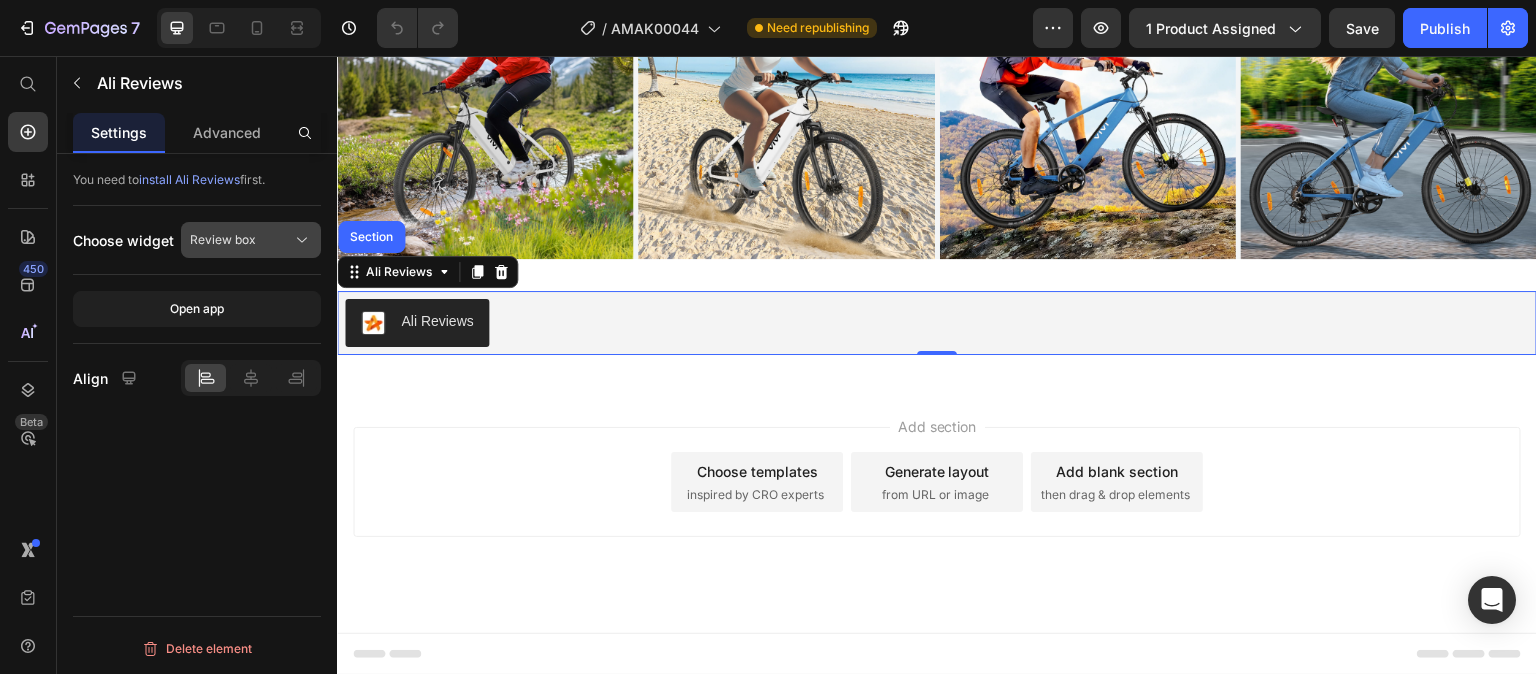 click on "Review box" at bounding box center (223, 240) 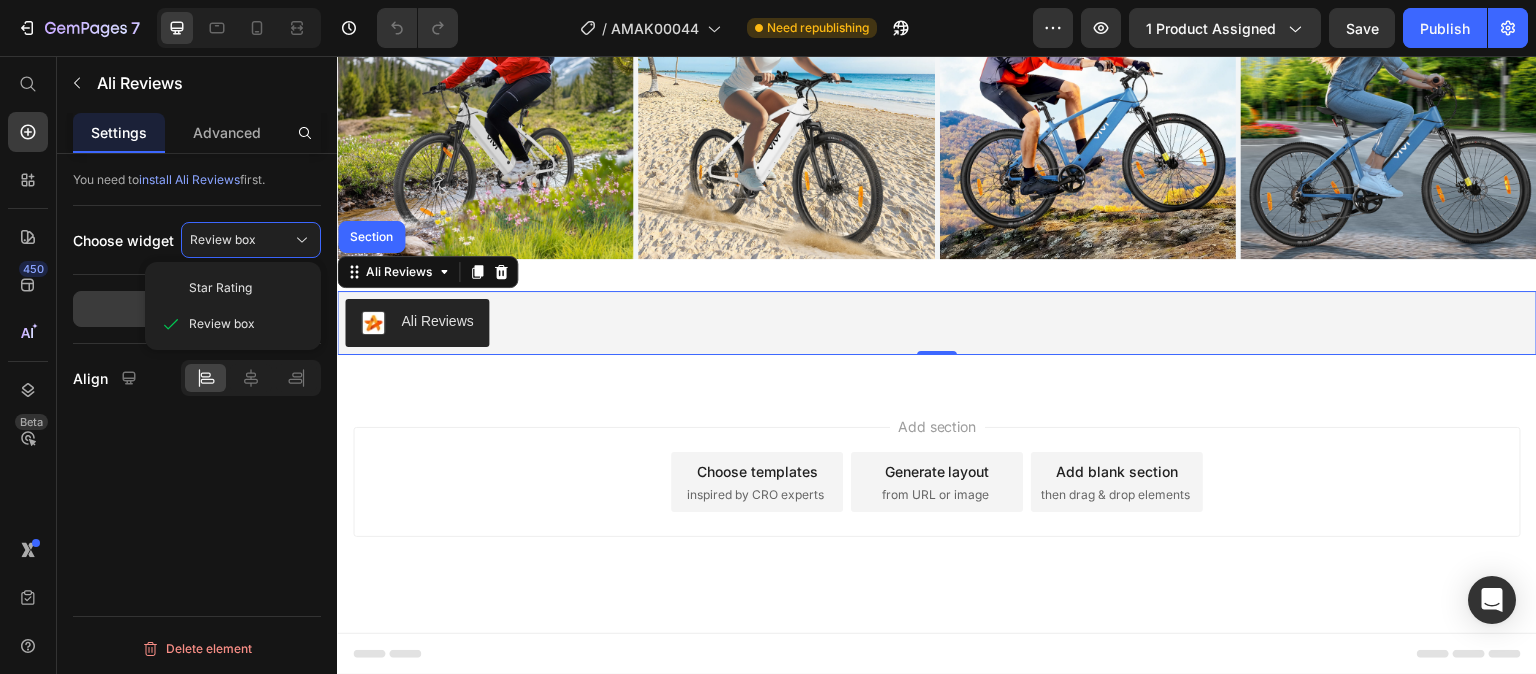 click on "Review box" at bounding box center [222, 324] 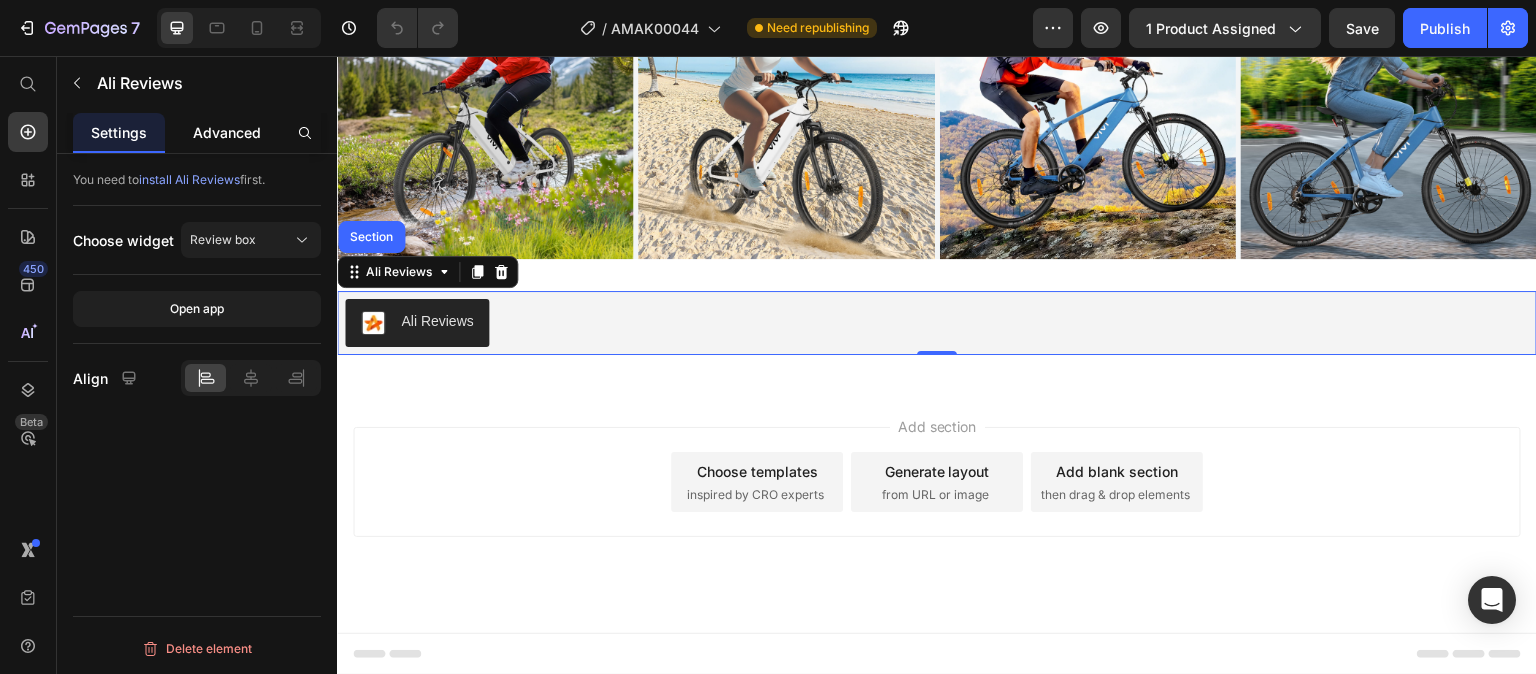 click on "Advanced" at bounding box center (227, 132) 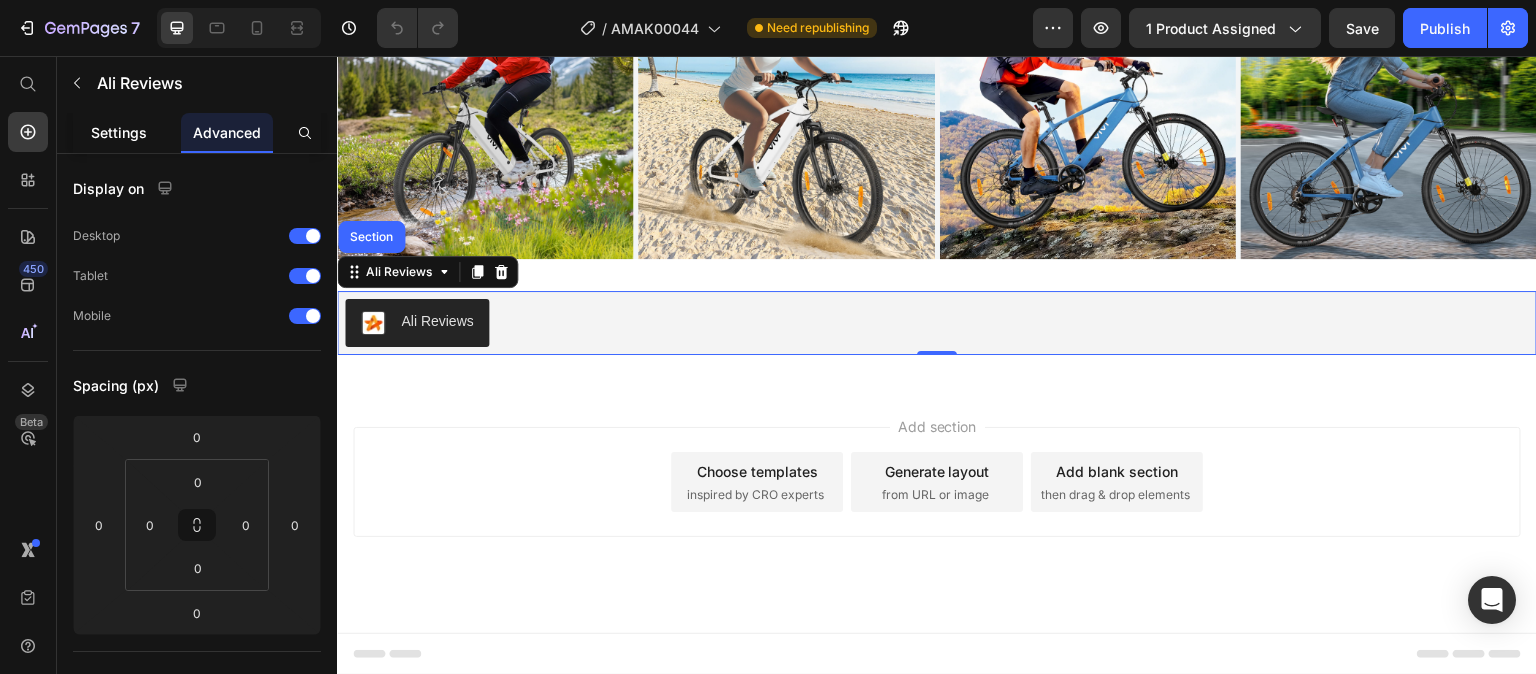 click on "Settings" at bounding box center [119, 132] 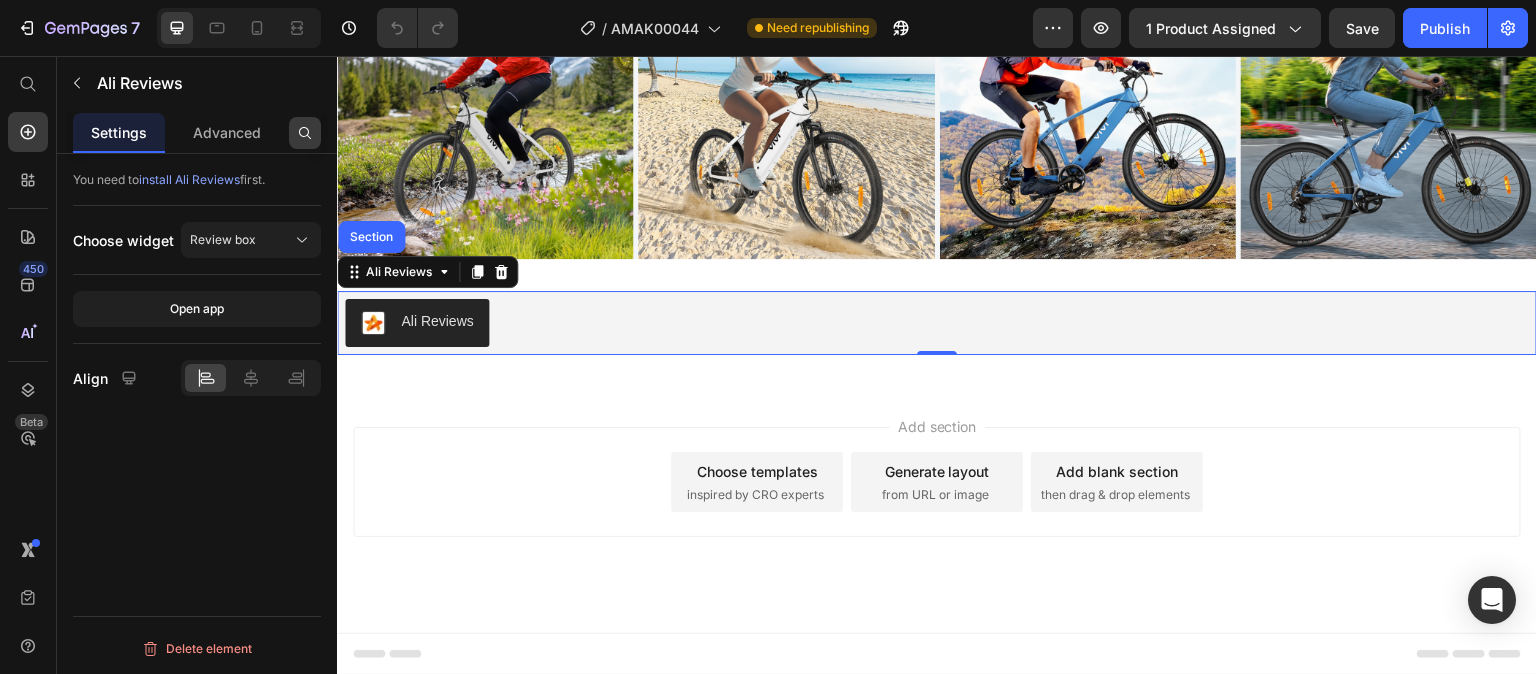 click 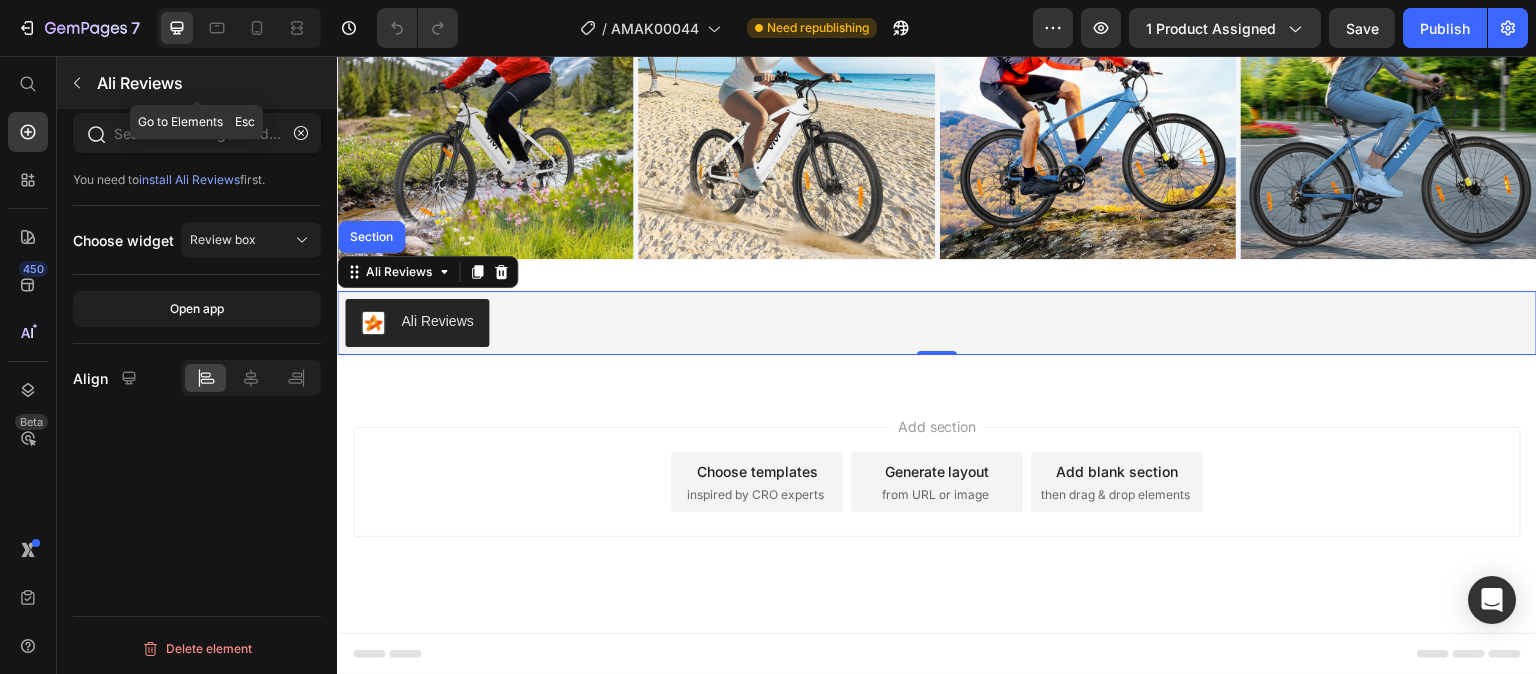 click 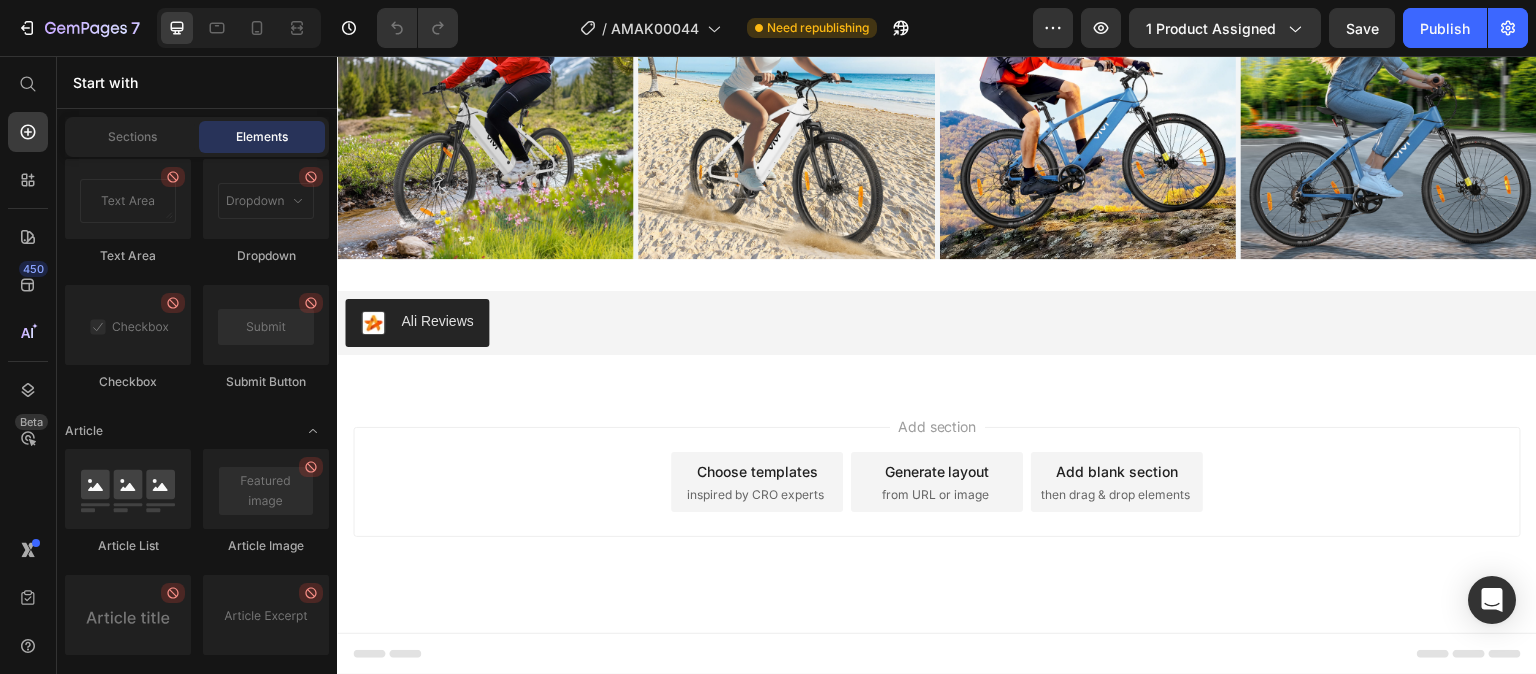 scroll, scrollTop: 5676, scrollLeft: 0, axis: vertical 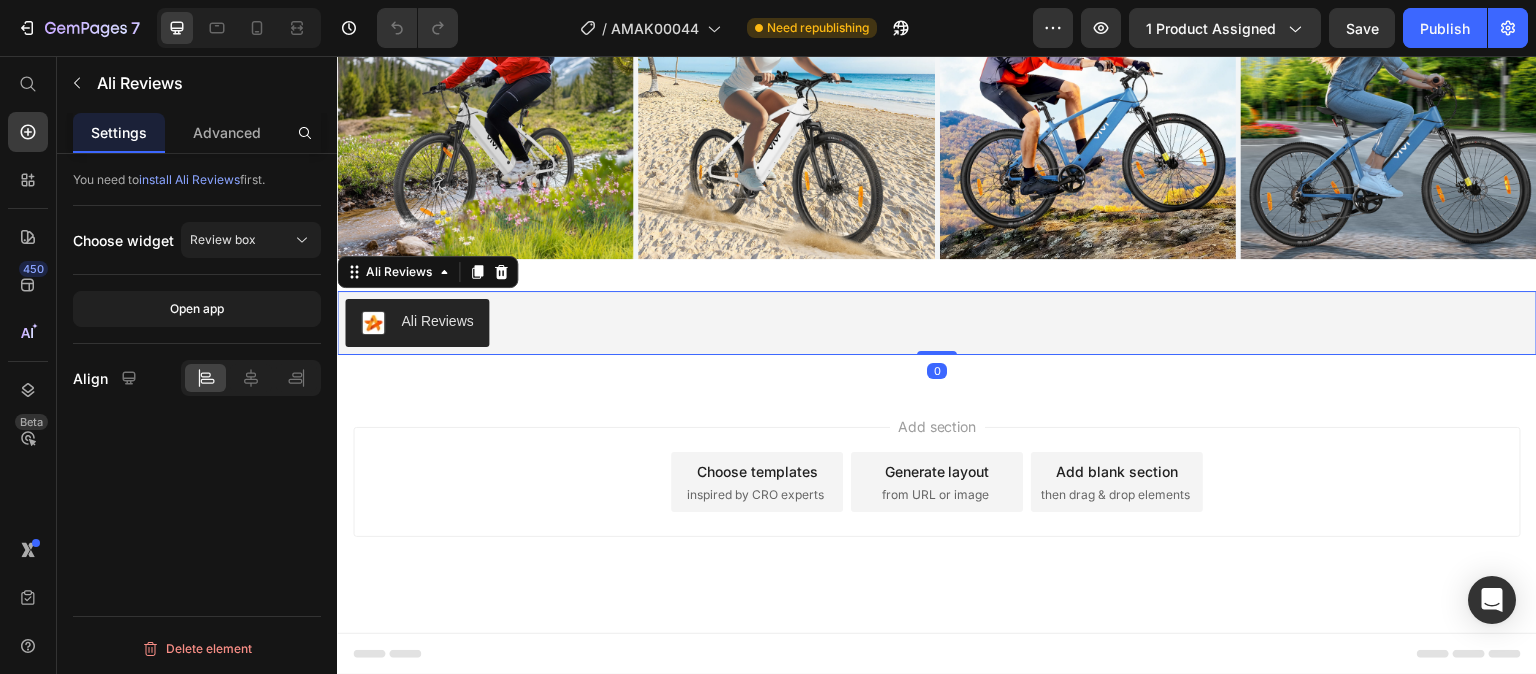 click on "Ali Reviews" at bounding box center [437, 321] 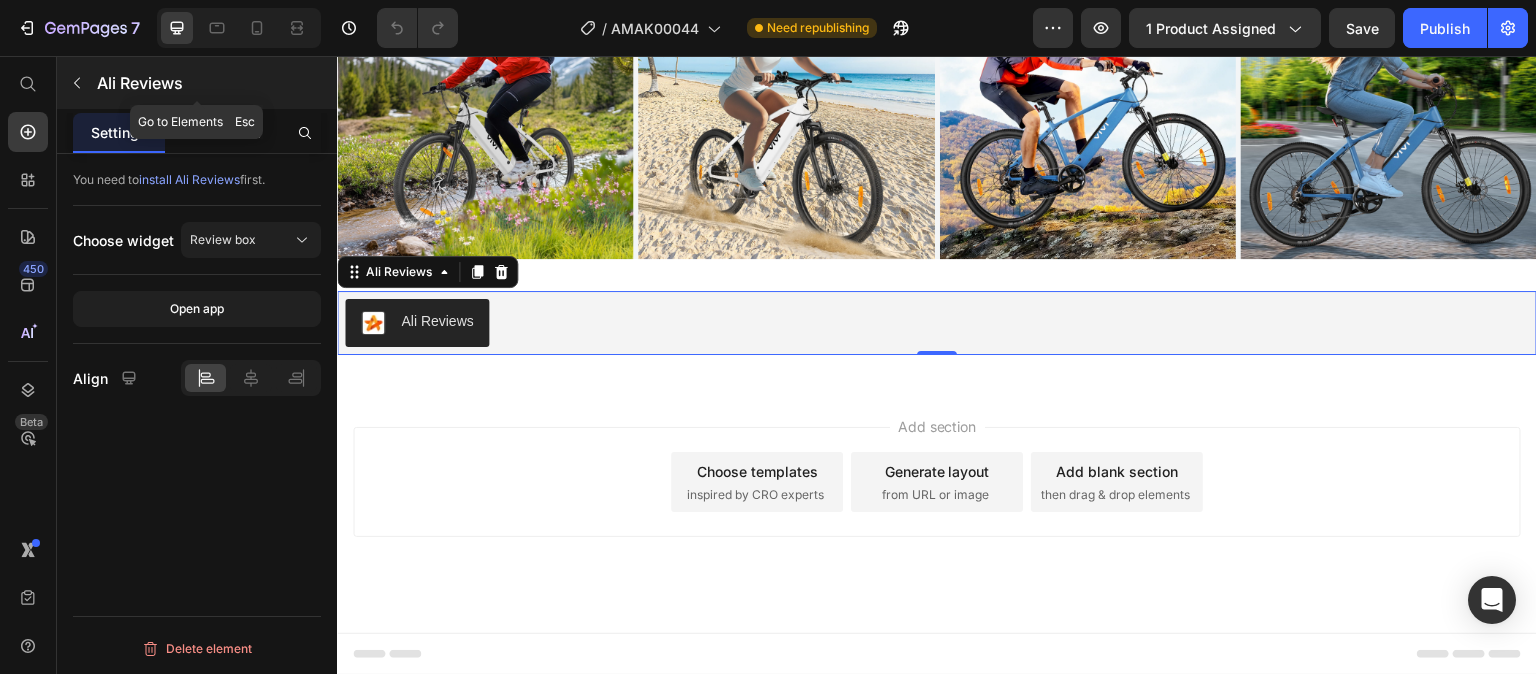click 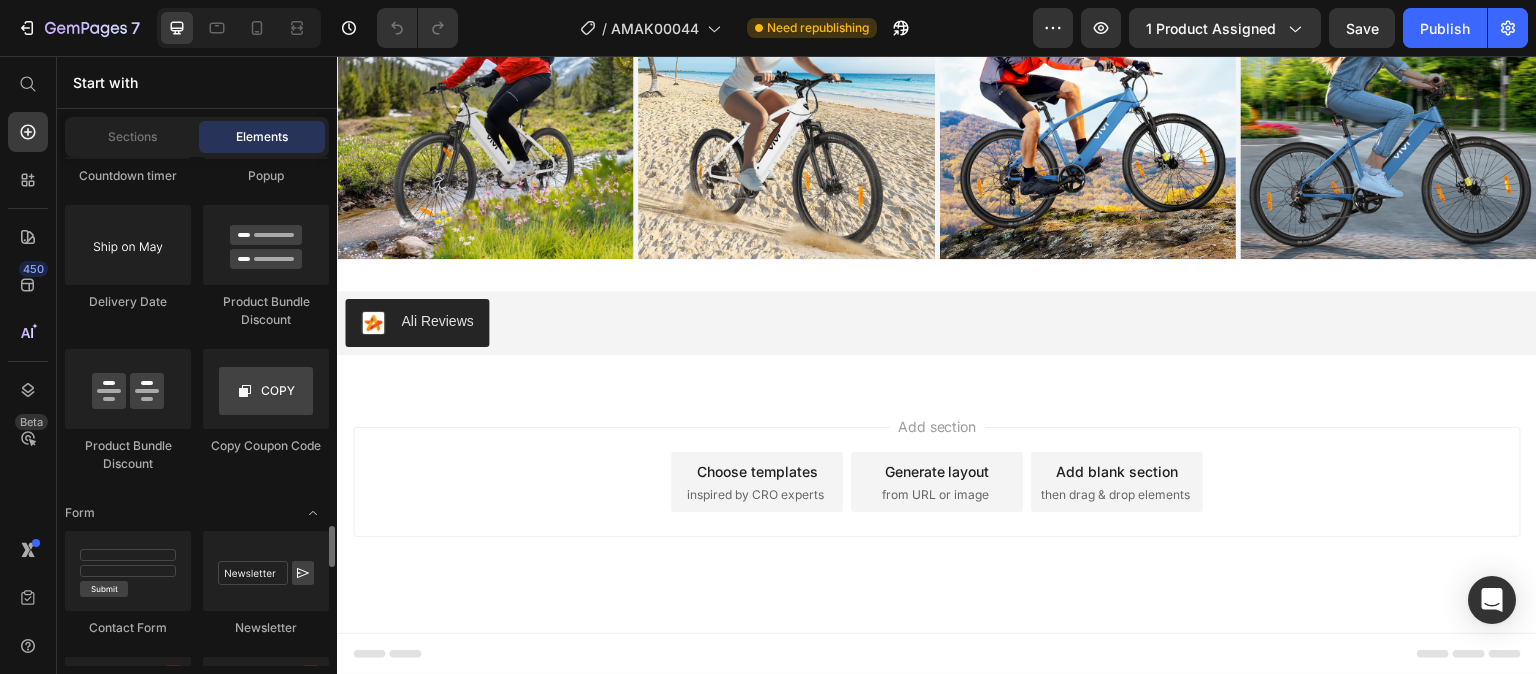 scroll, scrollTop: 4376, scrollLeft: 0, axis: vertical 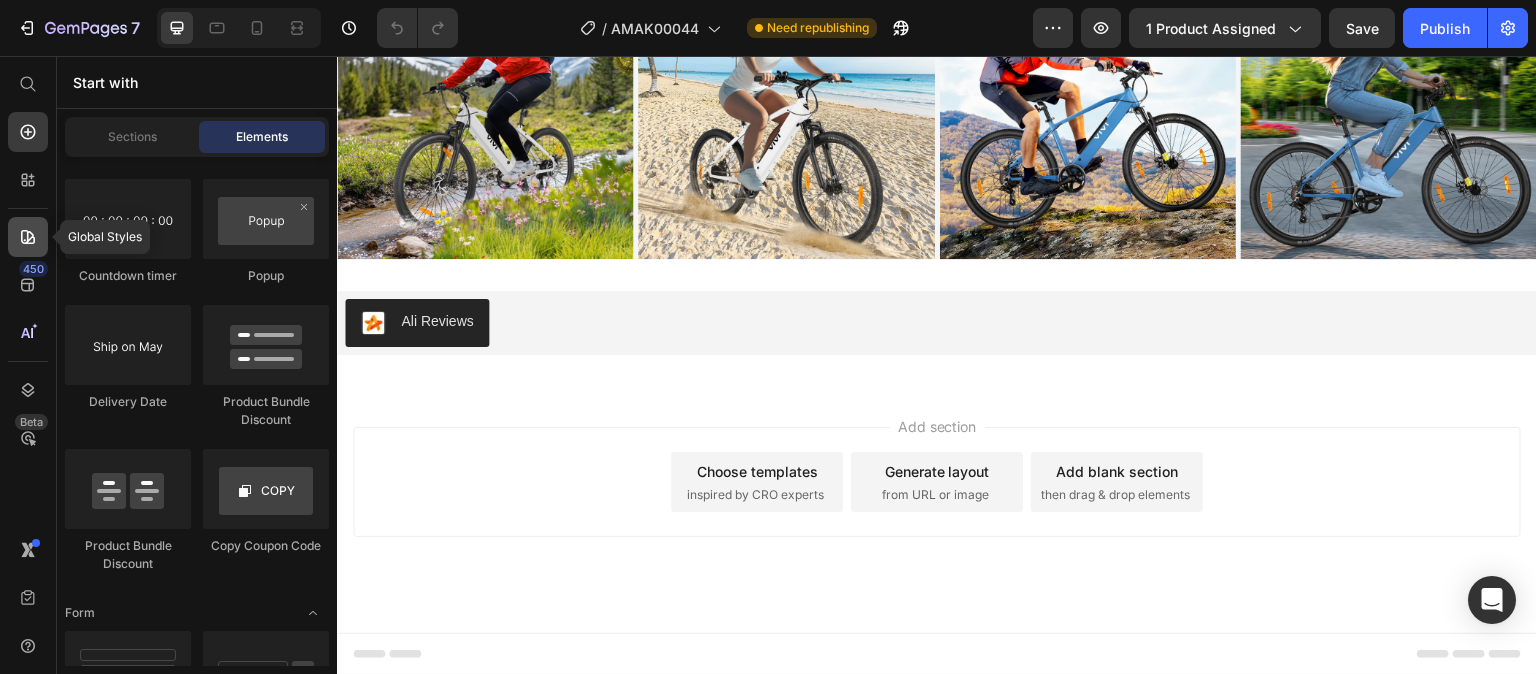 click 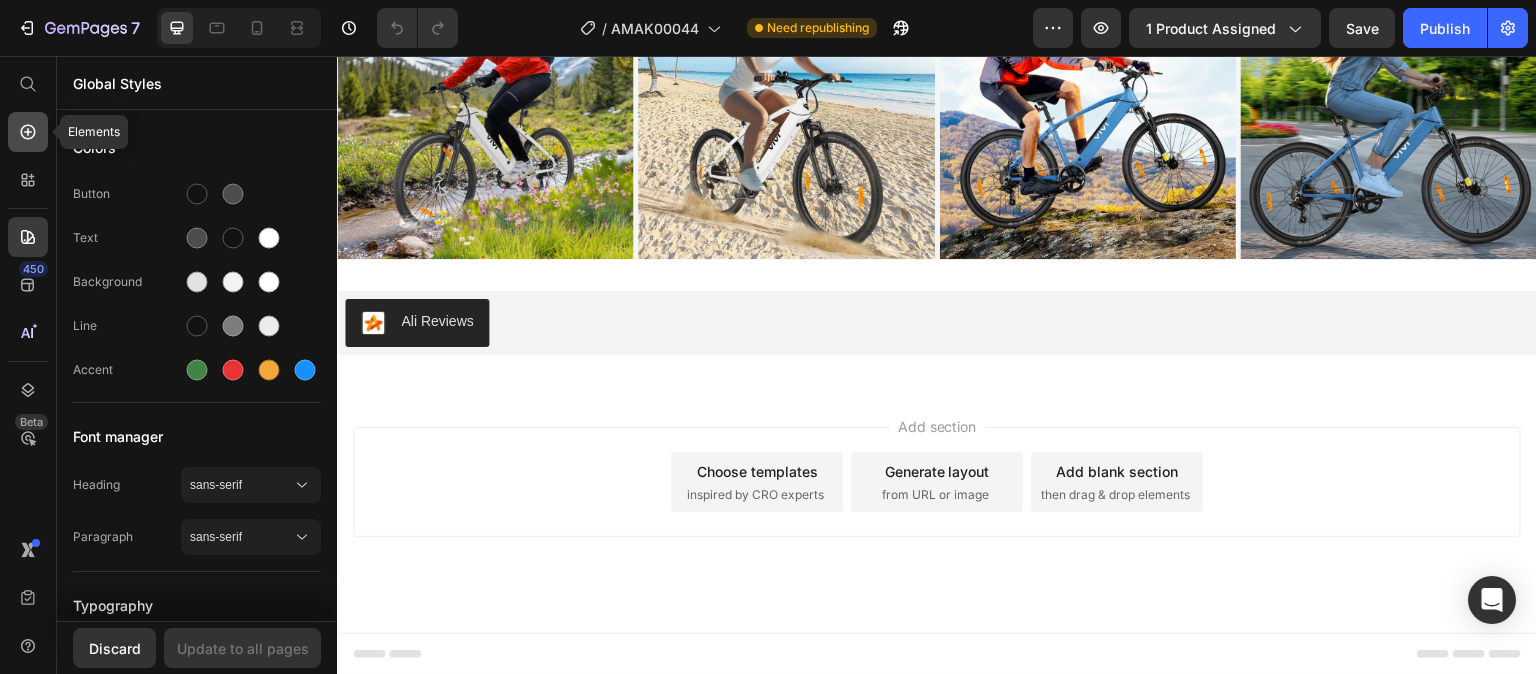 click 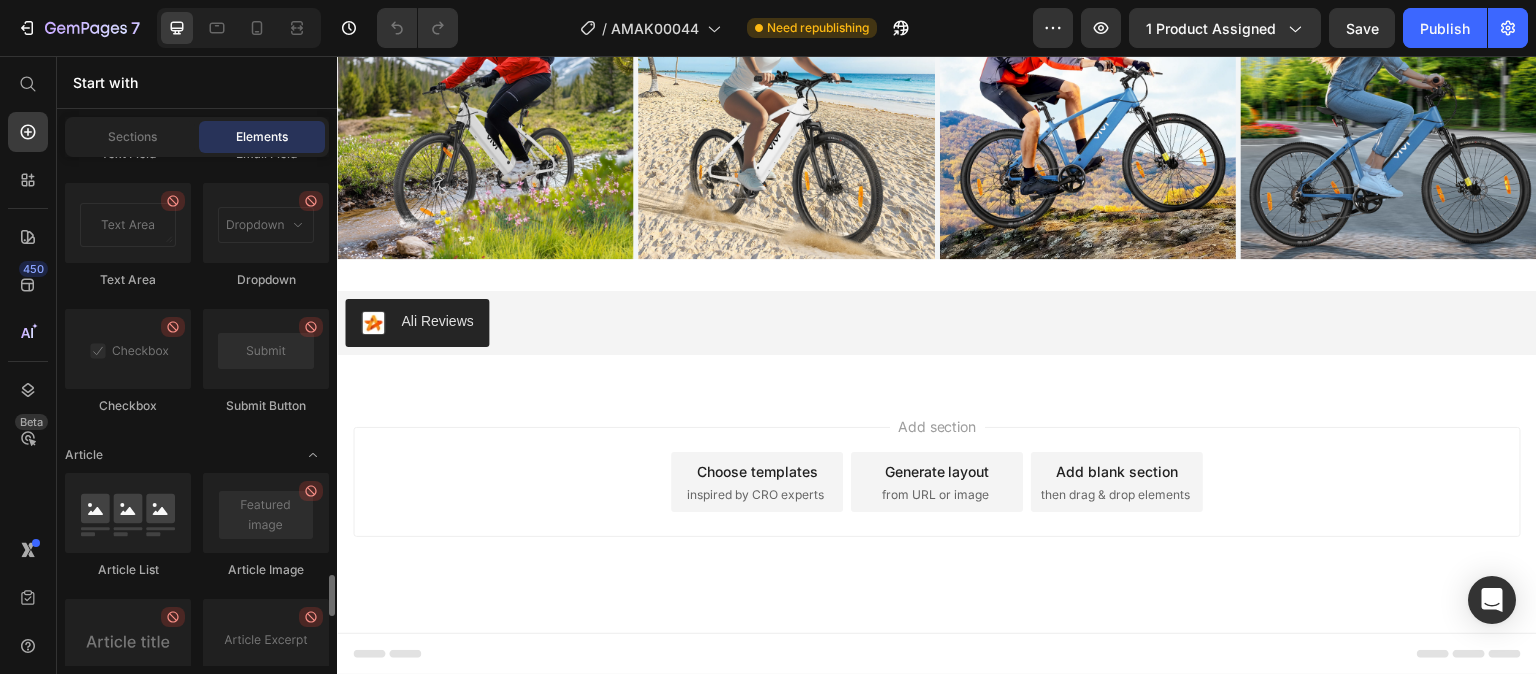 scroll, scrollTop: 4376, scrollLeft: 0, axis: vertical 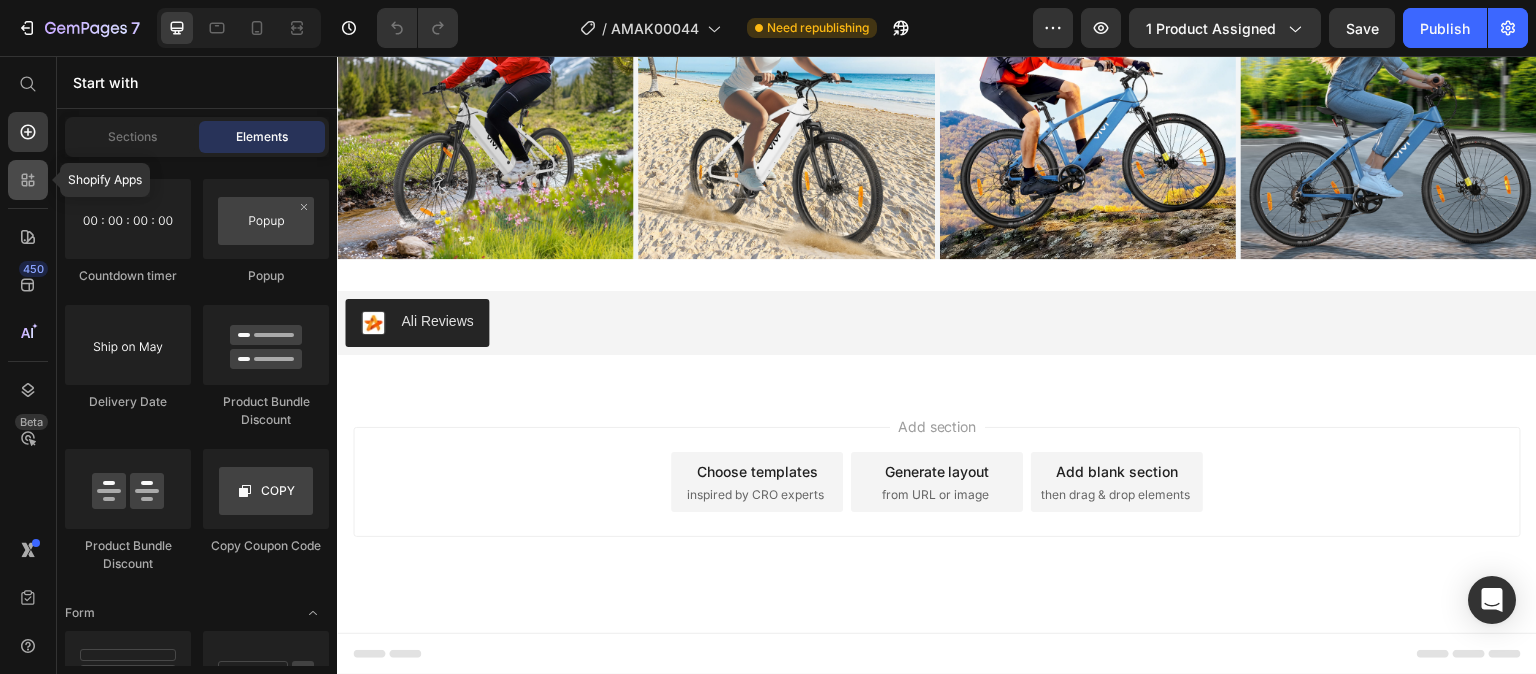 click 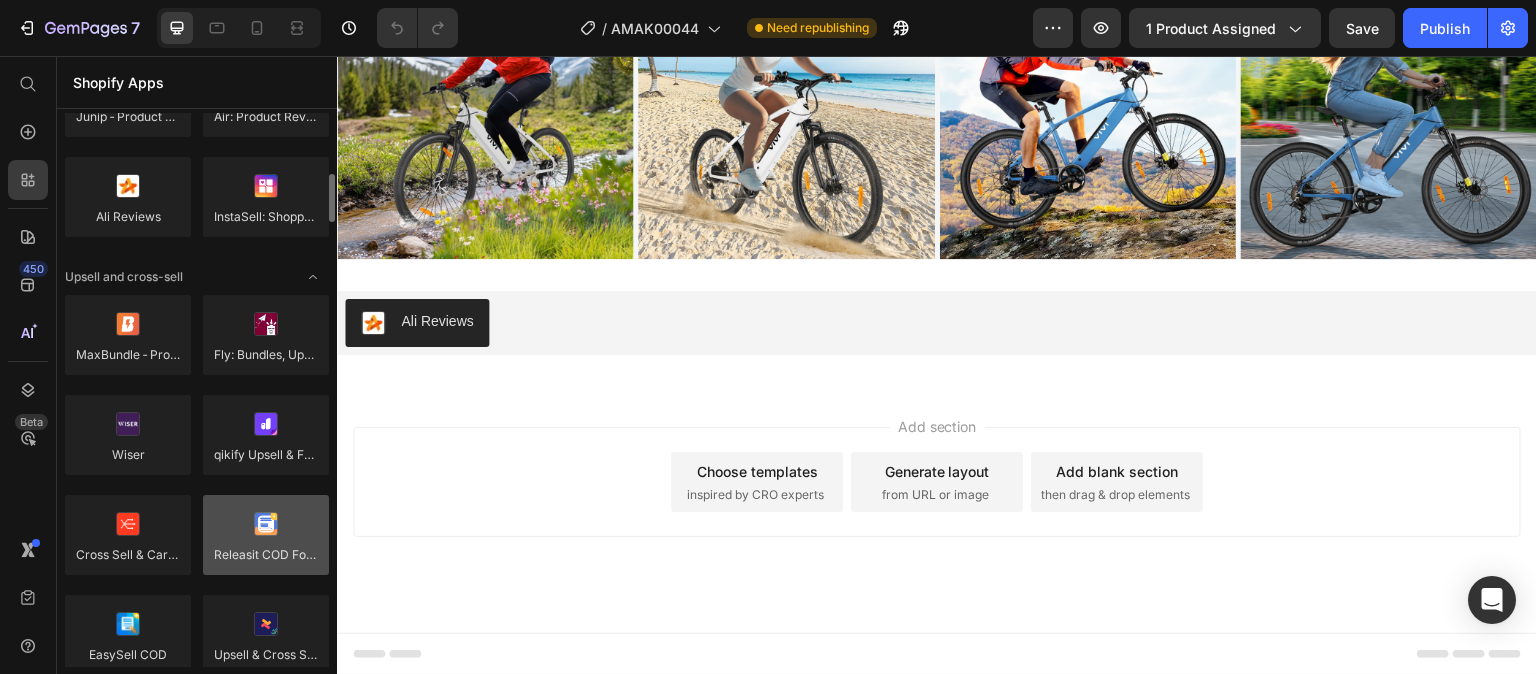 scroll, scrollTop: 500, scrollLeft: 0, axis: vertical 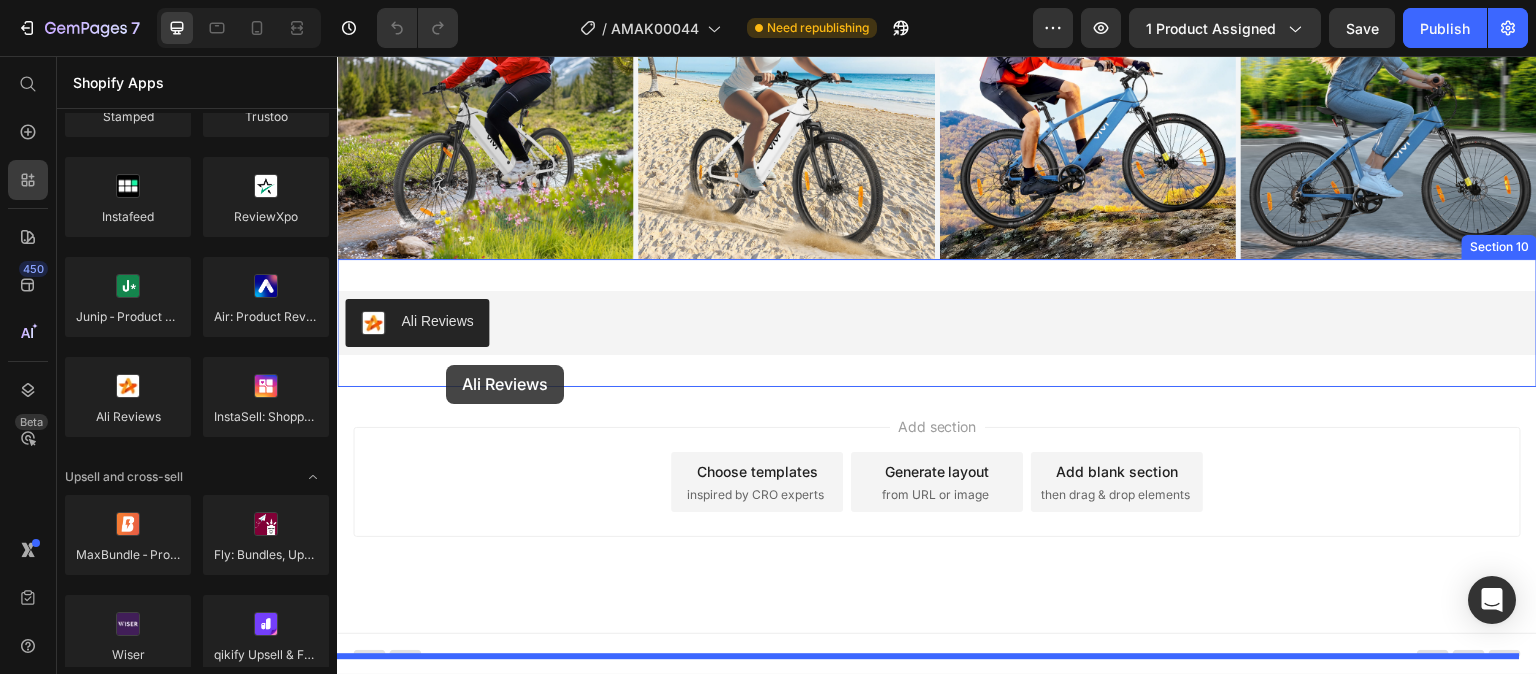 drag, startPoint x: 466, startPoint y: 456, endPoint x: 446, endPoint y: 365, distance: 93.17188 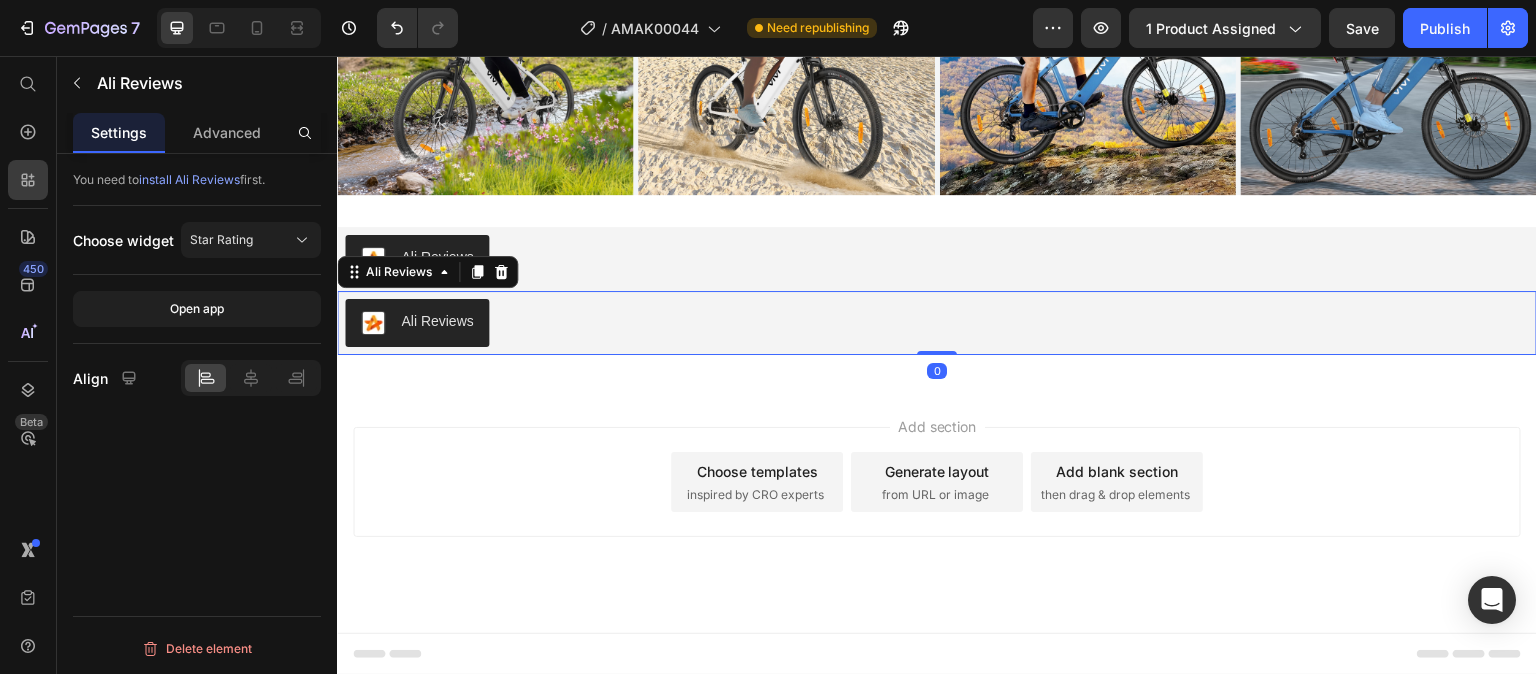 click on "Ali Reviews" at bounding box center [437, 321] 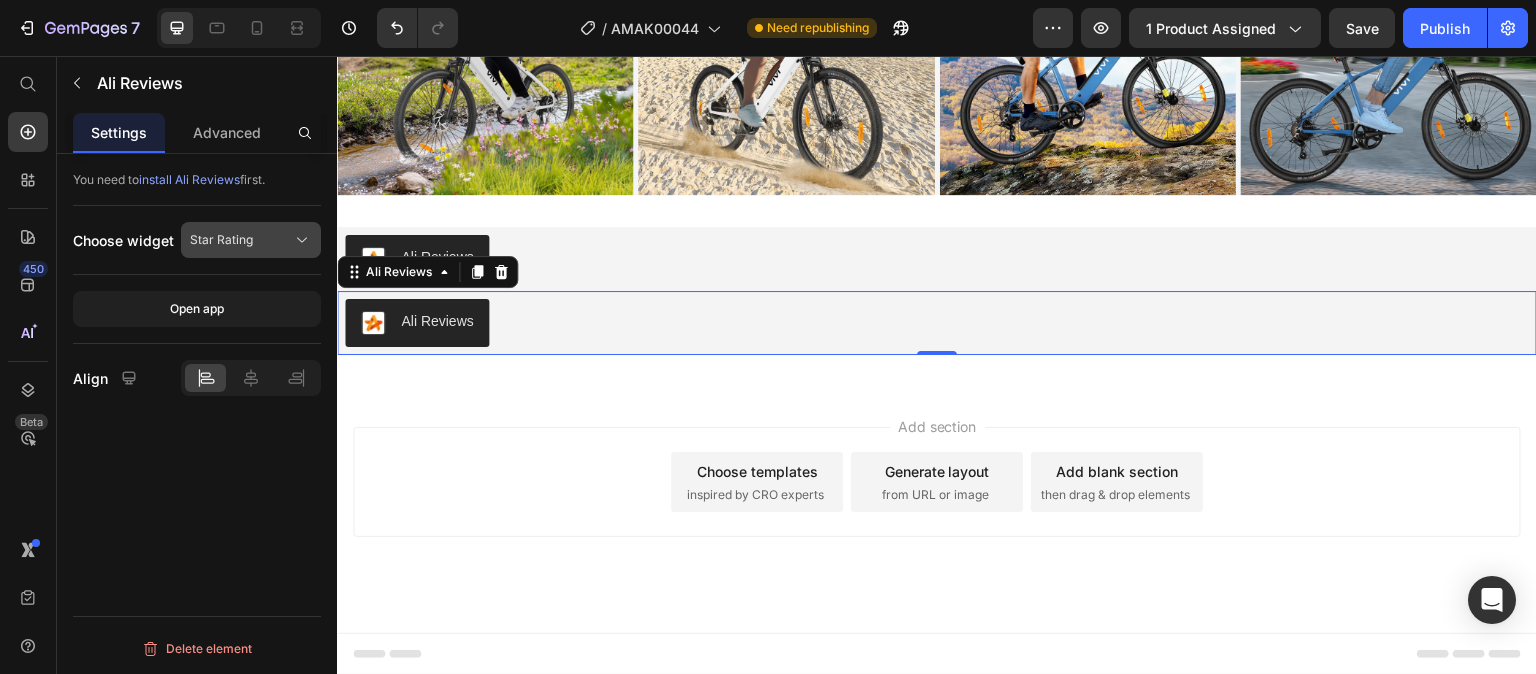 click on "Star Rating" 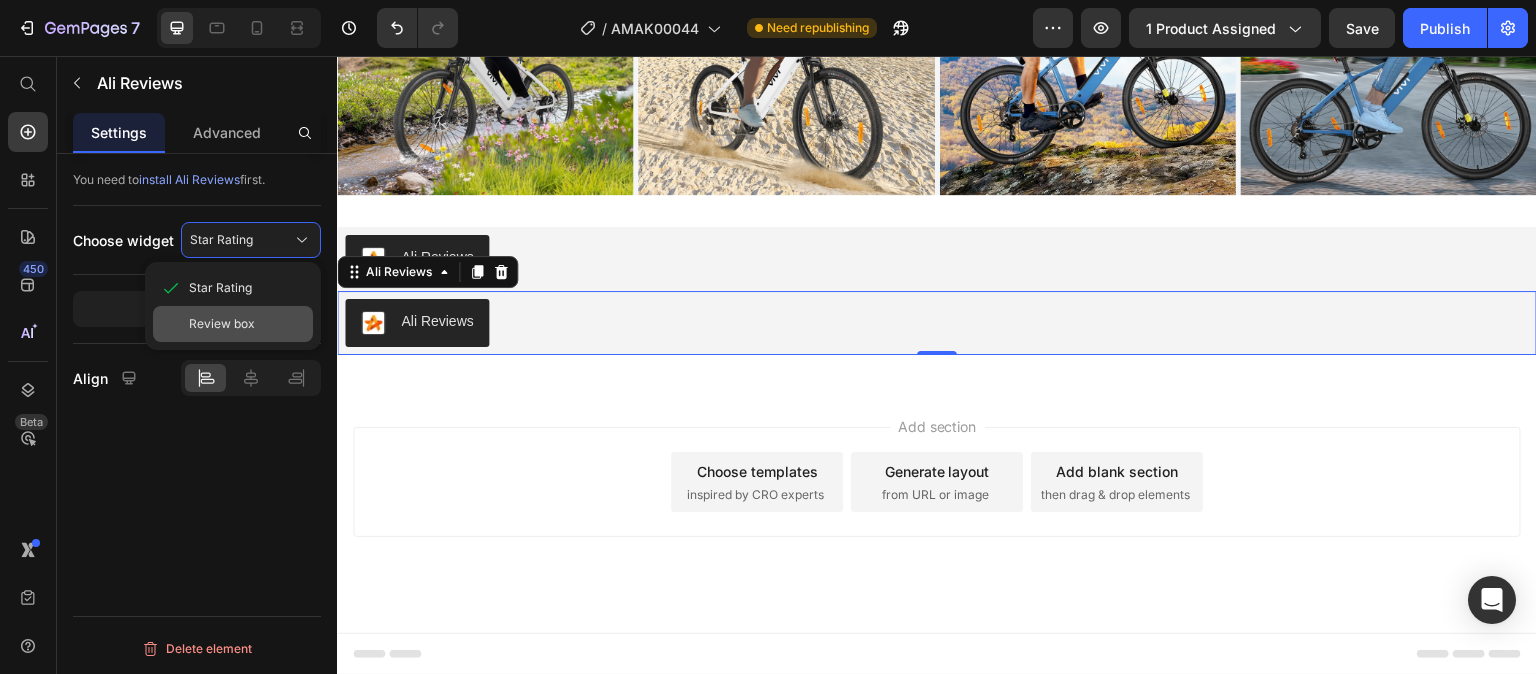 click on "Review box" at bounding box center [247, 324] 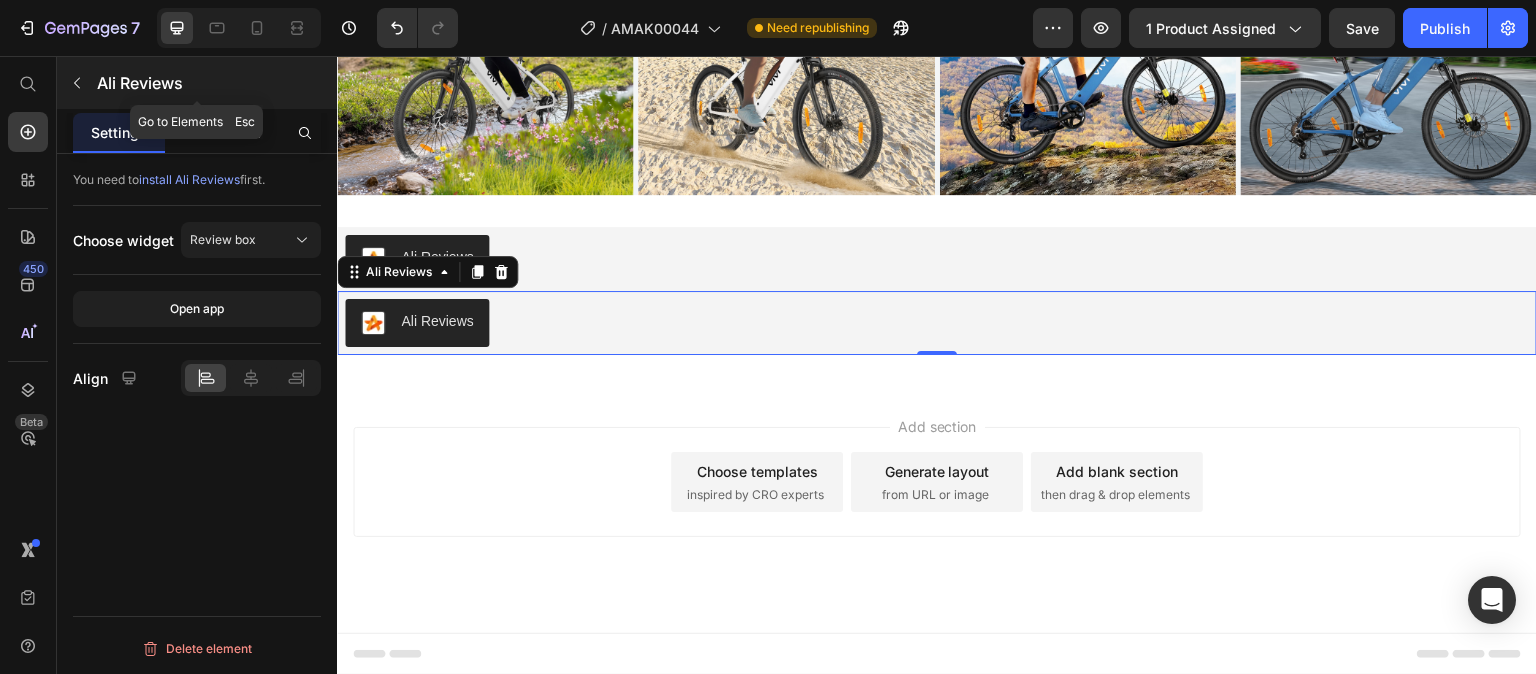 click 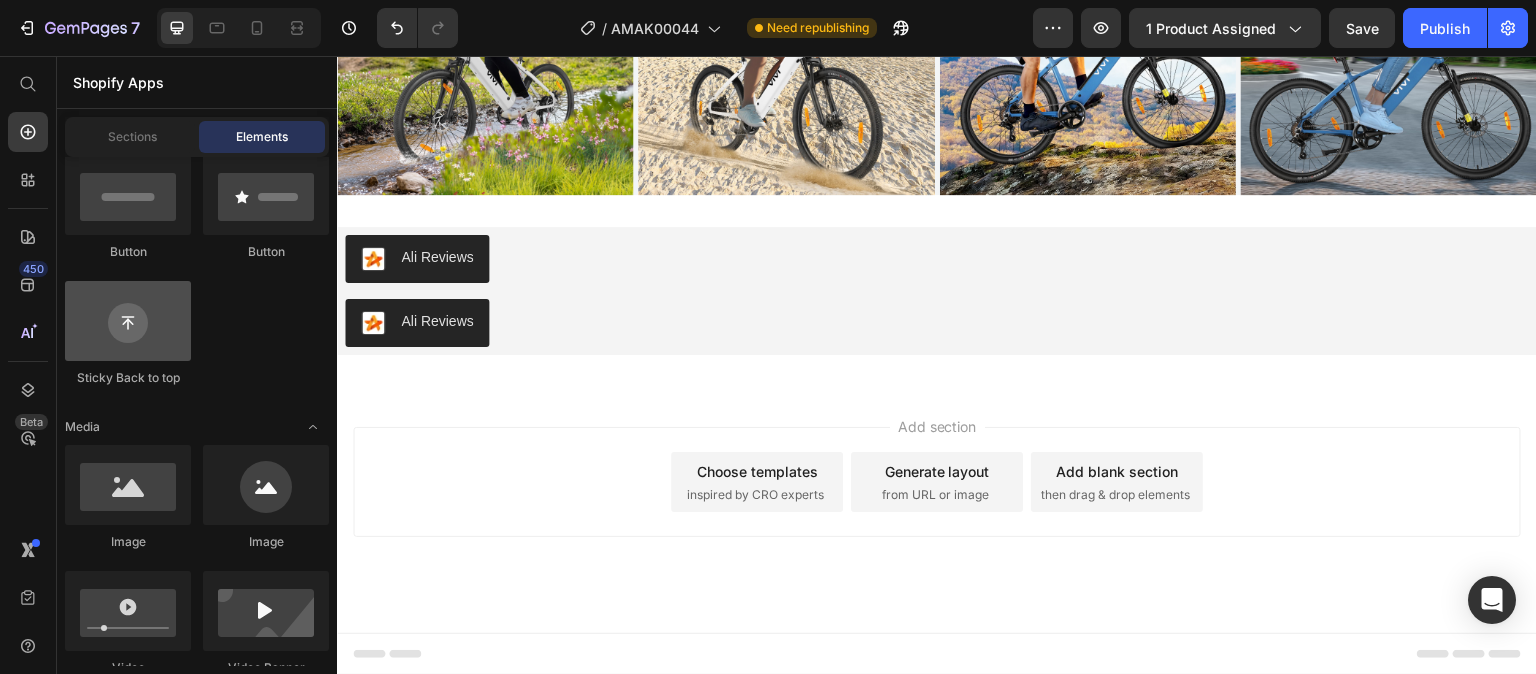 scroll, scrollTop: 0, scrollLeft: 0, axis: both 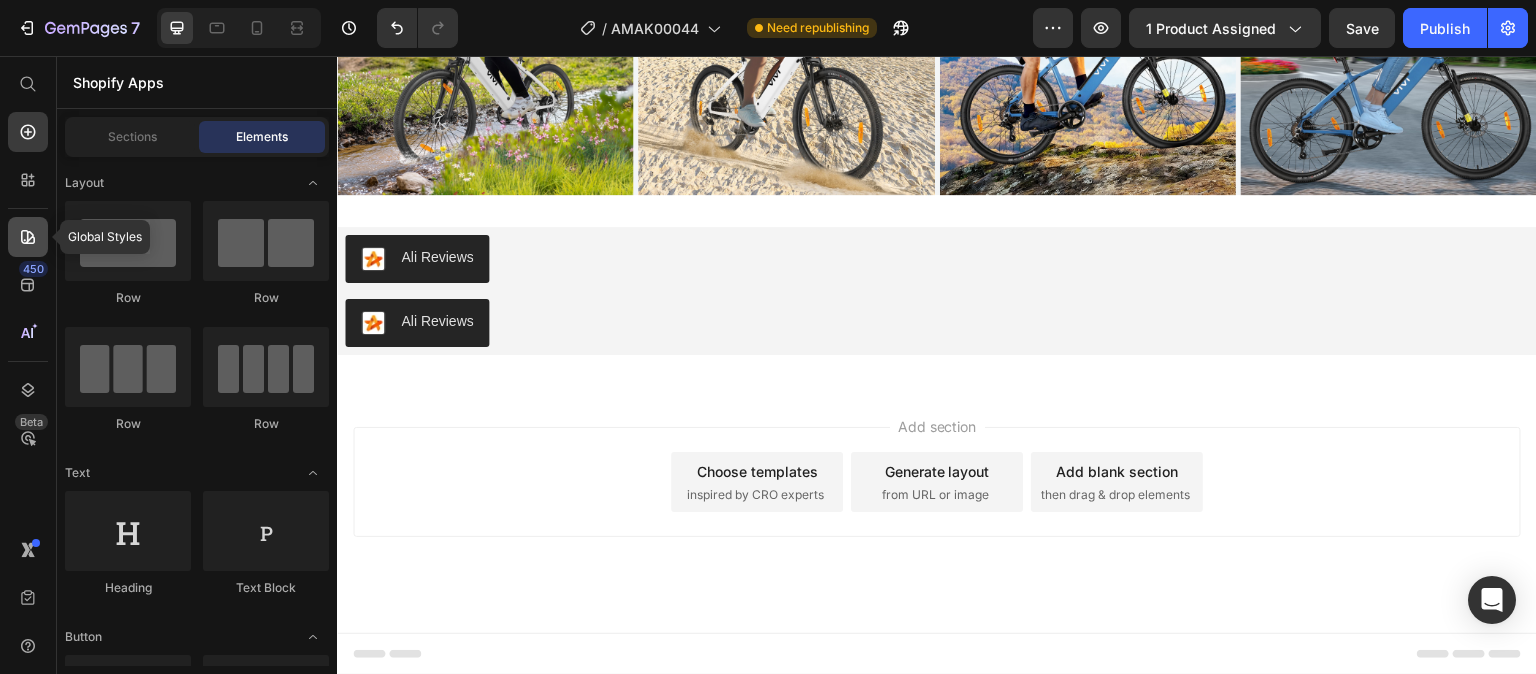 click 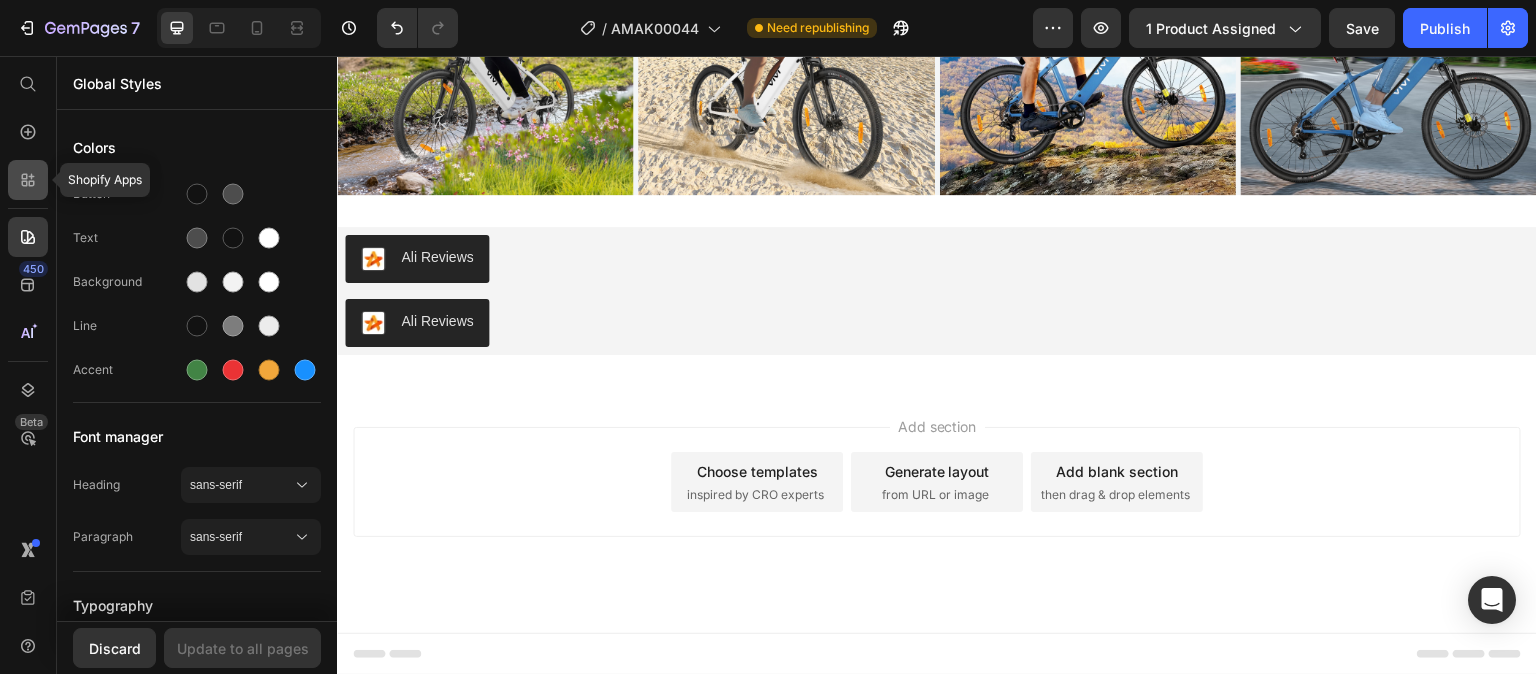 click 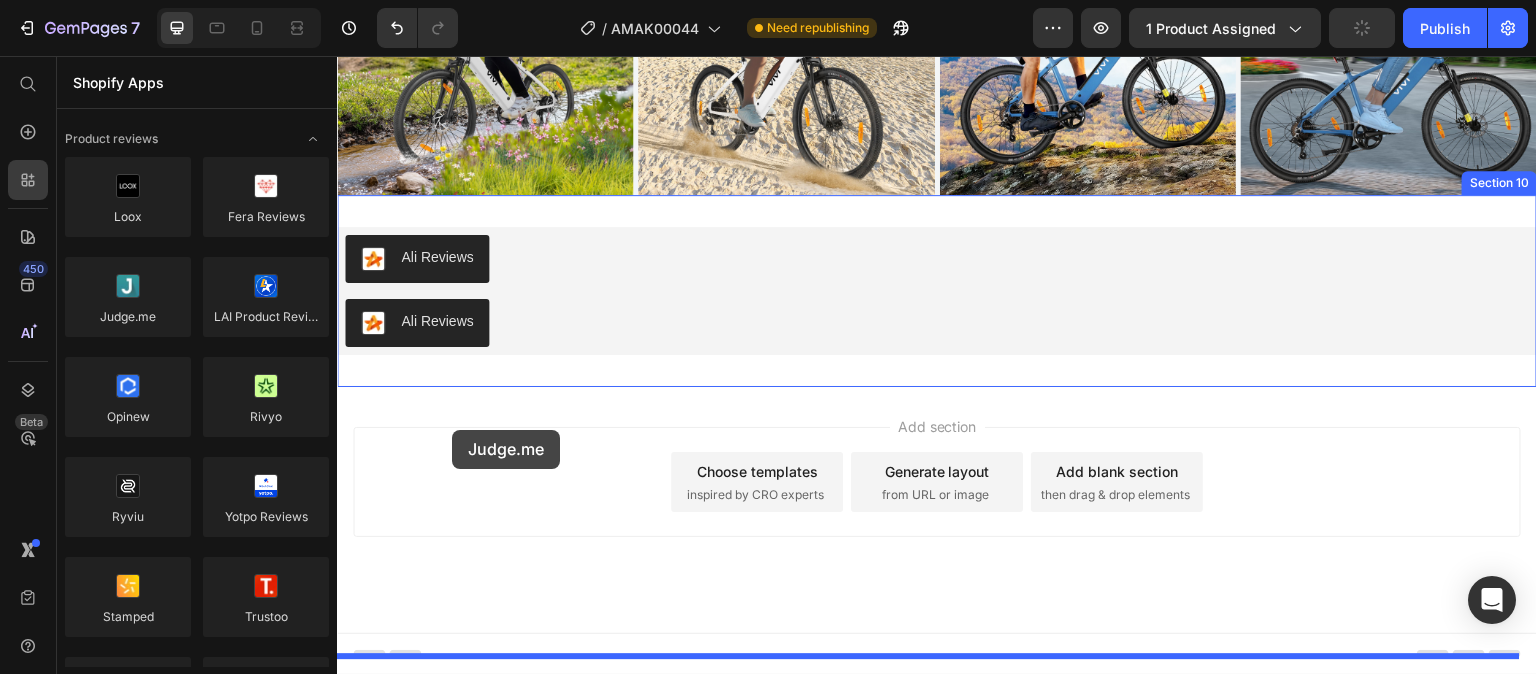 drag, startPoint x: 479, startPoint y: 367, endPoint x: 452, endPoint y: 429, distance: 67.62396 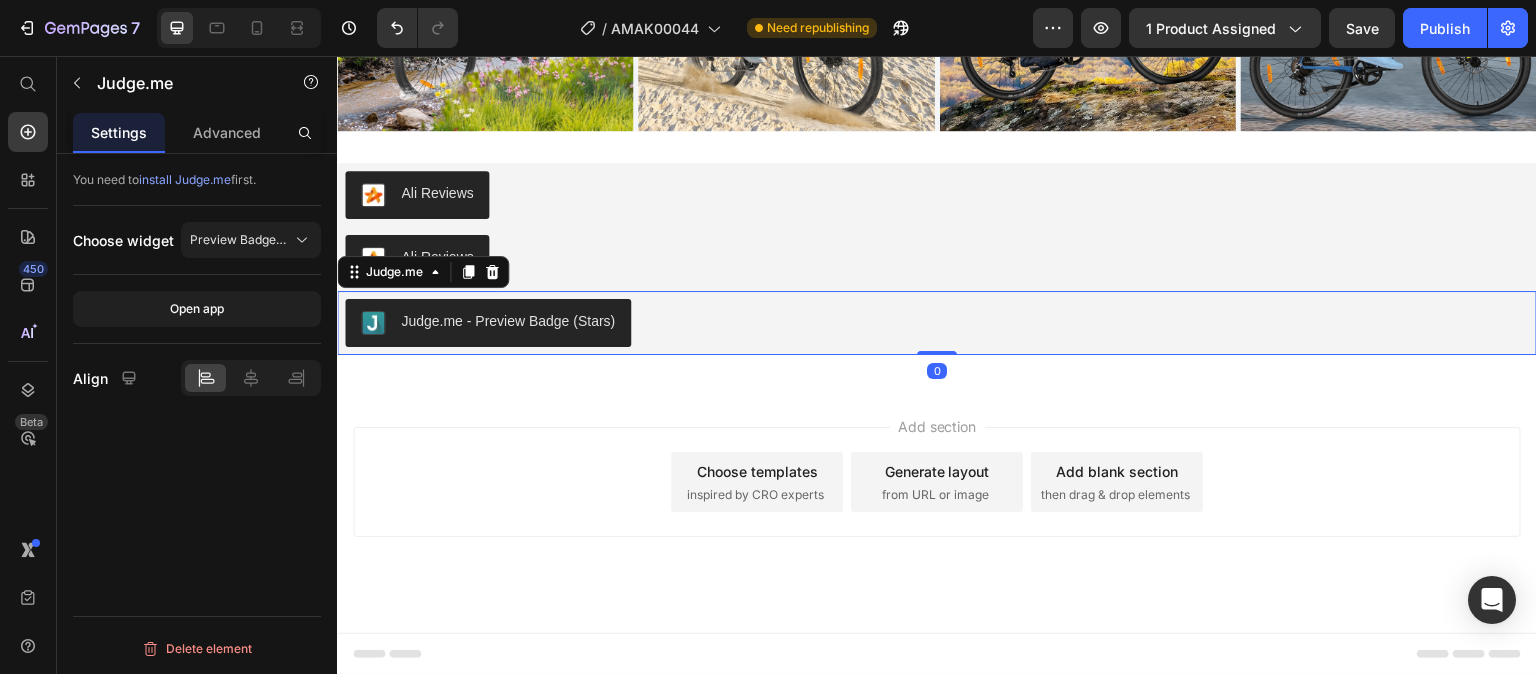 click on "Judge.me - Preview Badge (Stars)" at bounding box center [508, 321] 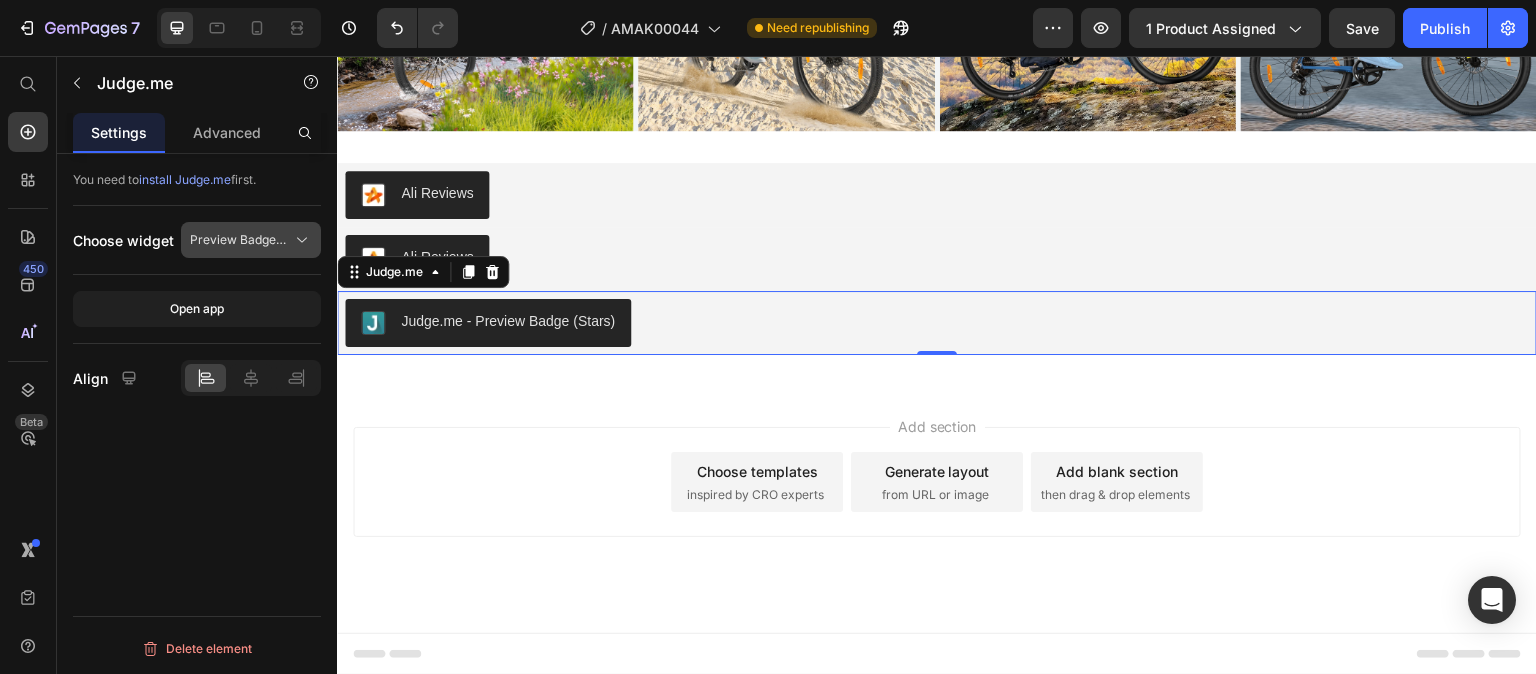 click on "Preview Badge (Stars)" at bounding box center (239, 240) 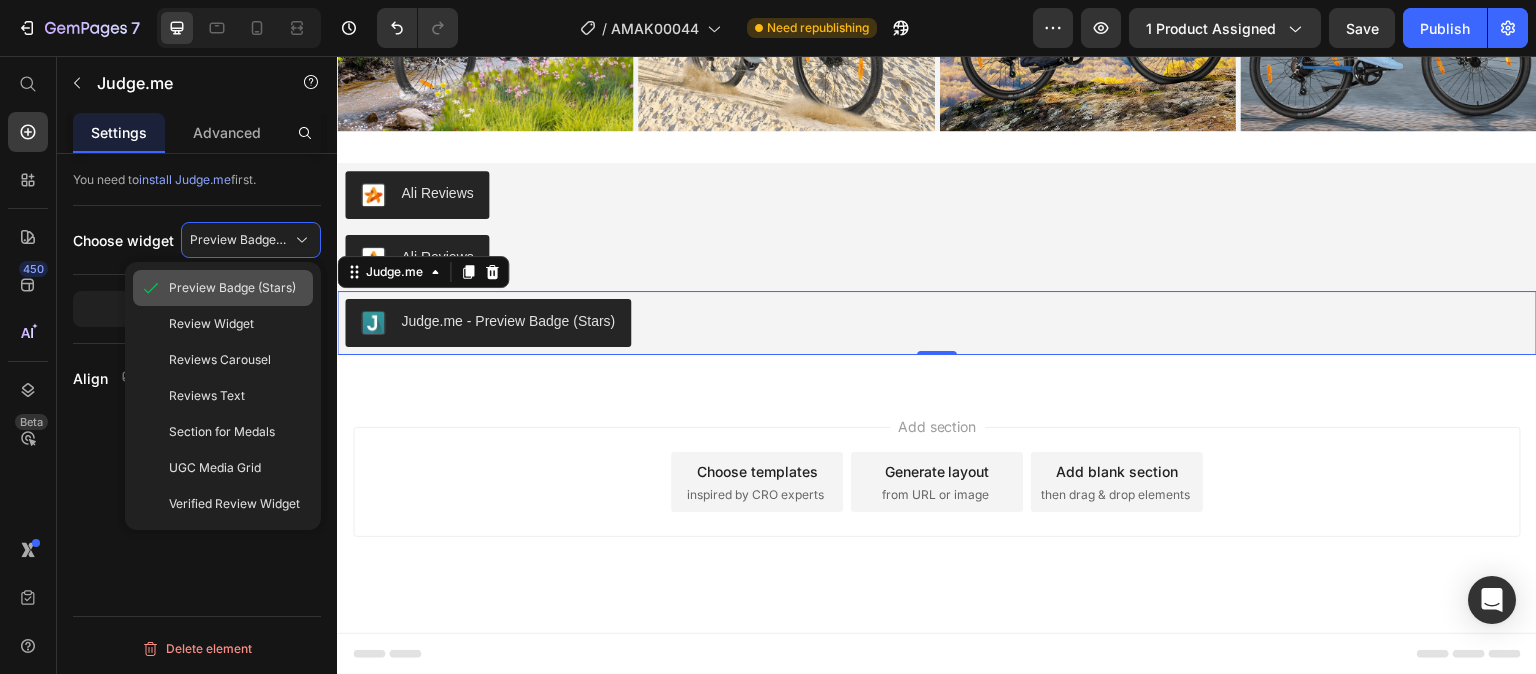 click on "Preview Badge (Stars)" at bounding box center [232, 288] 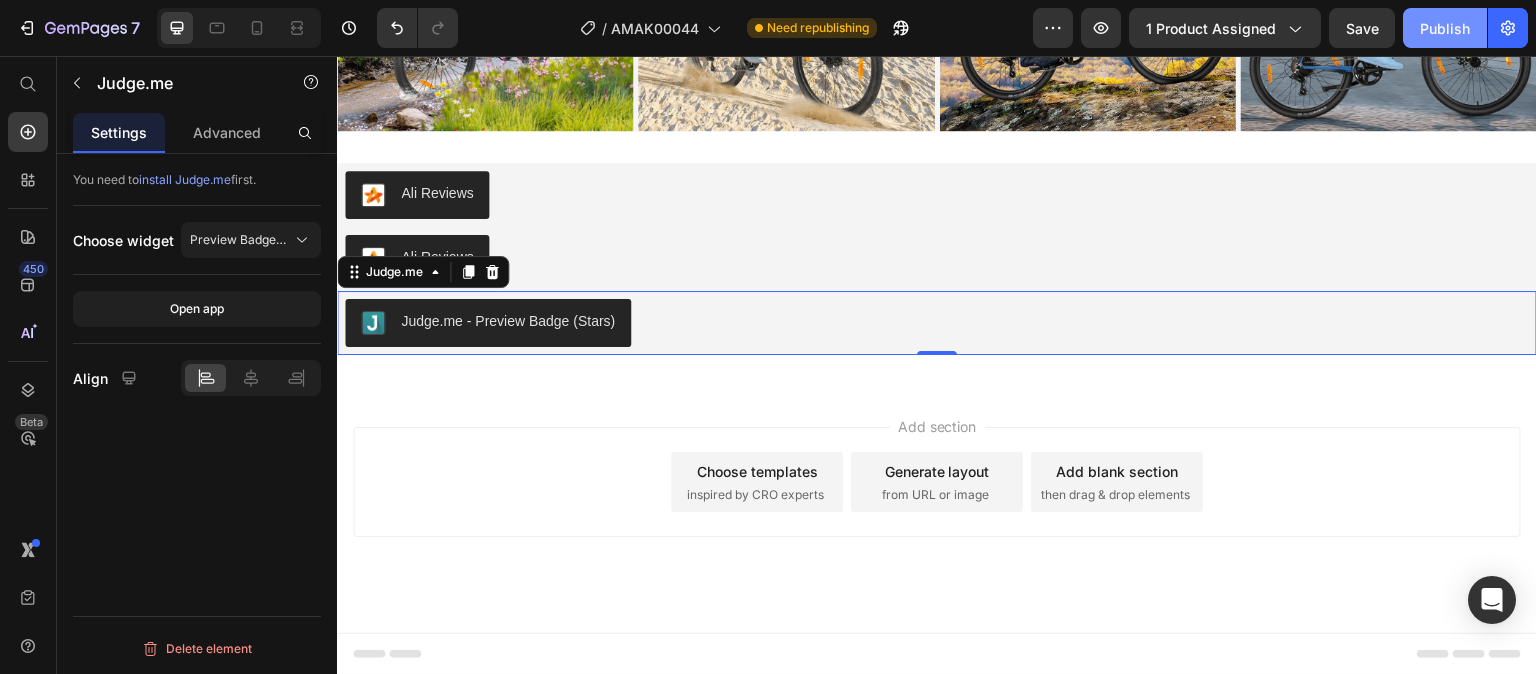 click on "Publish" at bounding box center [1445, 28] 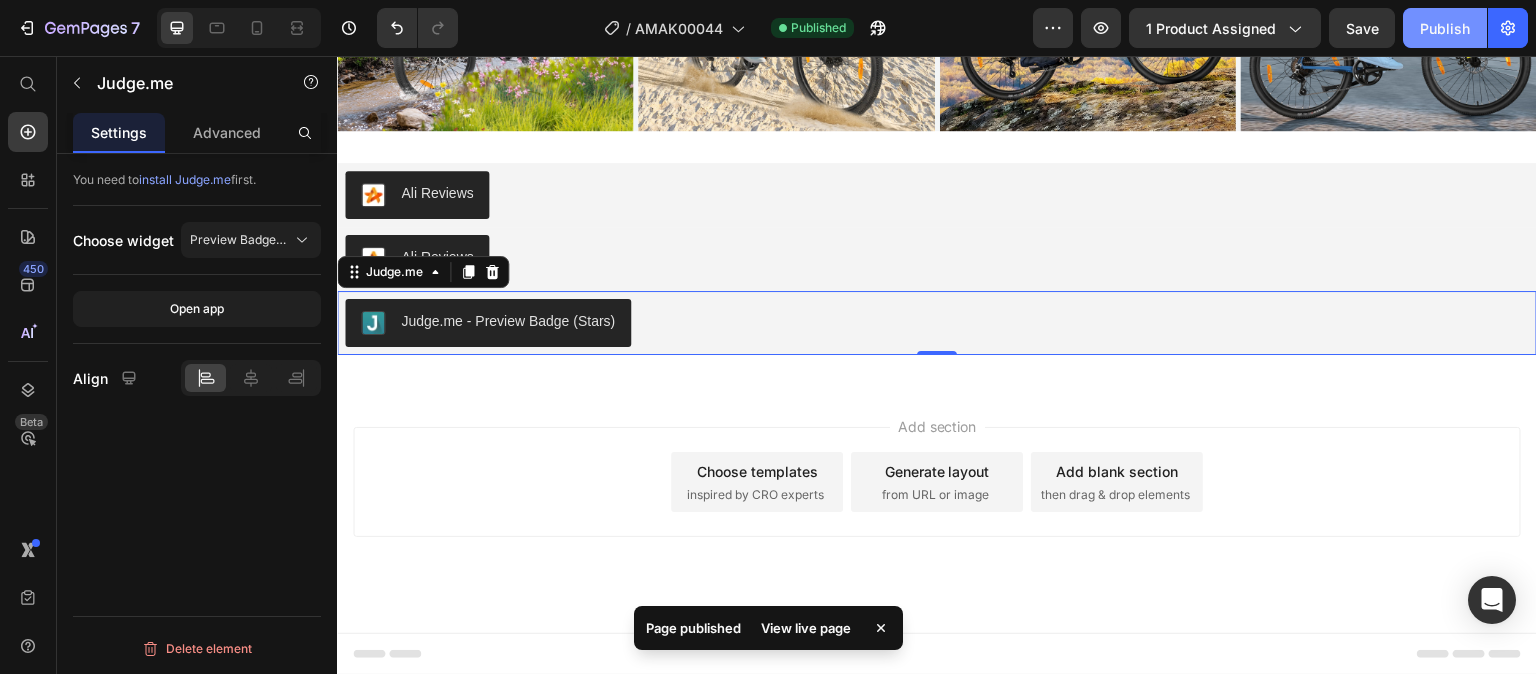 click on "Publish" at bounding box center [1445, 28] 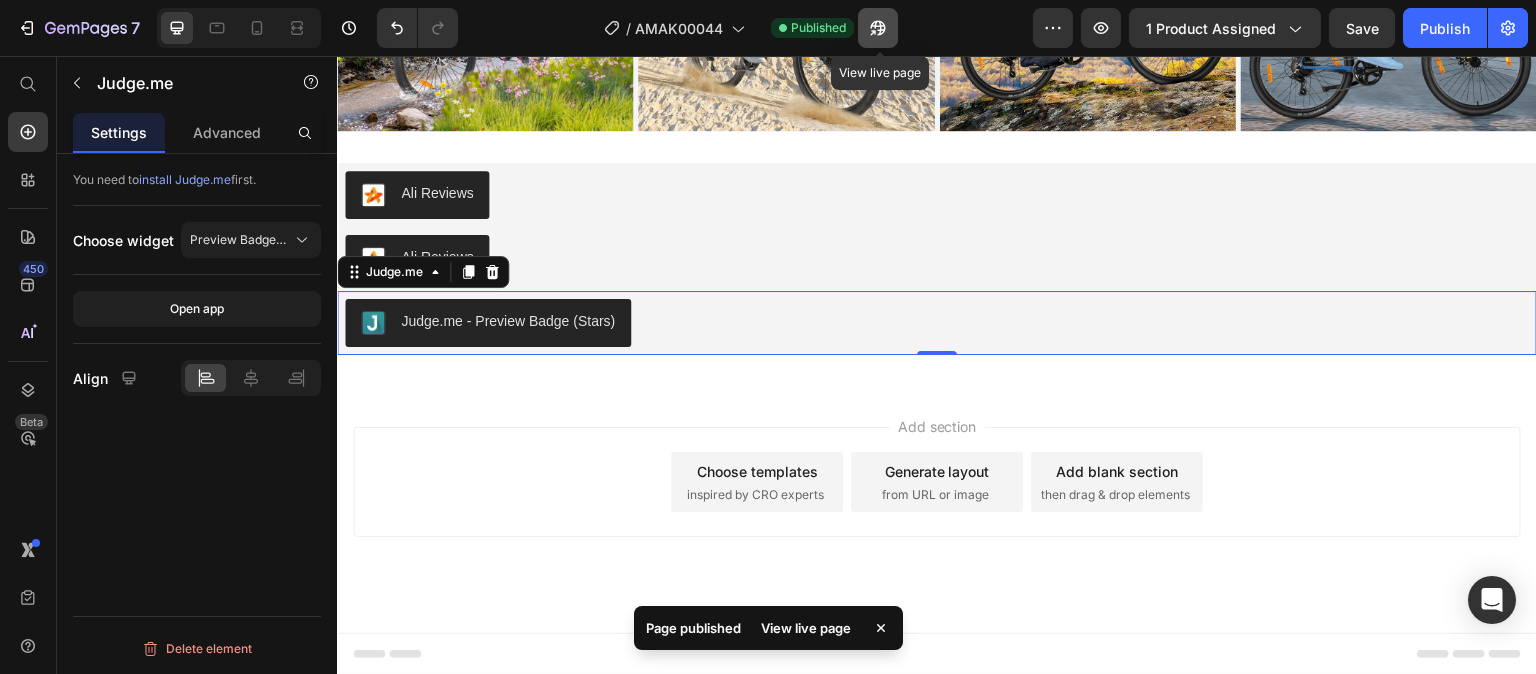 click 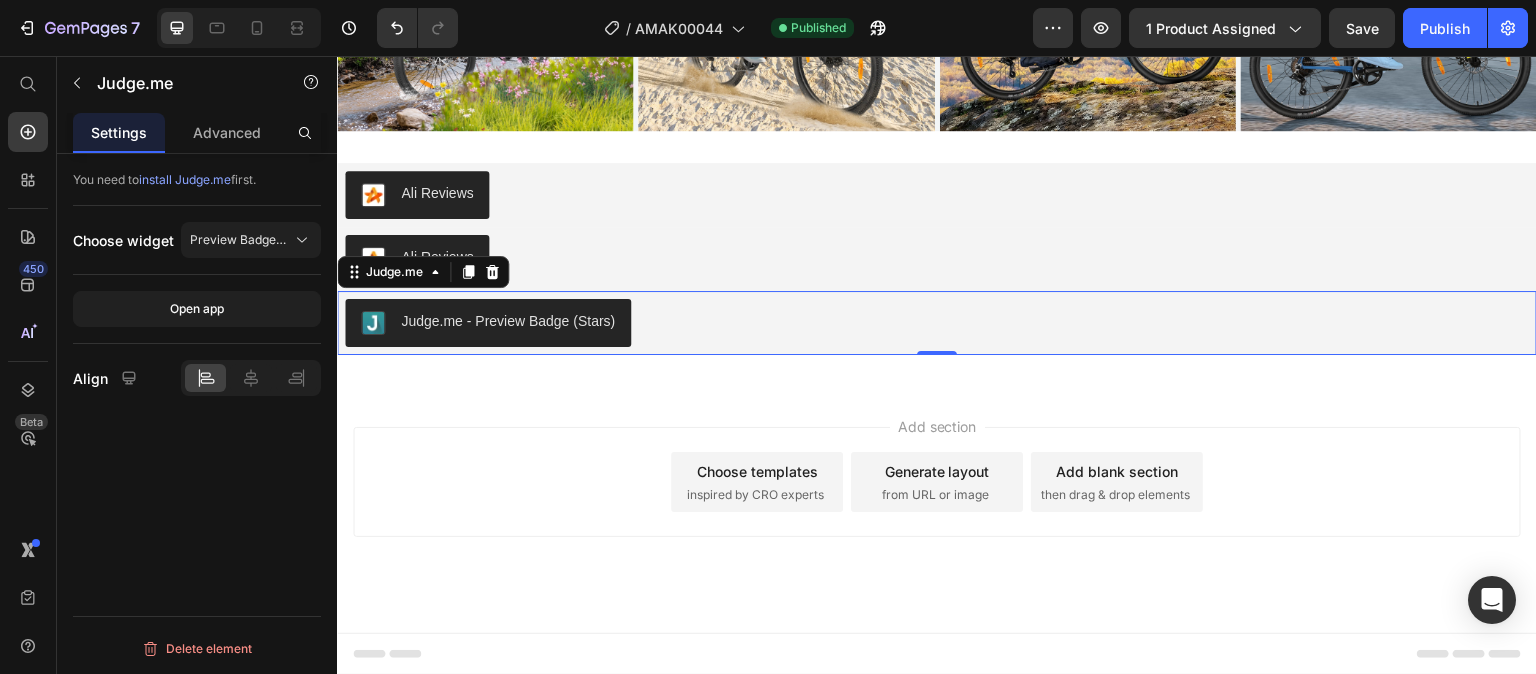 click on "Judge.me - Preview Badge (Stars)" at bounding box center (508, 321) 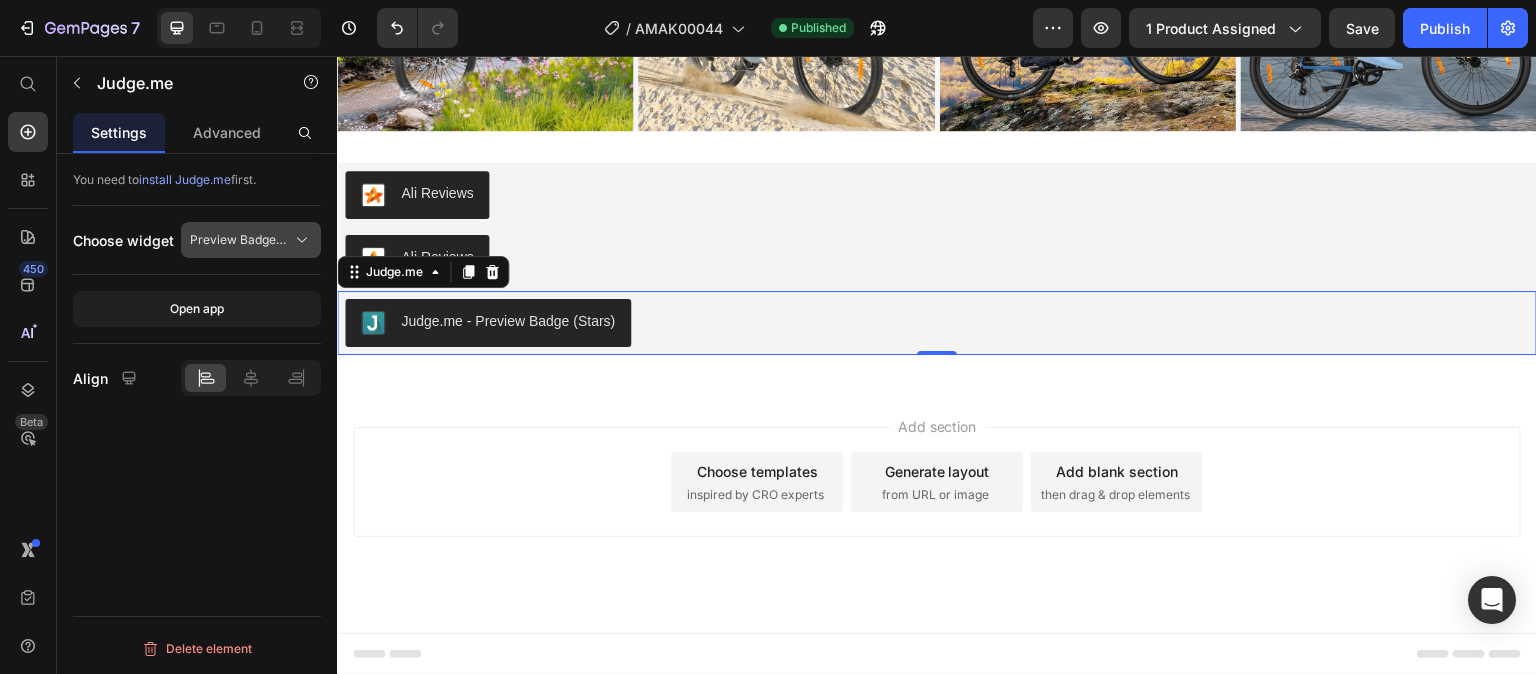 click on "Preview Badge (Stars)" at bounding box center [239, 240] 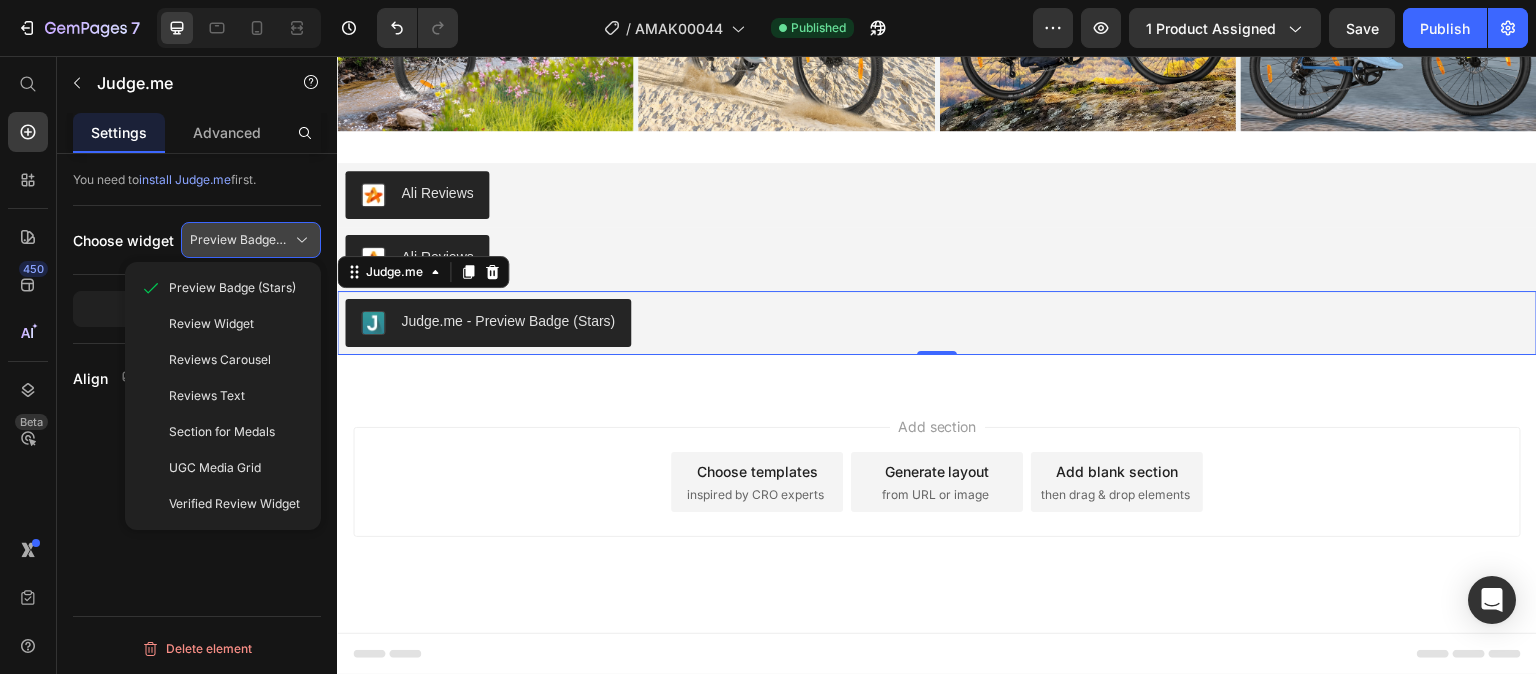 click on "Preview Badge (Stars)" at bounding box center [239, 240] 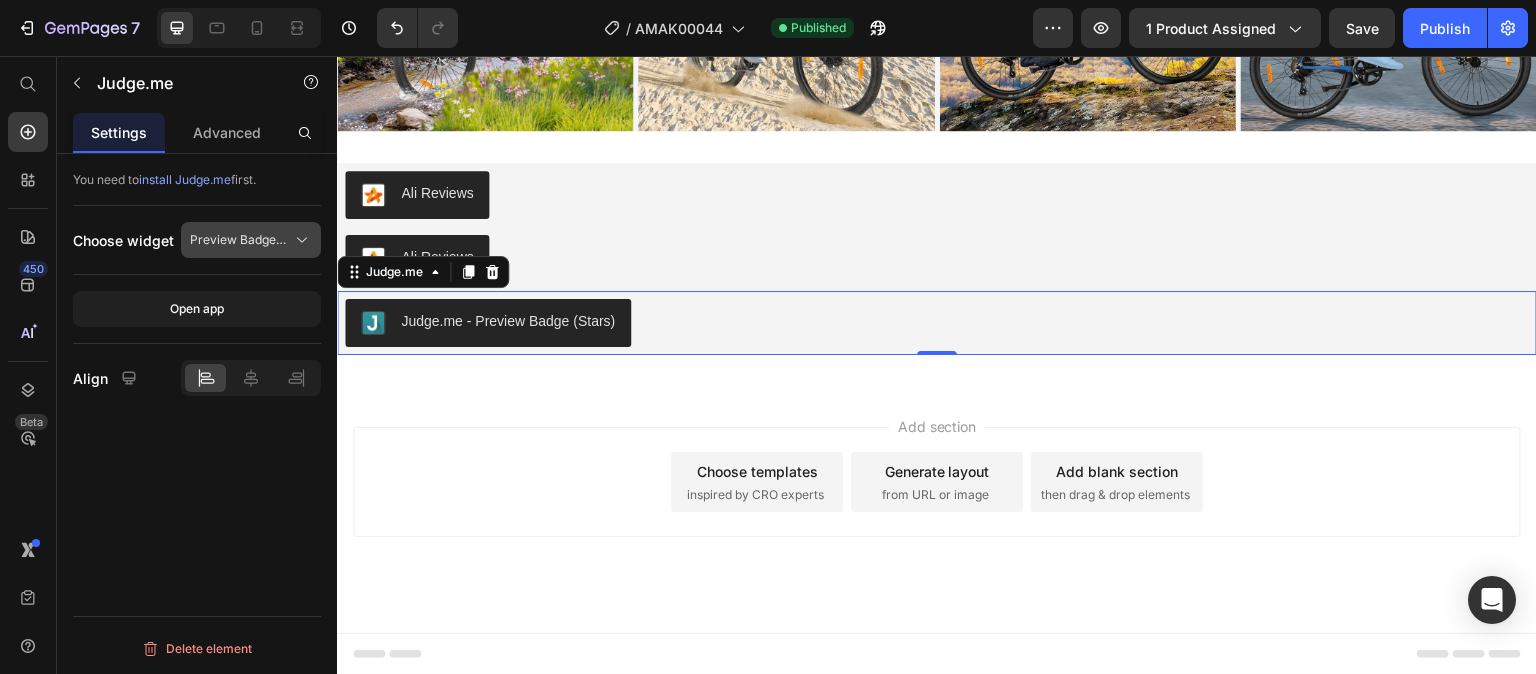 click on "Preview Badge (Stars)" at bounding box center (239, 240) 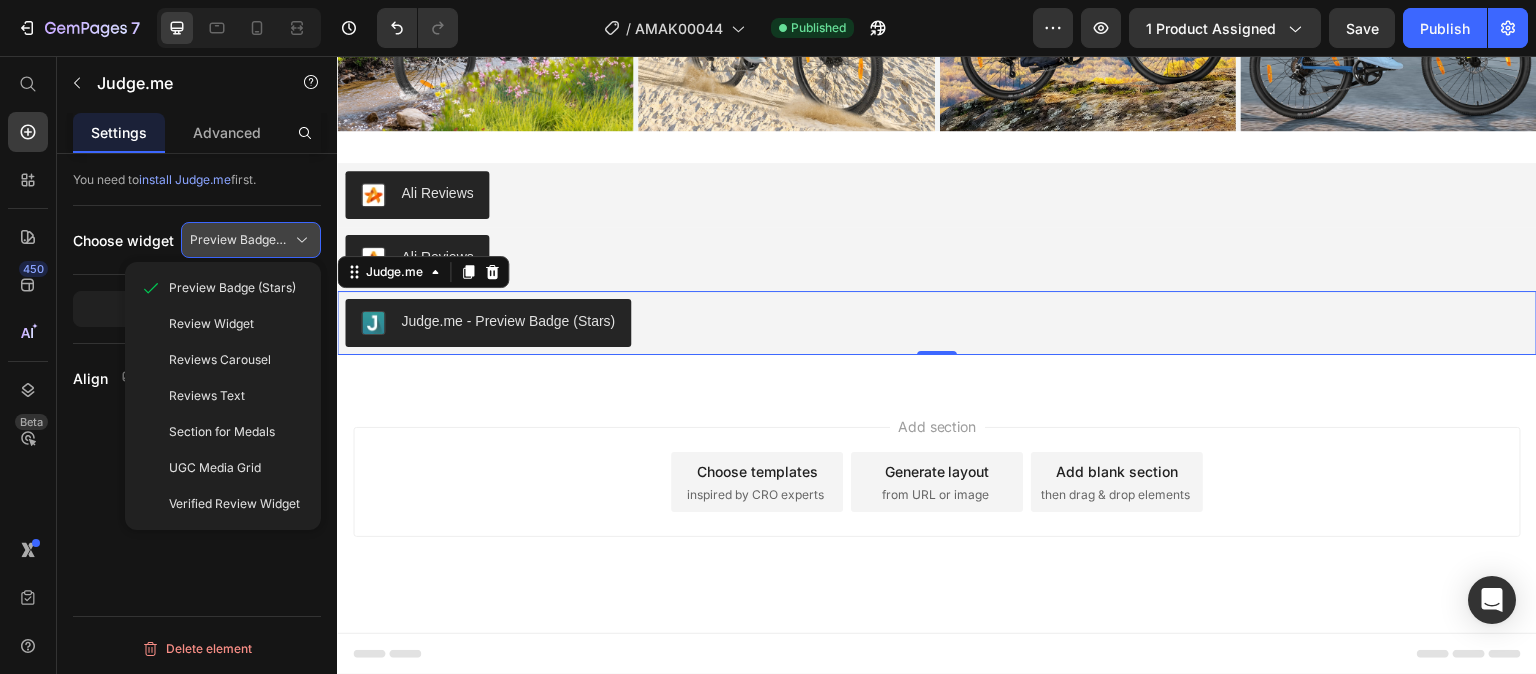 click on "Preview Badge (Stars)" at bounding box center (239, 240) 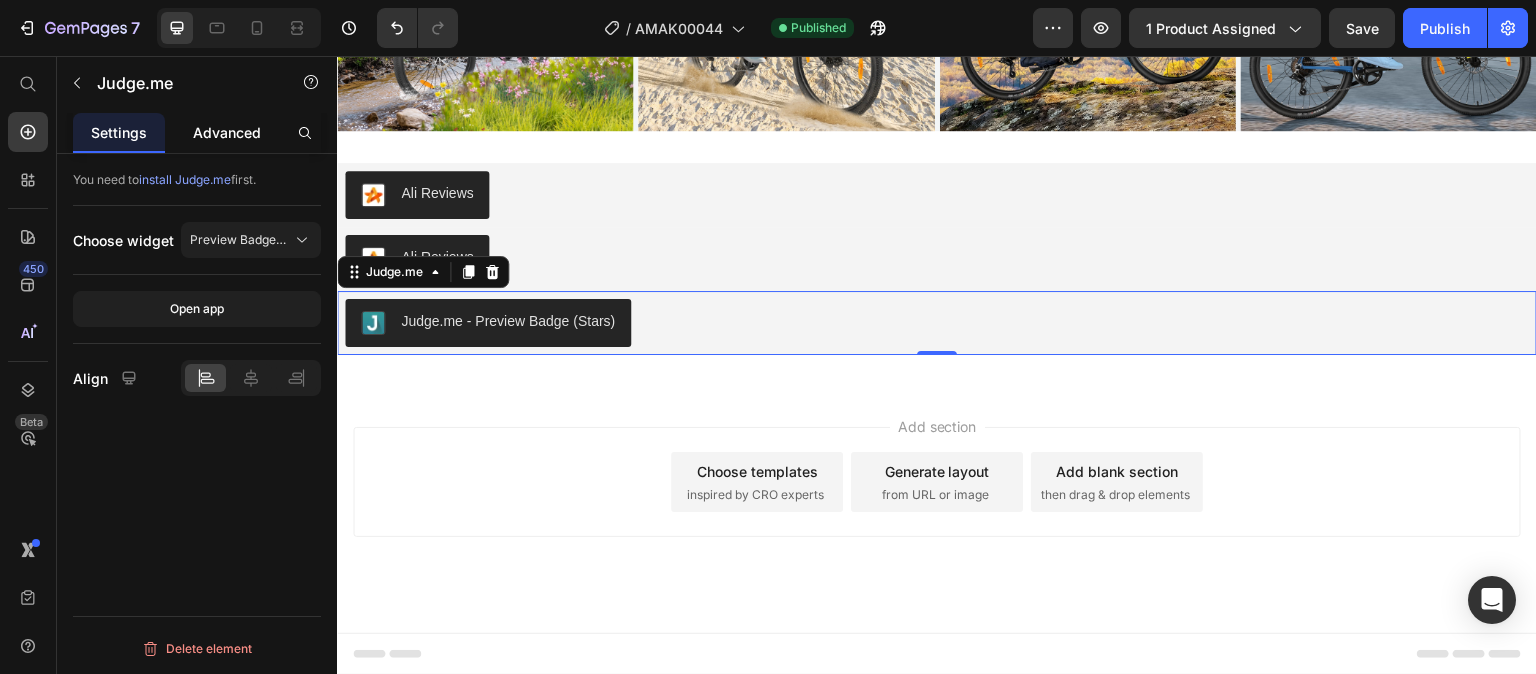 click on "Advanced" at bounding box center (227, 132) 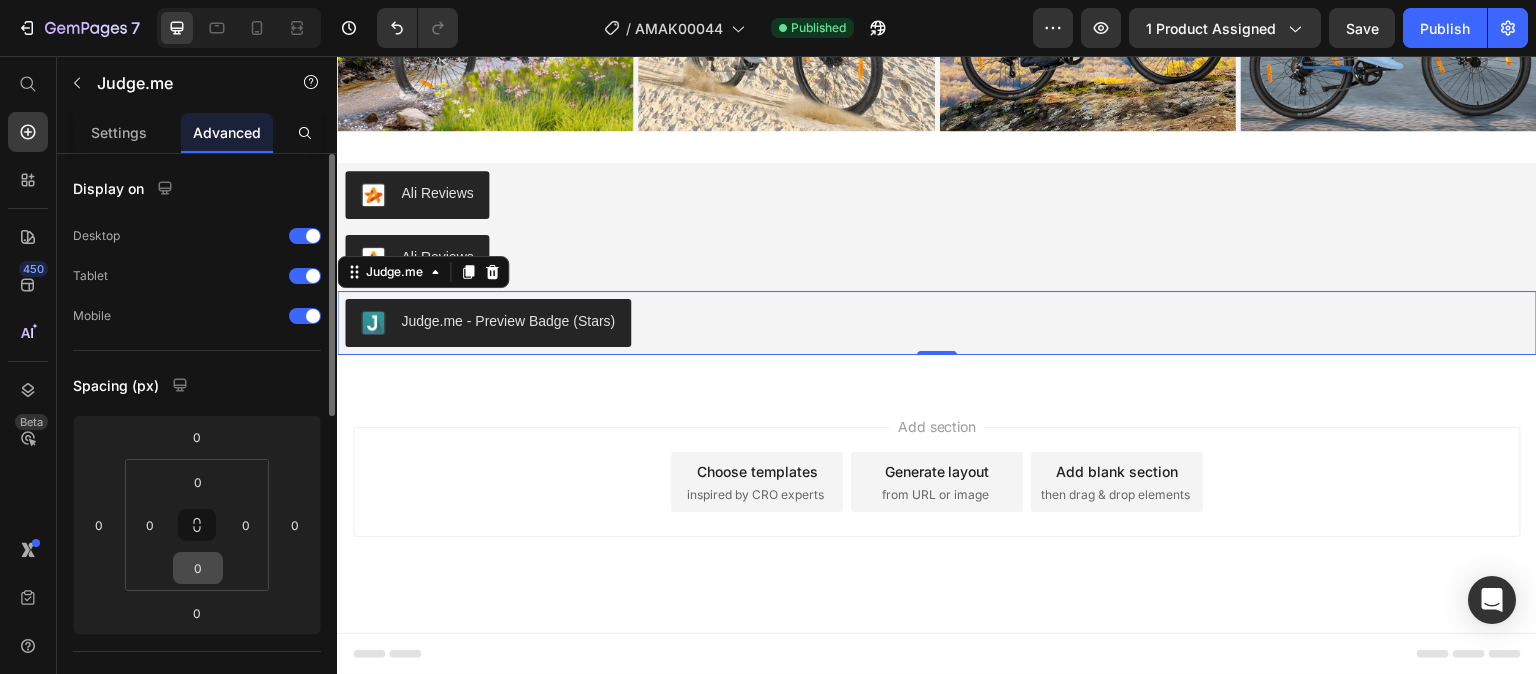 scroll, scrollTop: 690, scrollLeft: 0, axis: vertical 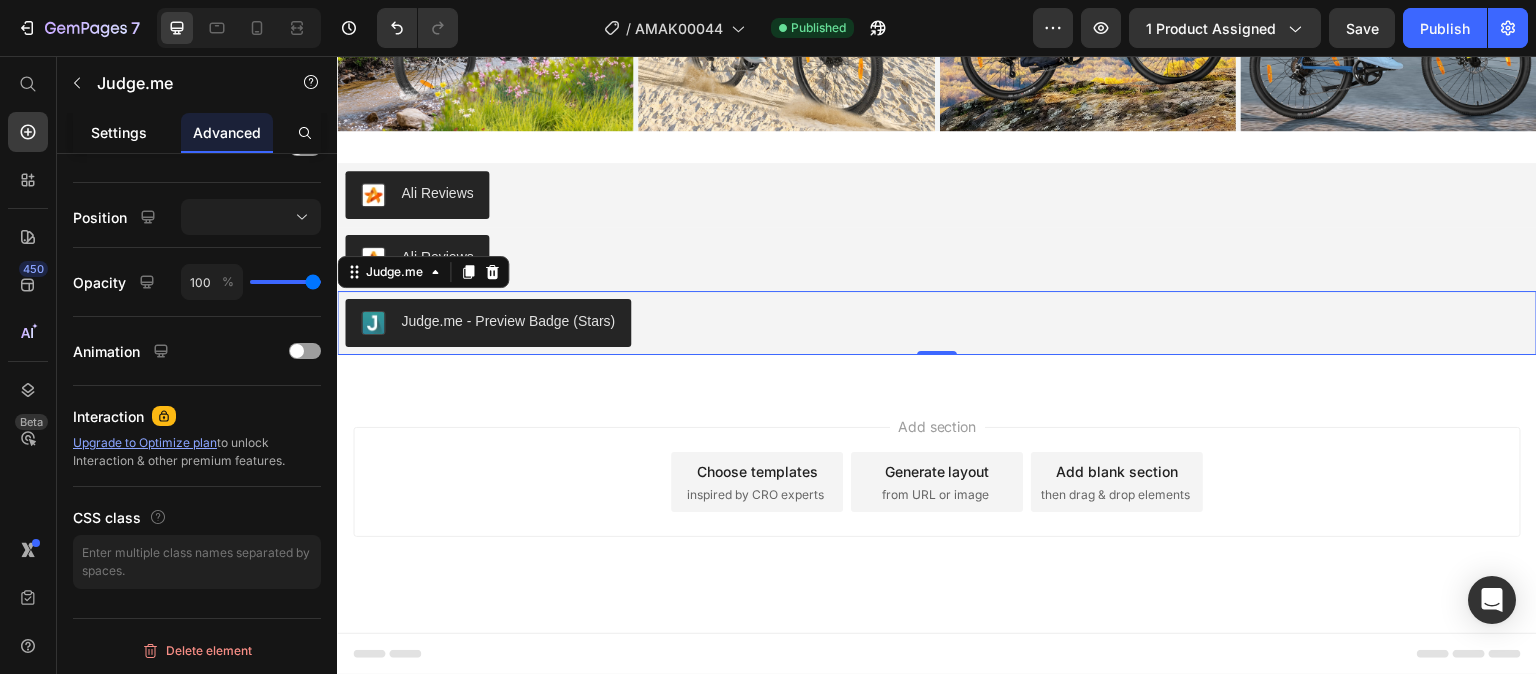 click on "Settings" at bounding box center (119, 132) 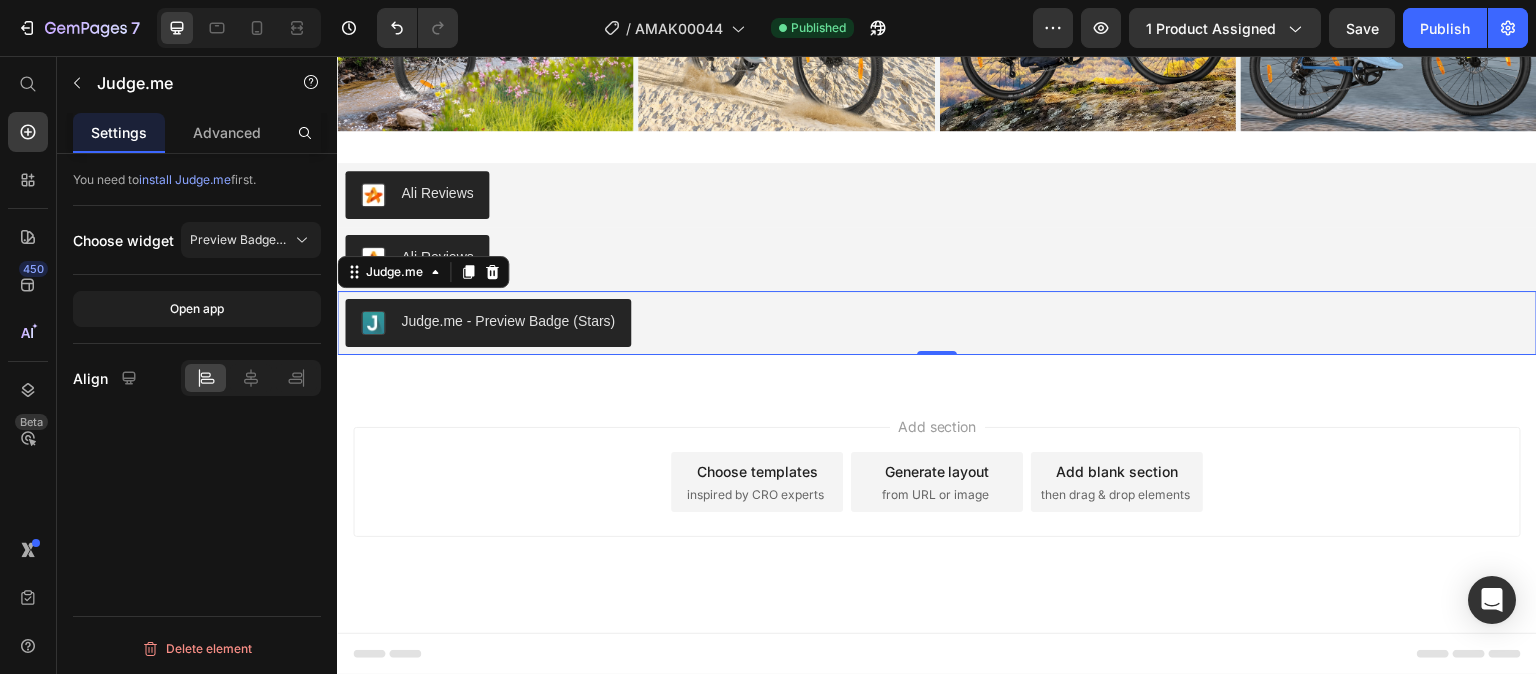 click on "Judge.me - Preview Badge (Stars)" at bounding box center [488, 323] 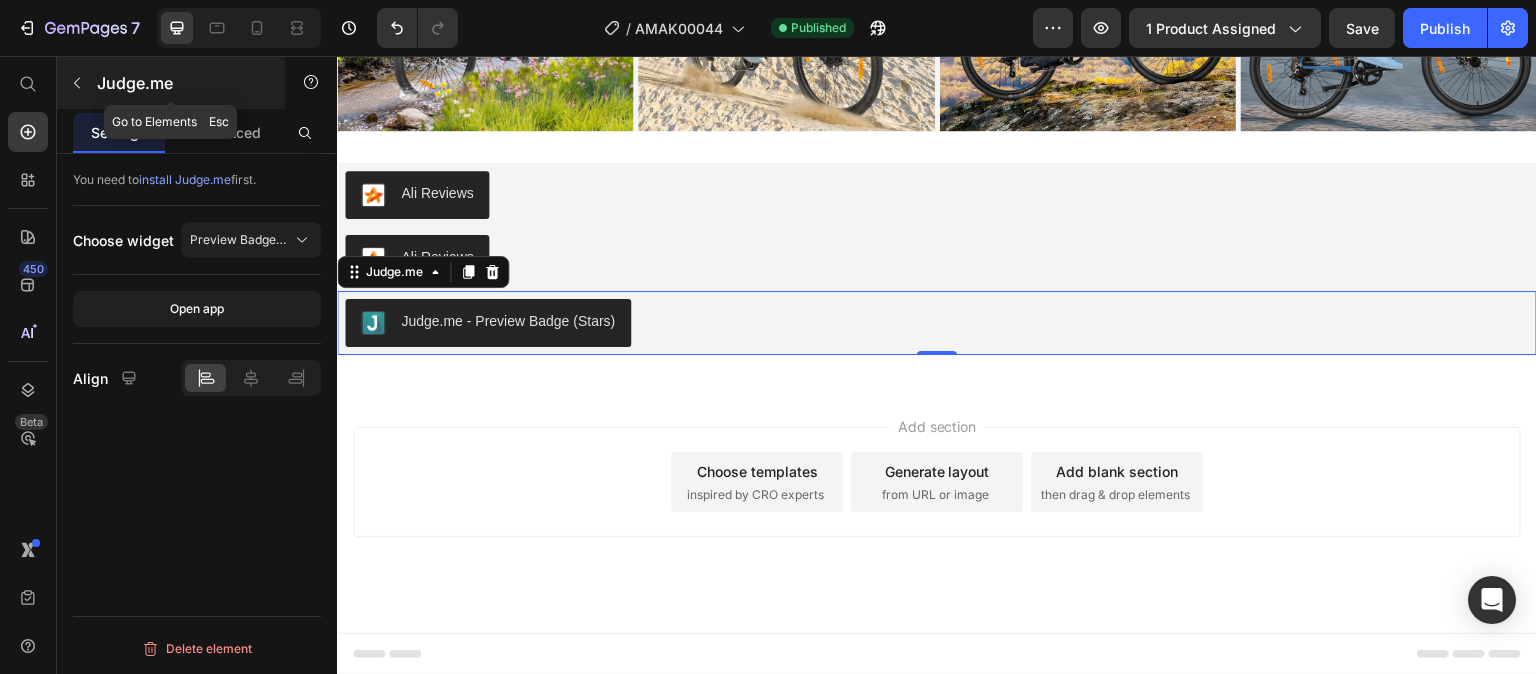 click 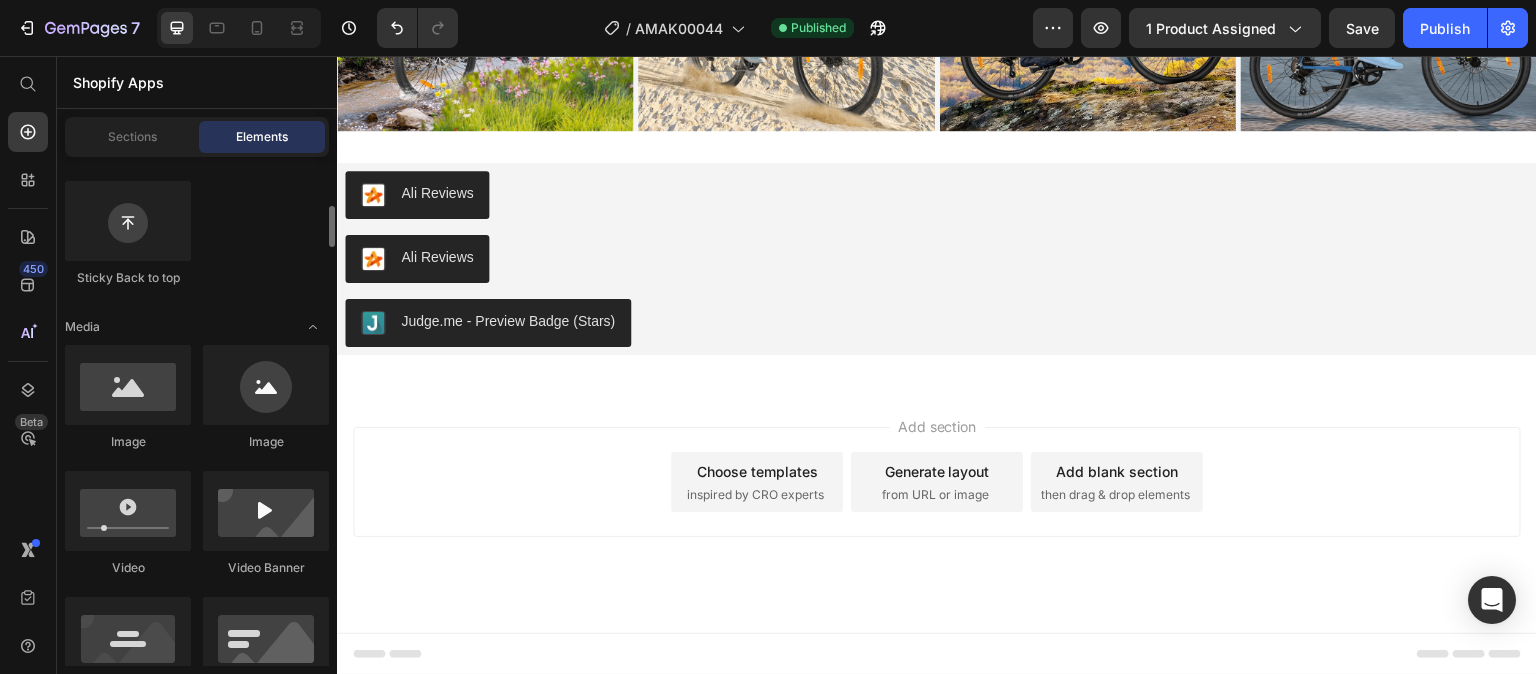 scroll, scrollTop: 0, scrollLeft: 0, axis: both 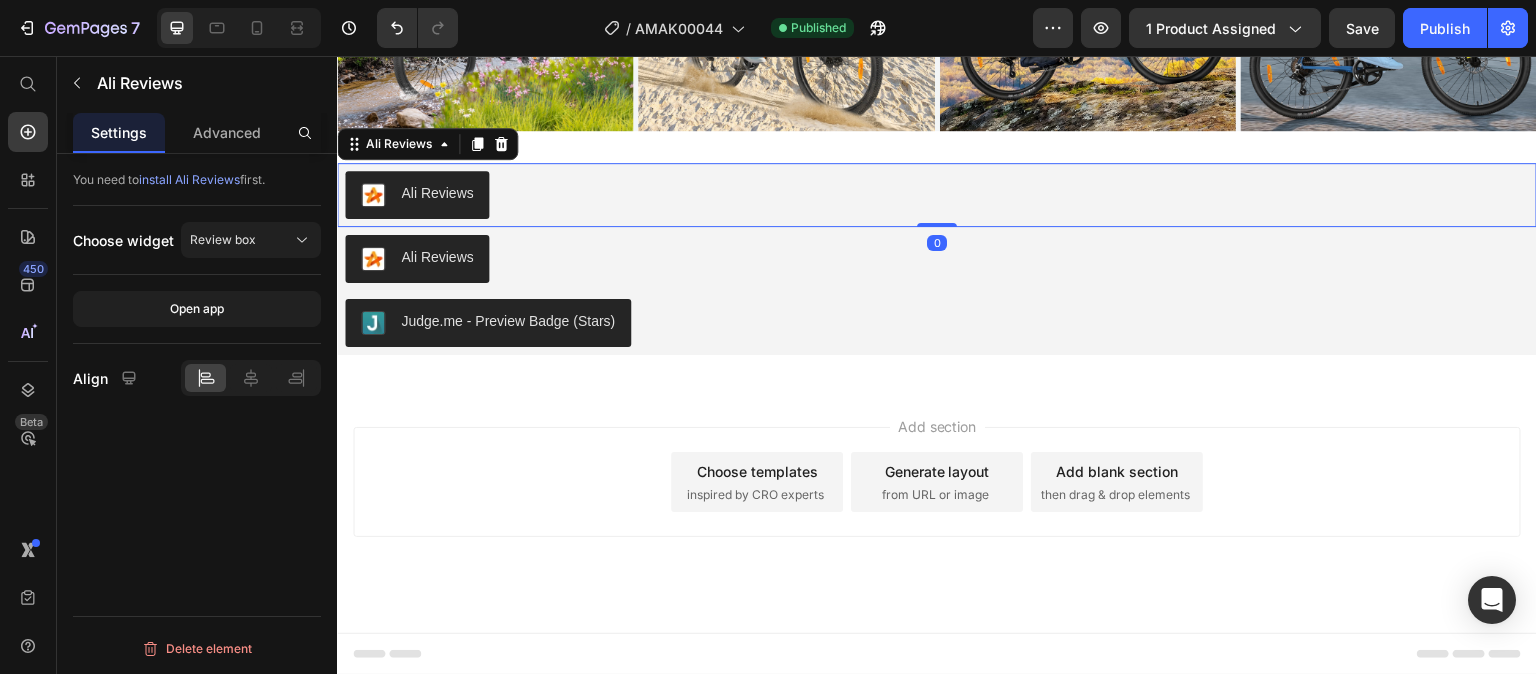 click on "Ali Reviews" at bounding box center [437, 193] 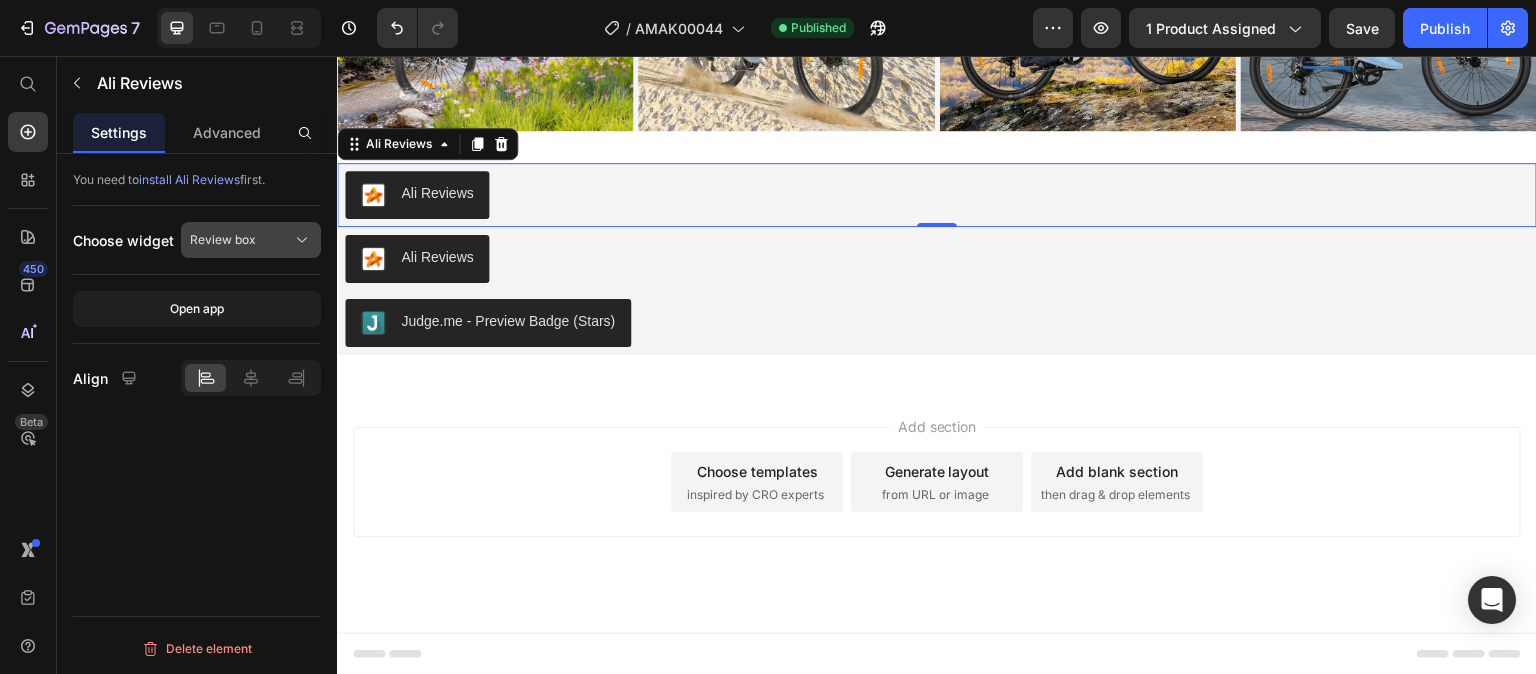 click on "Review box" 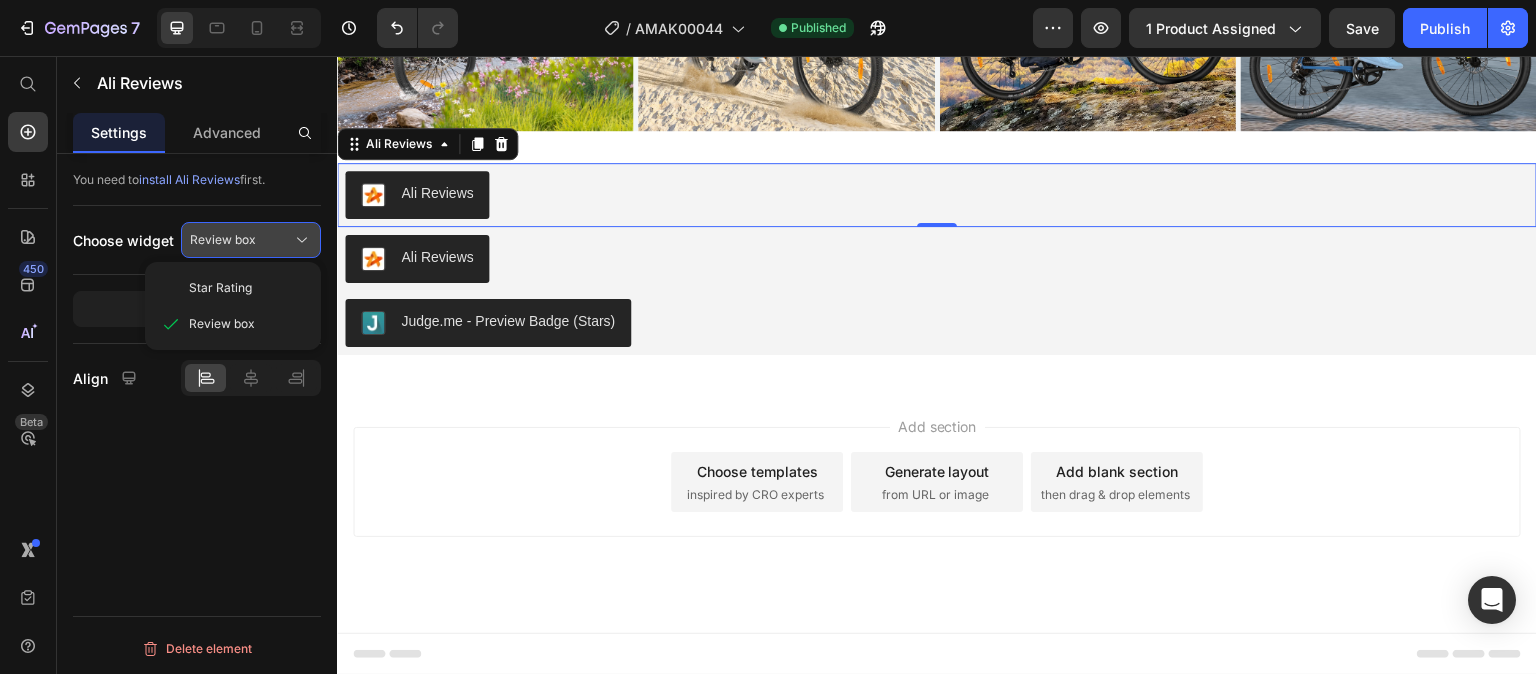 click on "Review box" 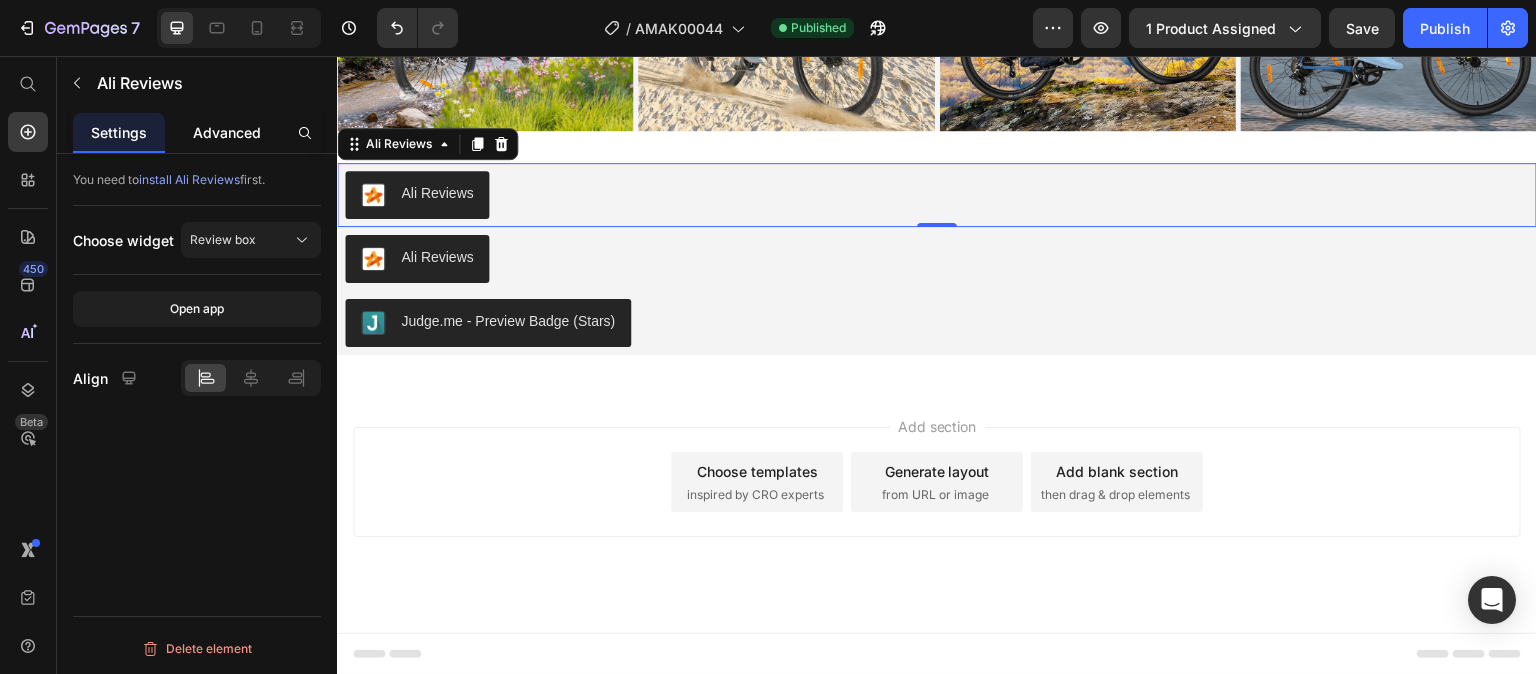 click on "Advanced" at bounding box center [227, 132] 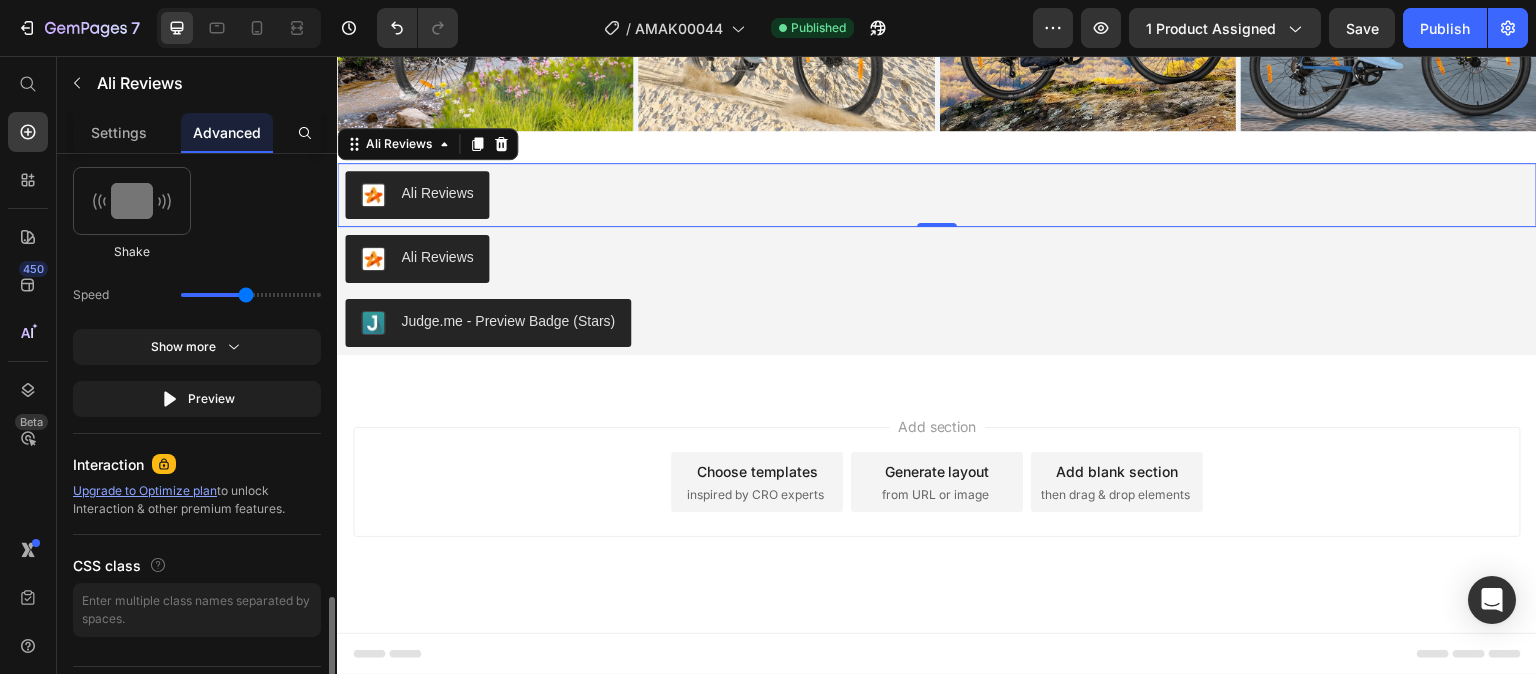 scroll, scrollTop: 1248, scrollLeft: 0, axis: vertical 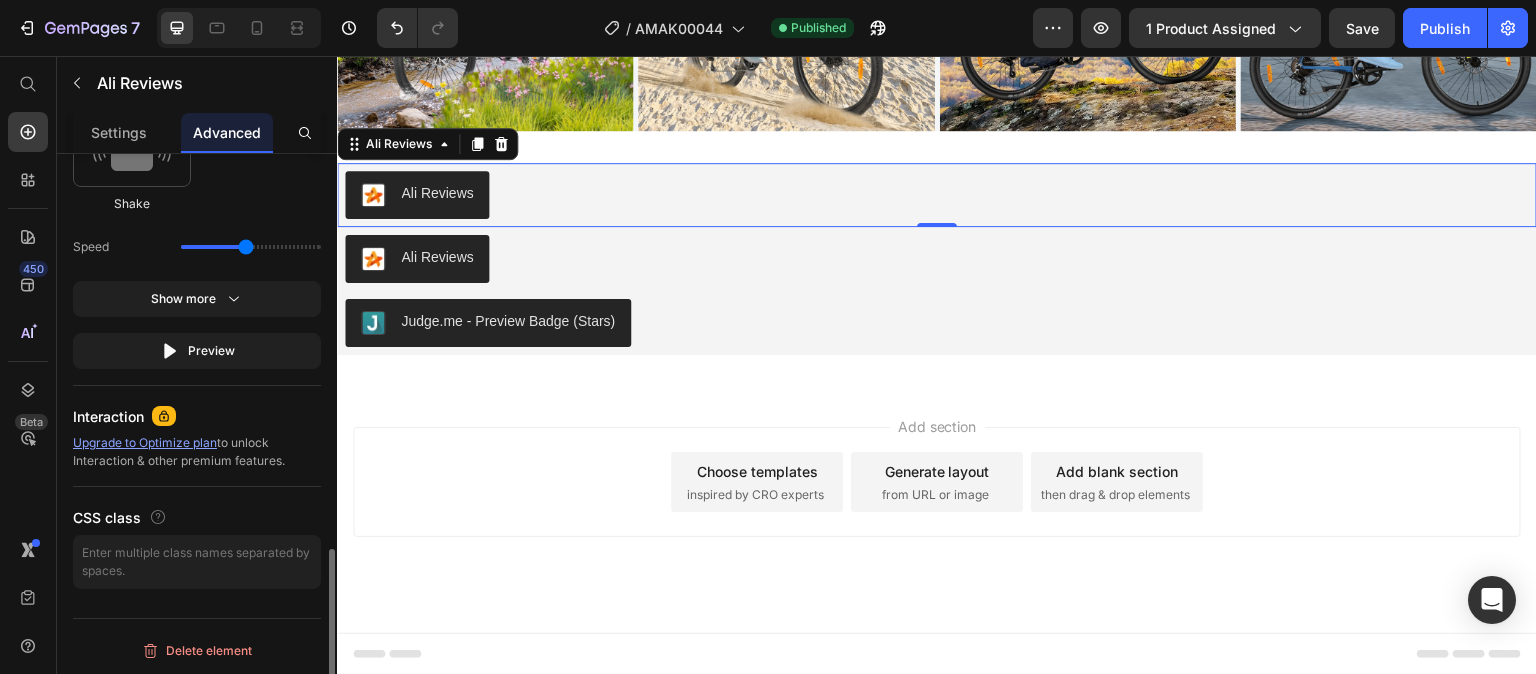 click on "Upgrade to Optimize plan" at bounding box center [145, 442] 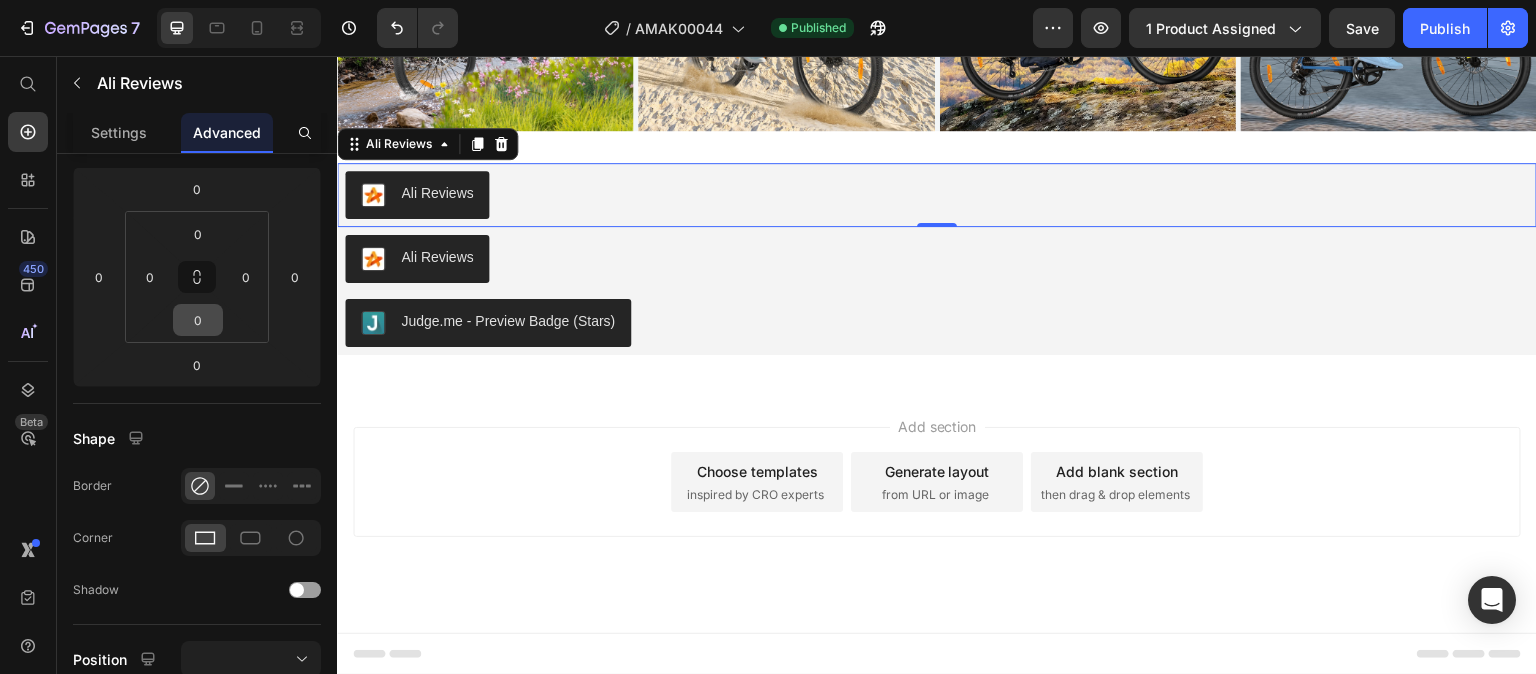 scroll, scrollTop: 148, scrollLeft: 0, axis: vertical 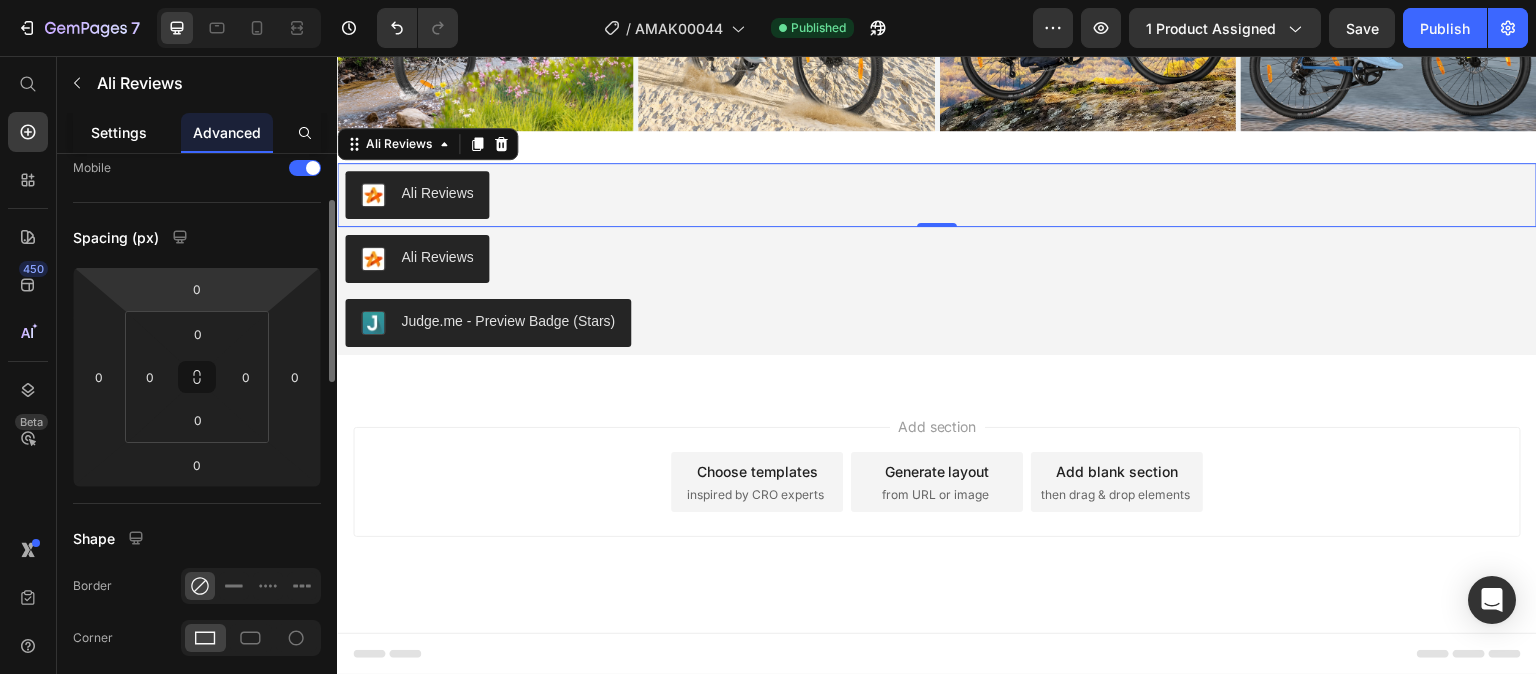 click on "Settings" at bounding box center (119, 132) 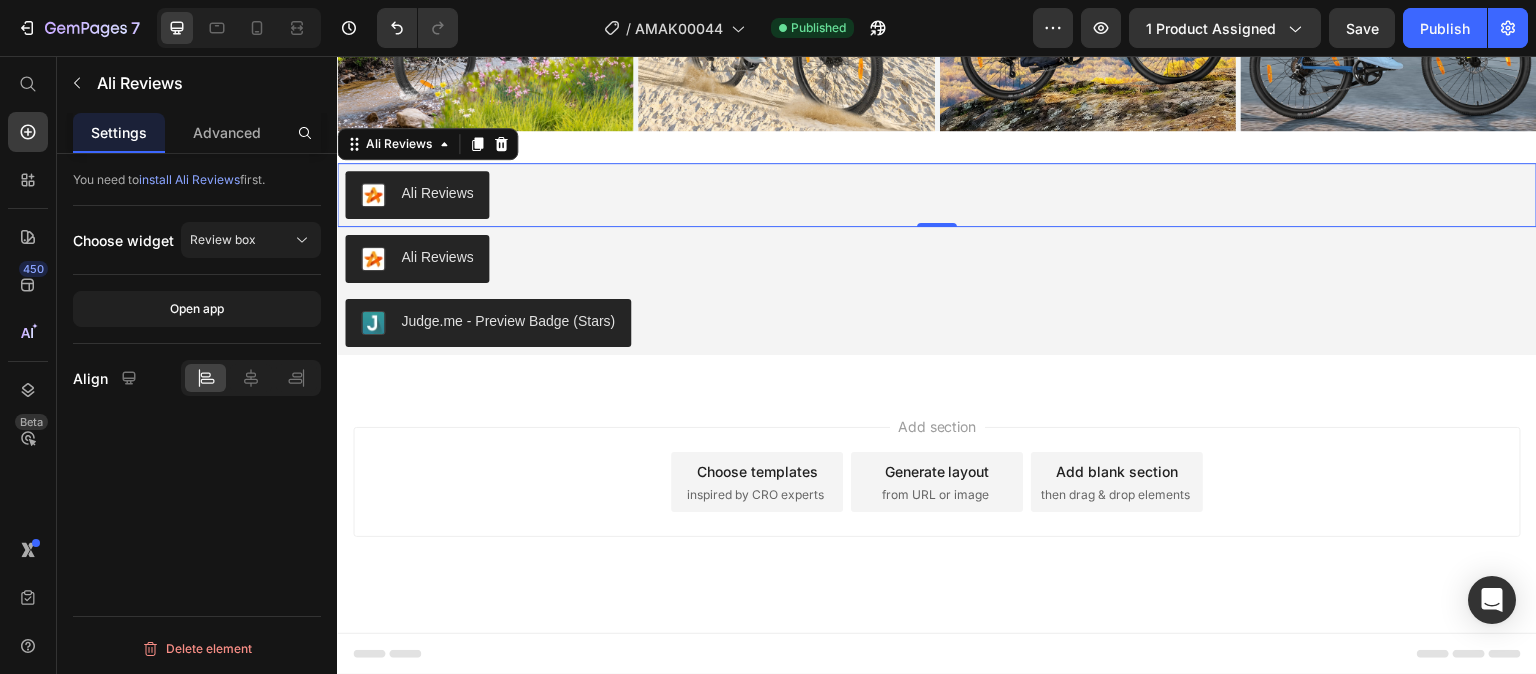 scroll, scrollTop: 0, scrollLeft: 0, axis: both 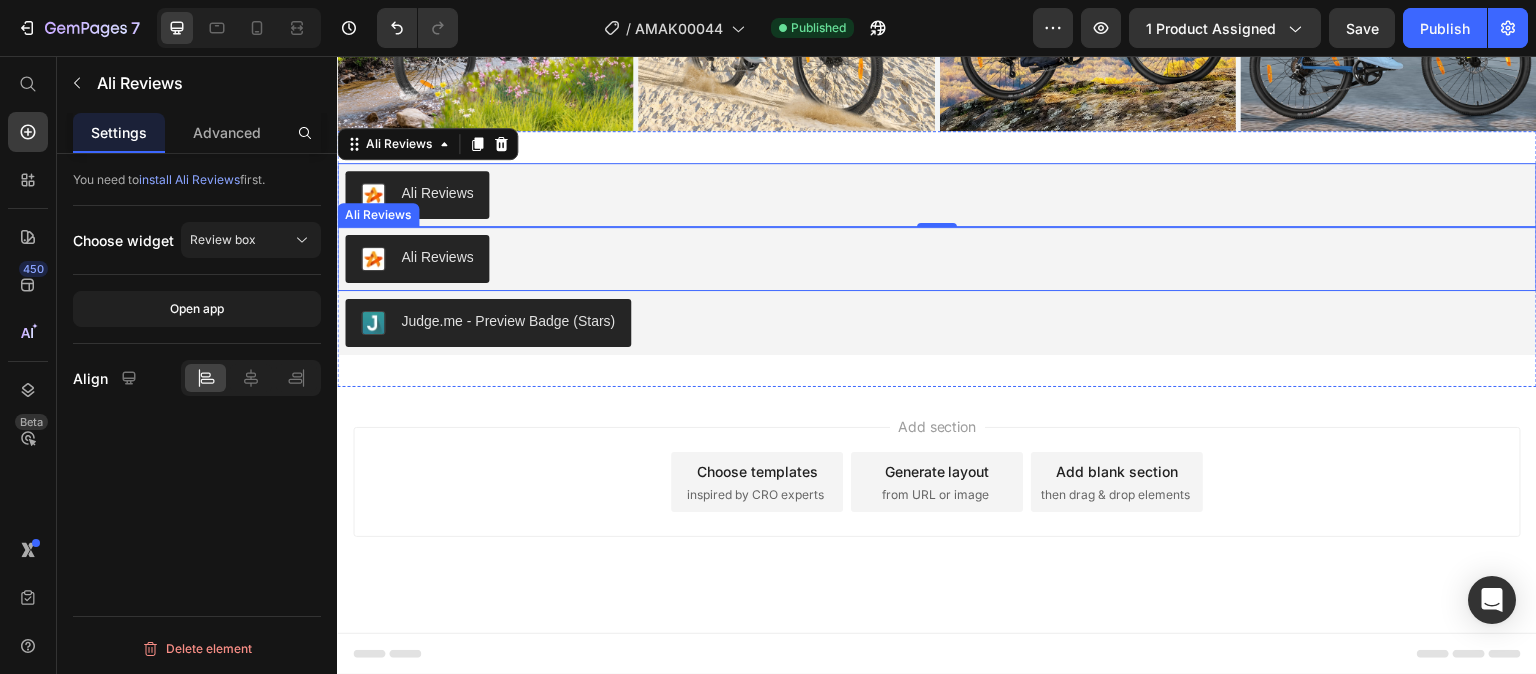 click on "Ali Reviews" at bounding box center [937, 259] 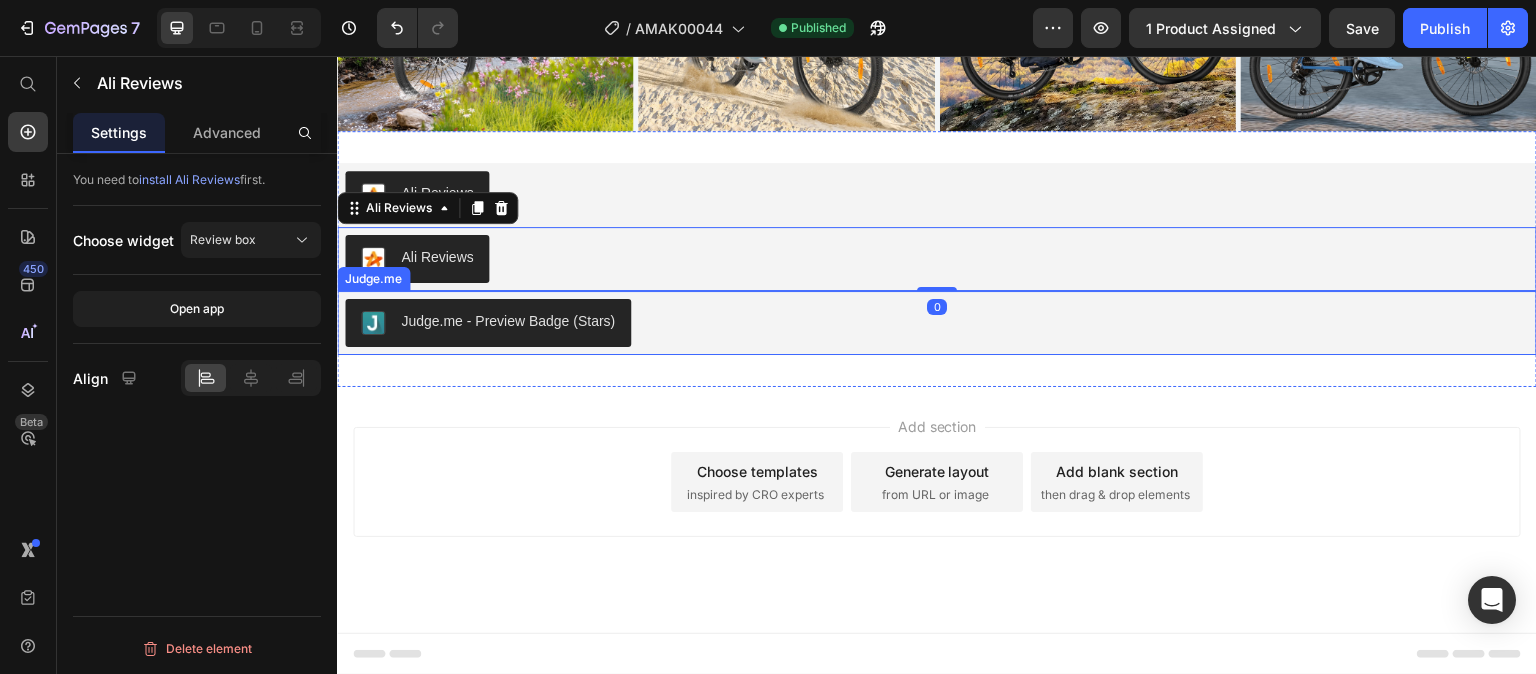 click on "Judge.me - Preview Badge (Stars)" at bounding box center (937, 323) 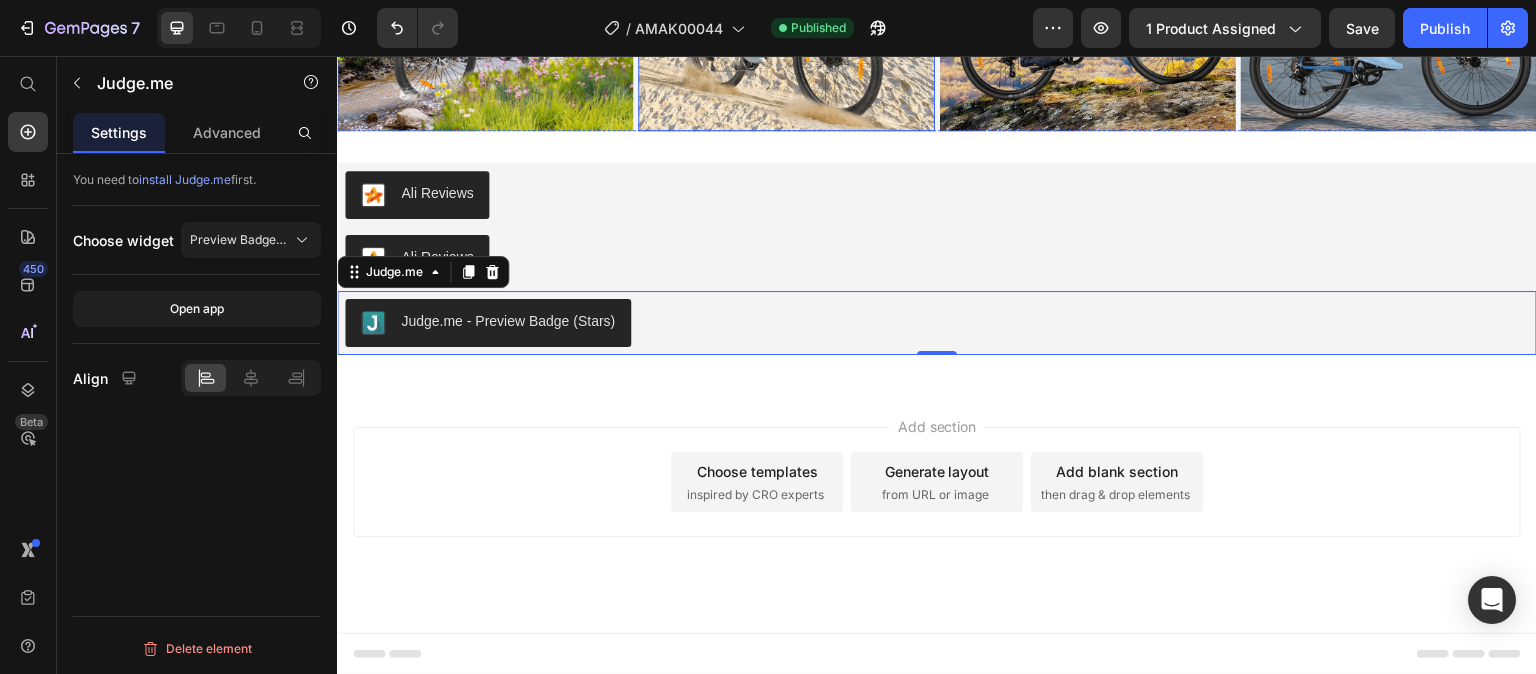 scroll, scrollTop: 3666, scrollLeft: 0, axis: vertical 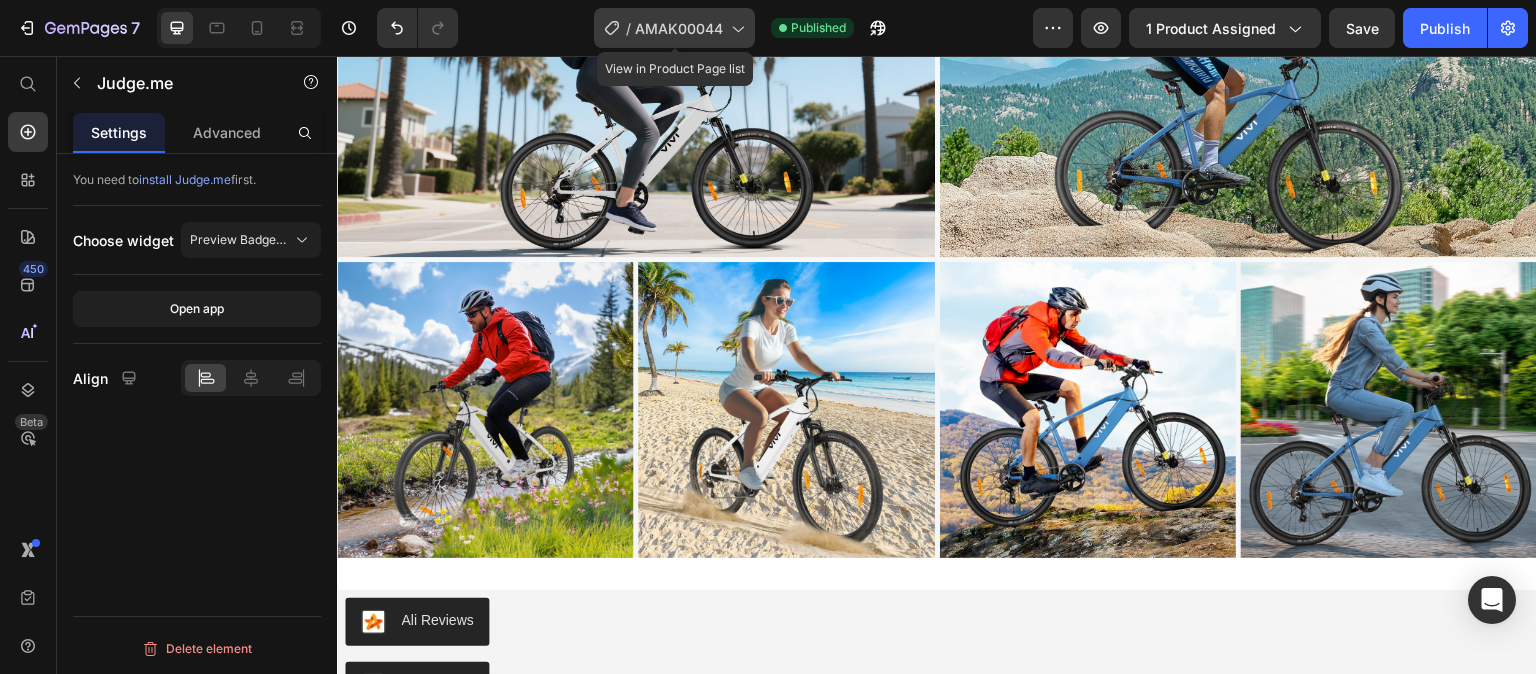 click on "AMAK00044" at bounding box center (679, 28) 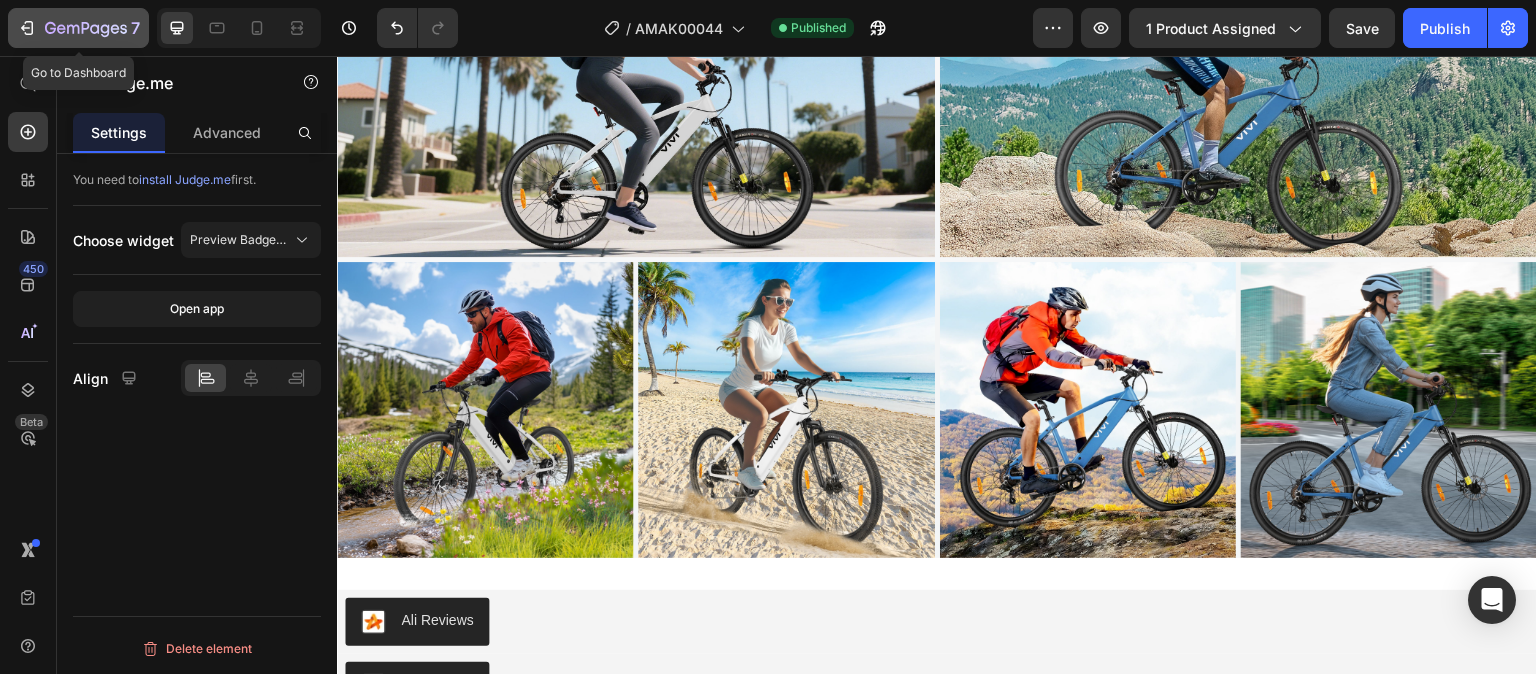 click on "7" at bounding box center [78, 28] 